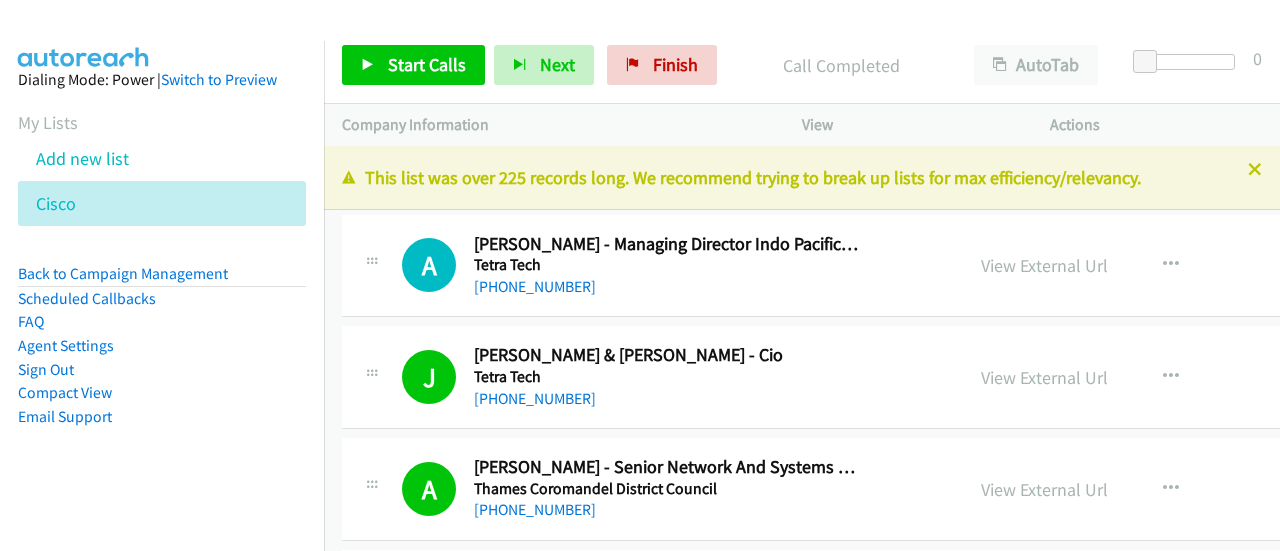 scroll, scrollTop: 0, scrollLeft: 0, axis: both 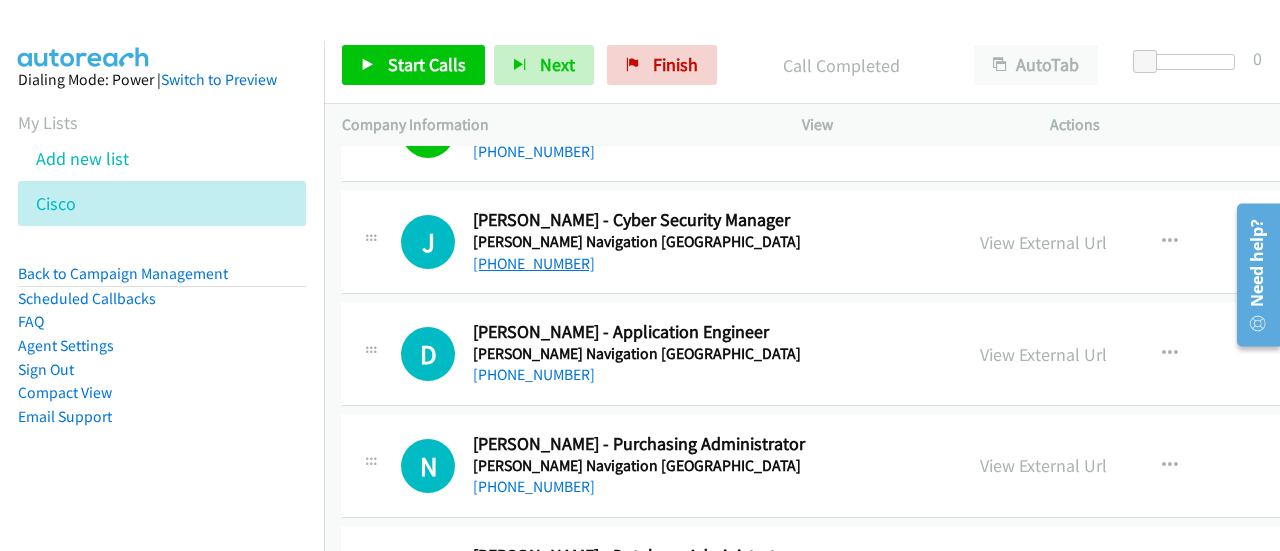 click on "+64 21 196 1944" at bounding box center (534, 263) 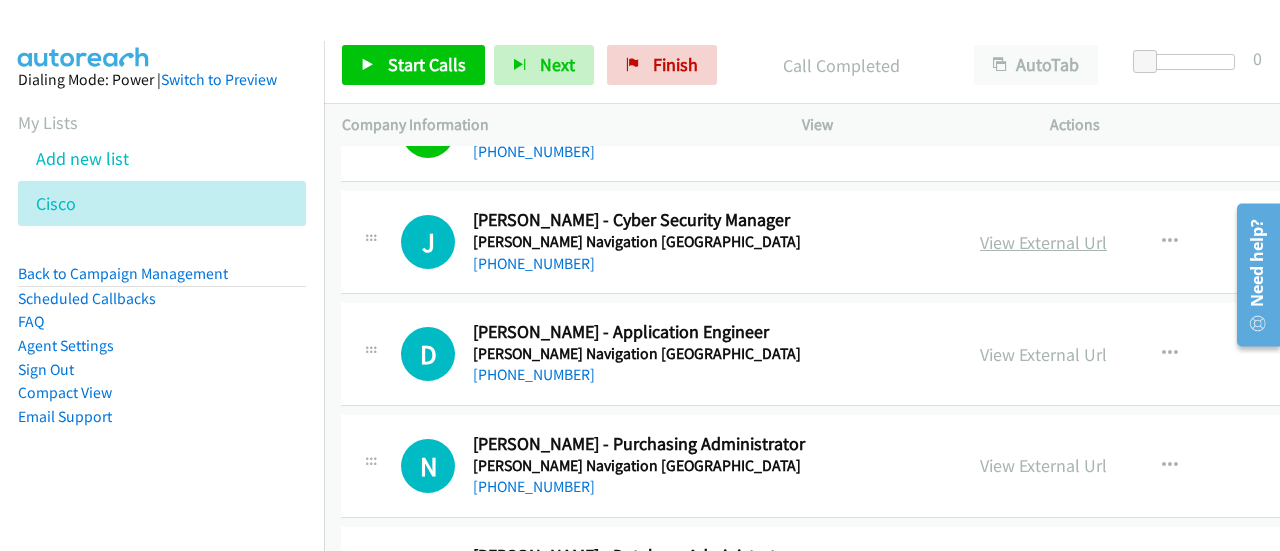 click on "View External Url" at bounding box center [1043, 242] 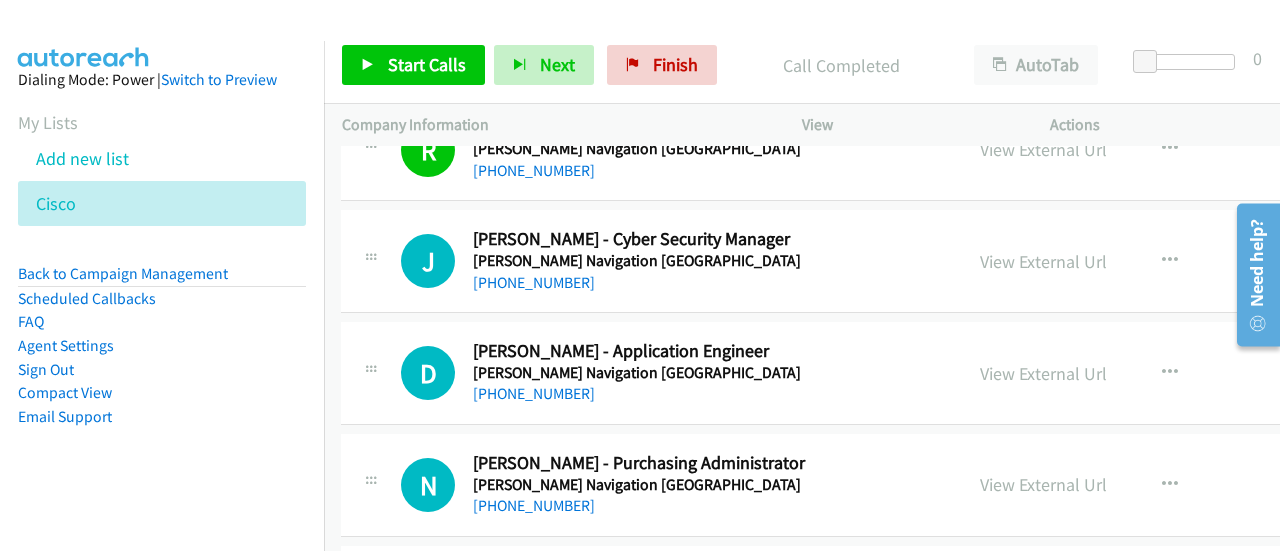 scroll, scrollTop: 11969, scrollLeft: 1, axis: both 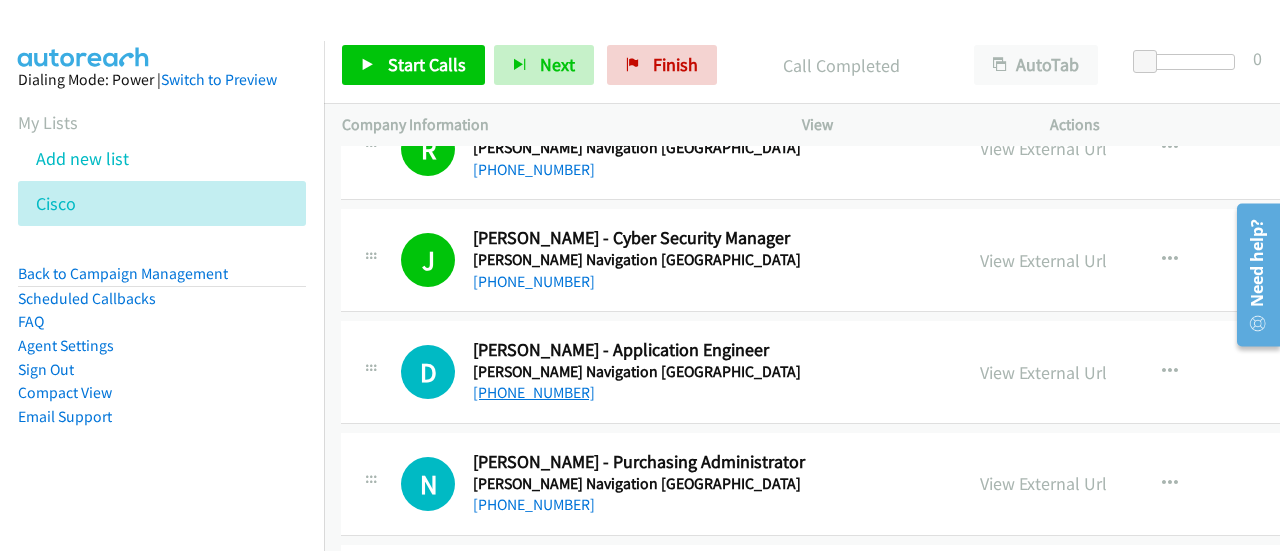 click on "+64 27 655 5578" at bounding box center (534, 392) 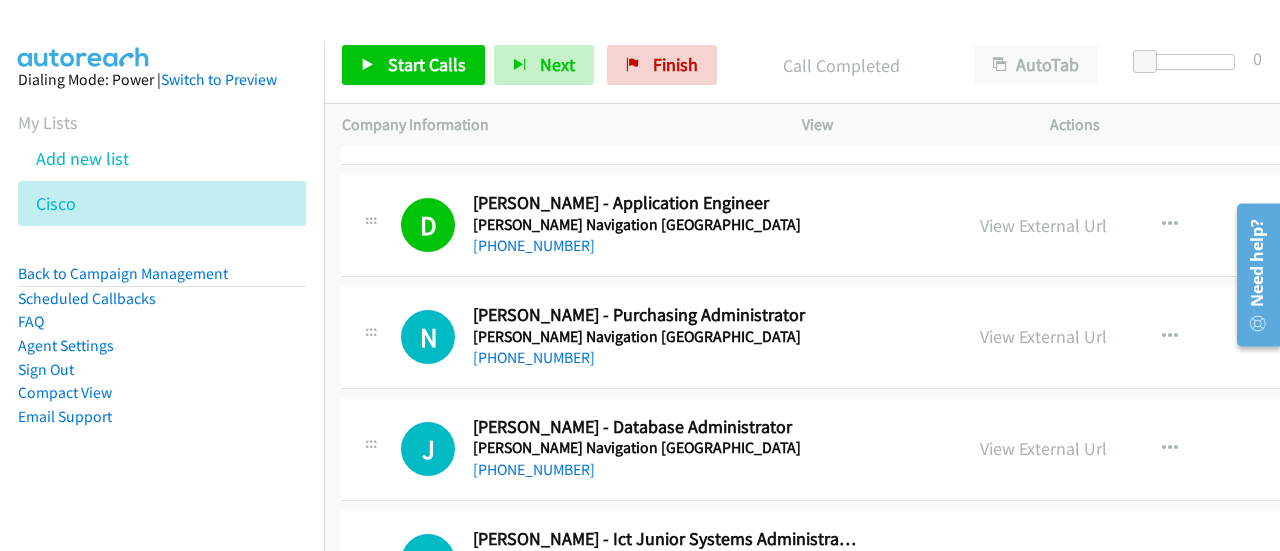 scroll, scrollTop: 12117, scrollLeft: 1, axis: both 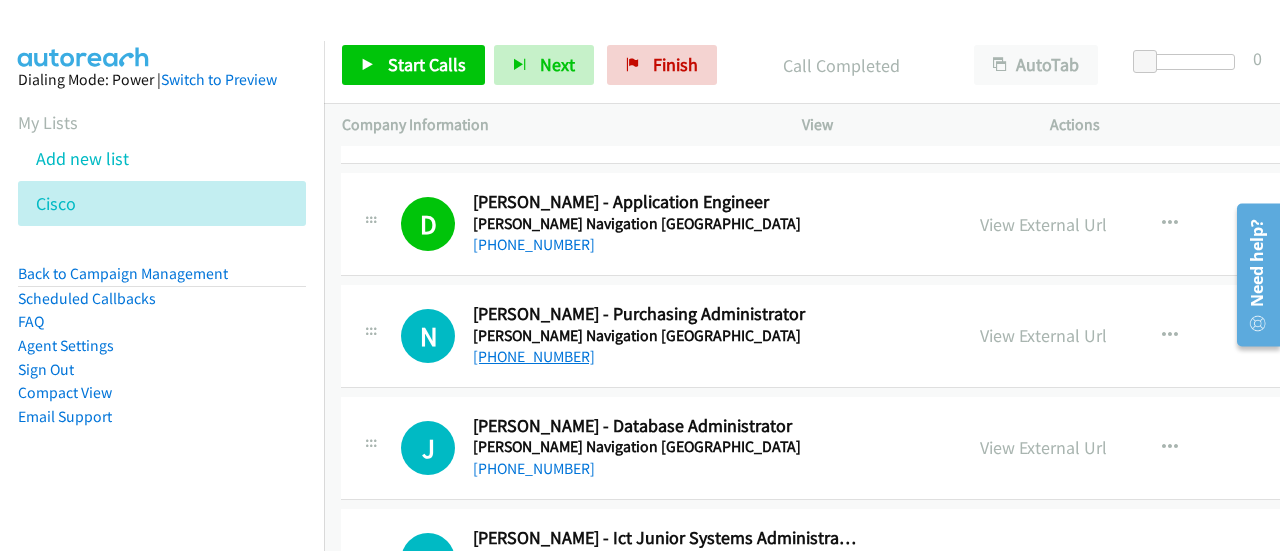 click on "+64 9 820 7720" at bounding box center (534, 356) 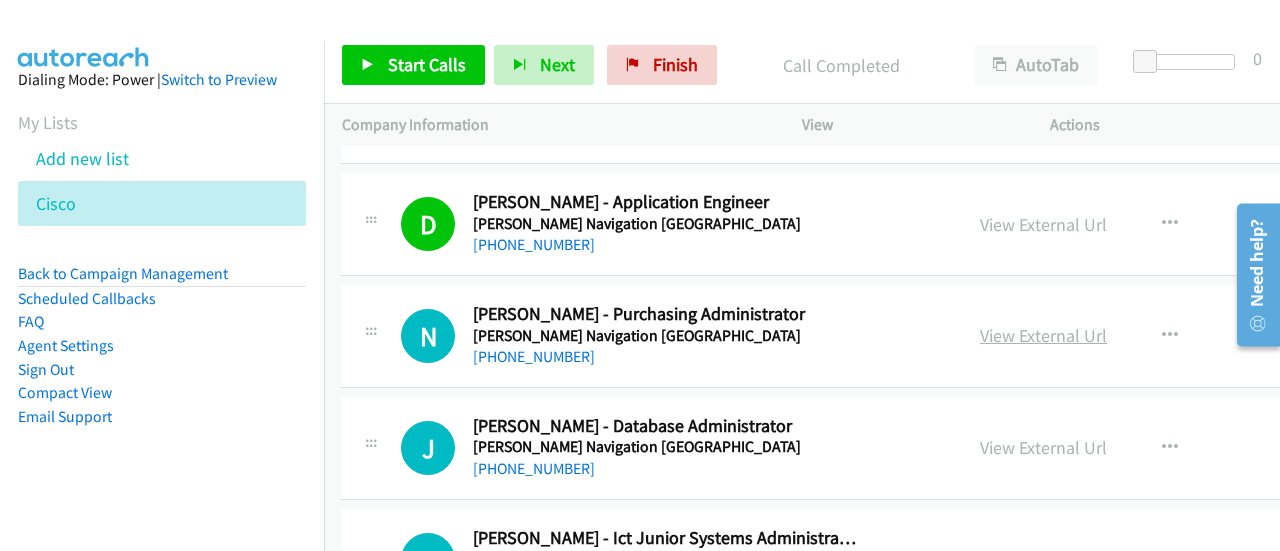 click on "View External Url" at bounding box center (1043, 335) 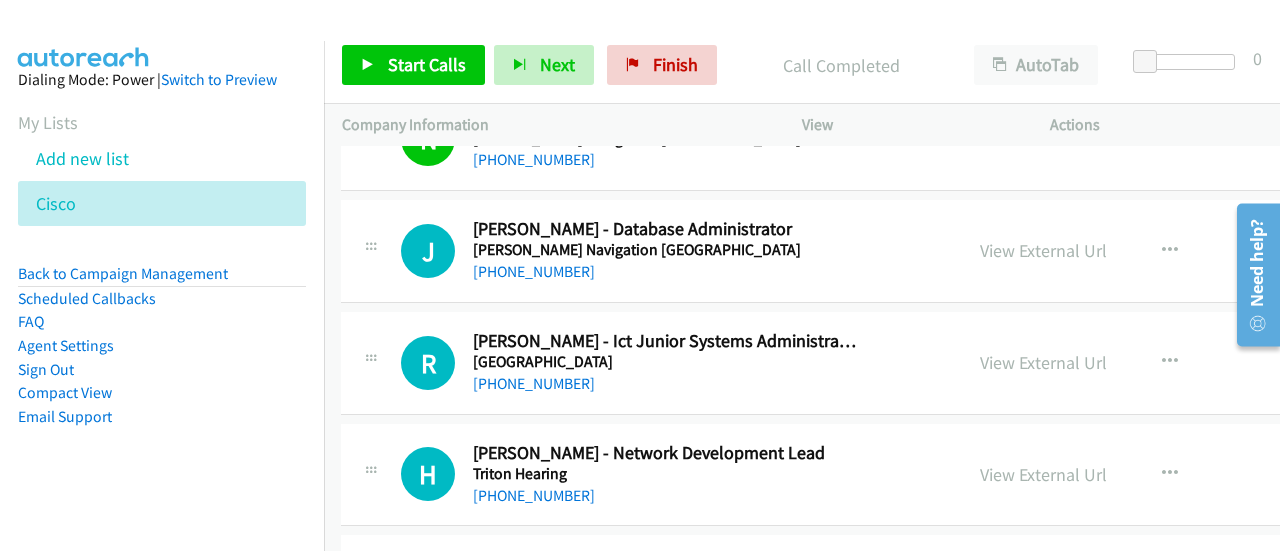scroll, scrollTop: 12315, scrollLeft: 1, axis: both 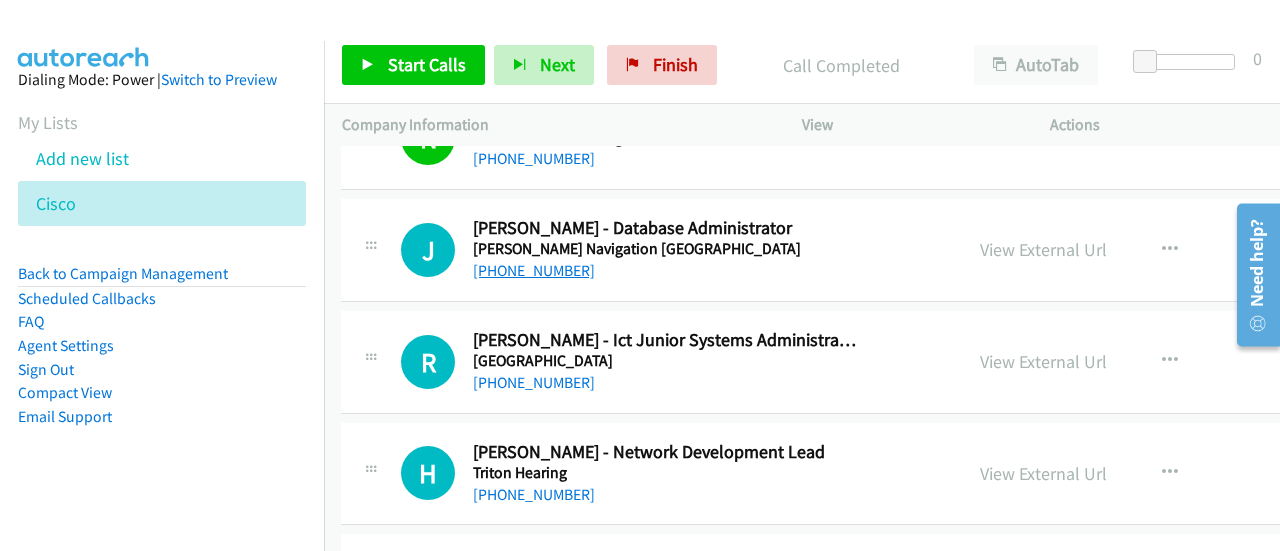 click on "+64 3 963 5400" at bounding box center [534, 270] 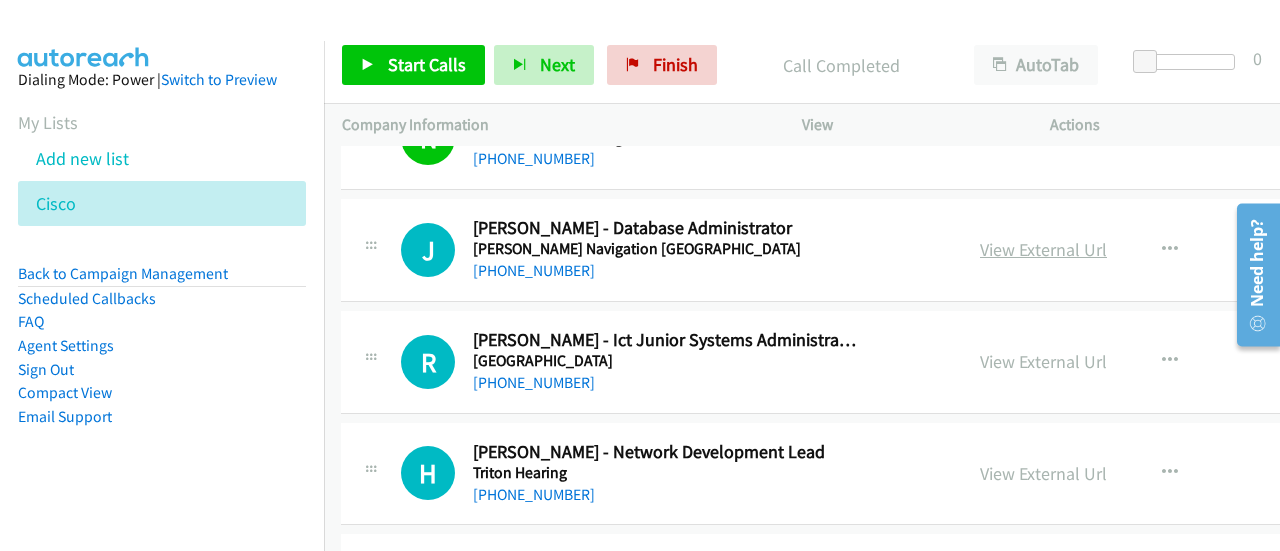 click on "View External Url" at bounding box center [1043, 249] 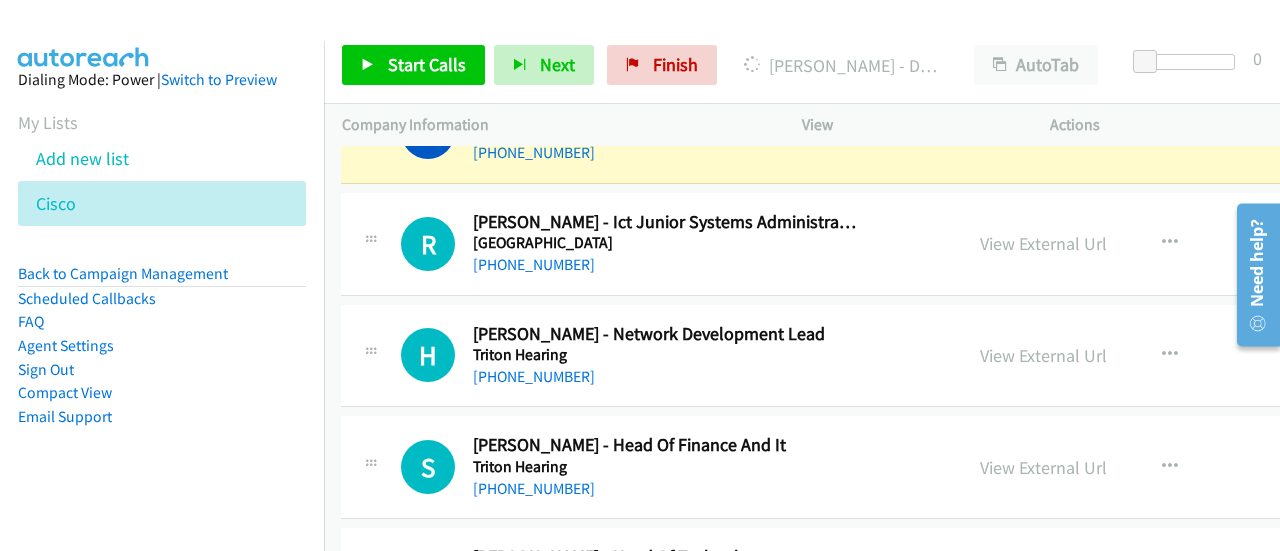 scroll, scrollTop: 12434, scrollLeft: 1, axis: both 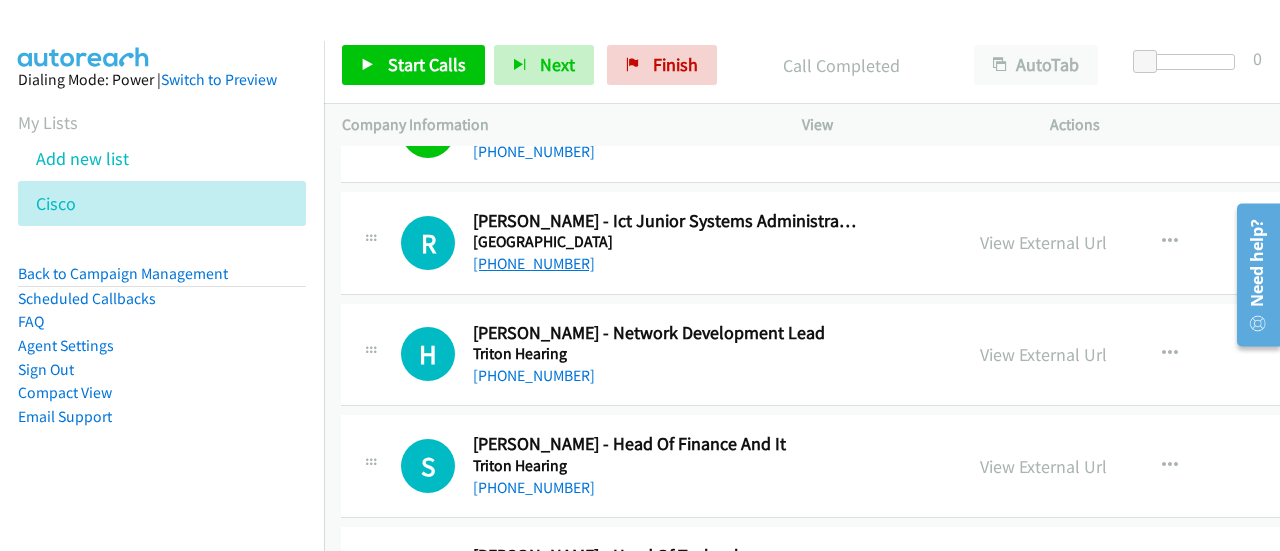 click on "+61 3 5233 9200" at bounding box center (534, 263) 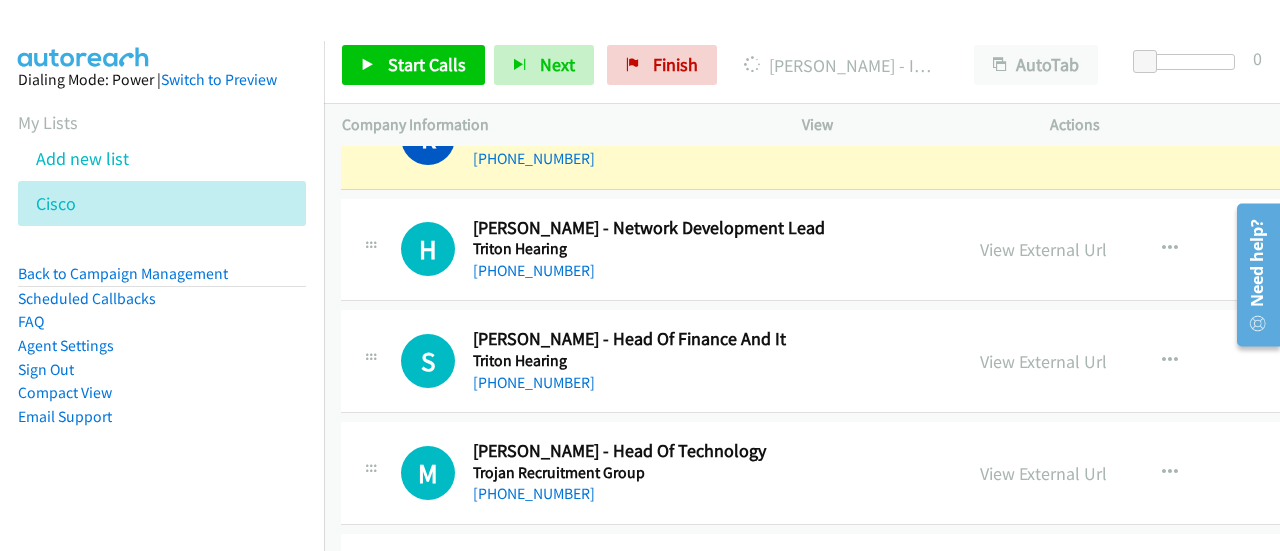 scroll, scrollTop: 12540, scrollLeft: 1, axis: both 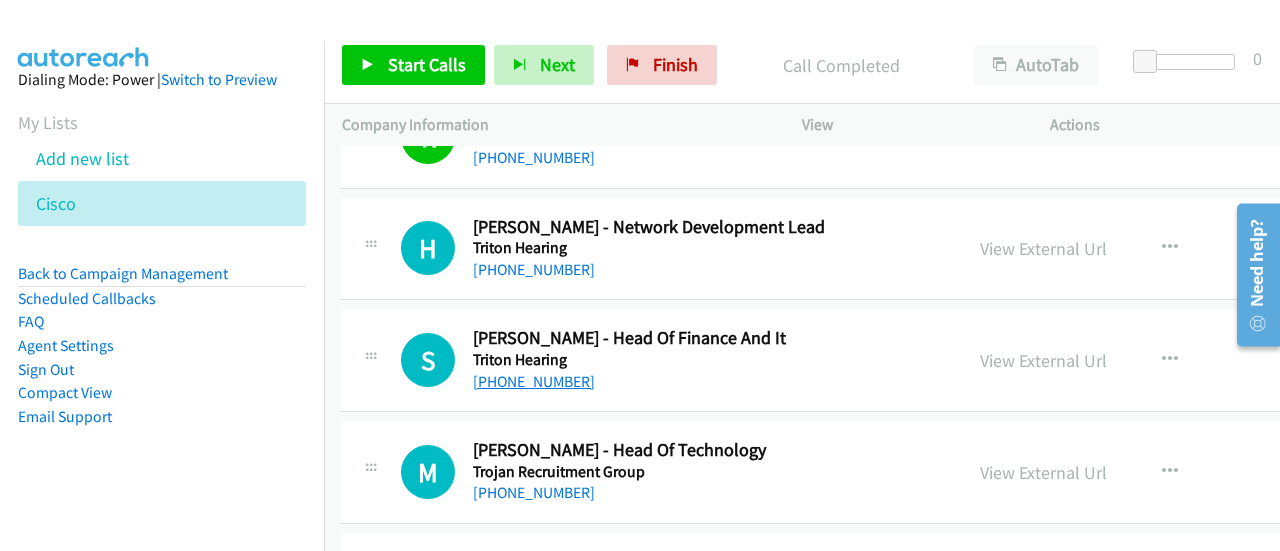 click on "+64 7 571 6228" at bounding box center (534, 381) 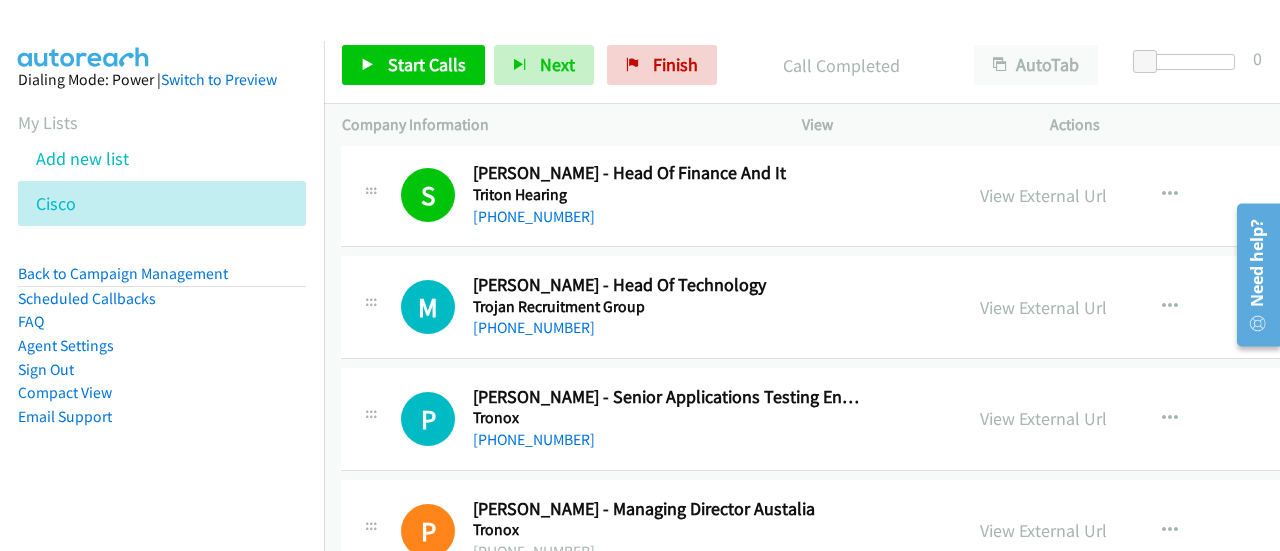 scroll, scrollTop: 12716, scrollLeft: 1, axis: both 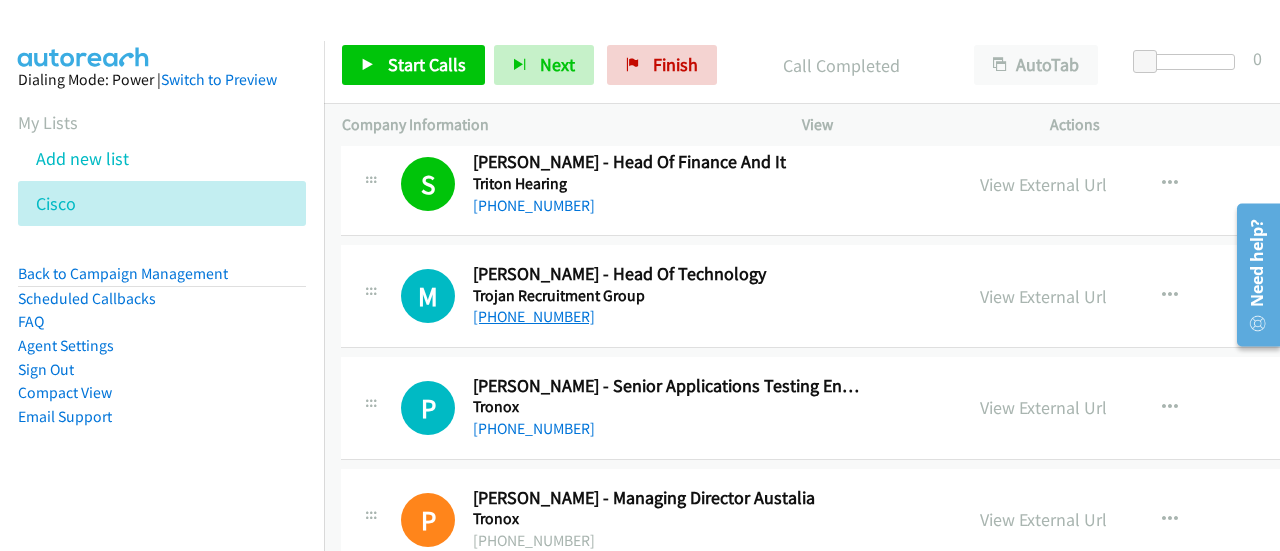 click on "+61 466 778 699" at bounding box center [534, 316] 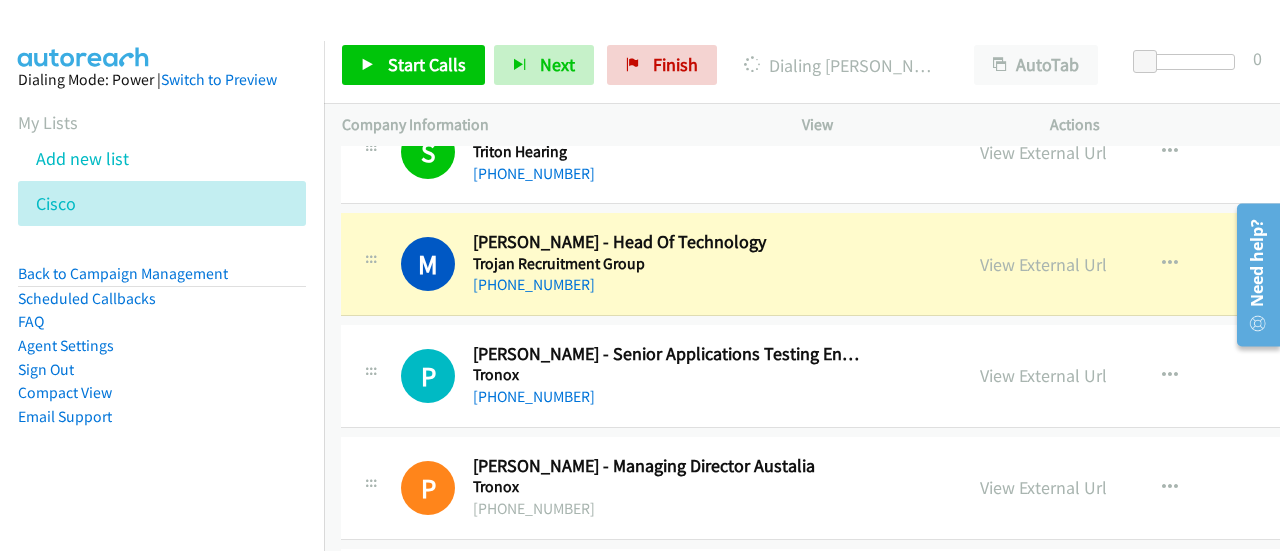 scroll, scrollTop: 12757, scrollLeft: 1, axis: both 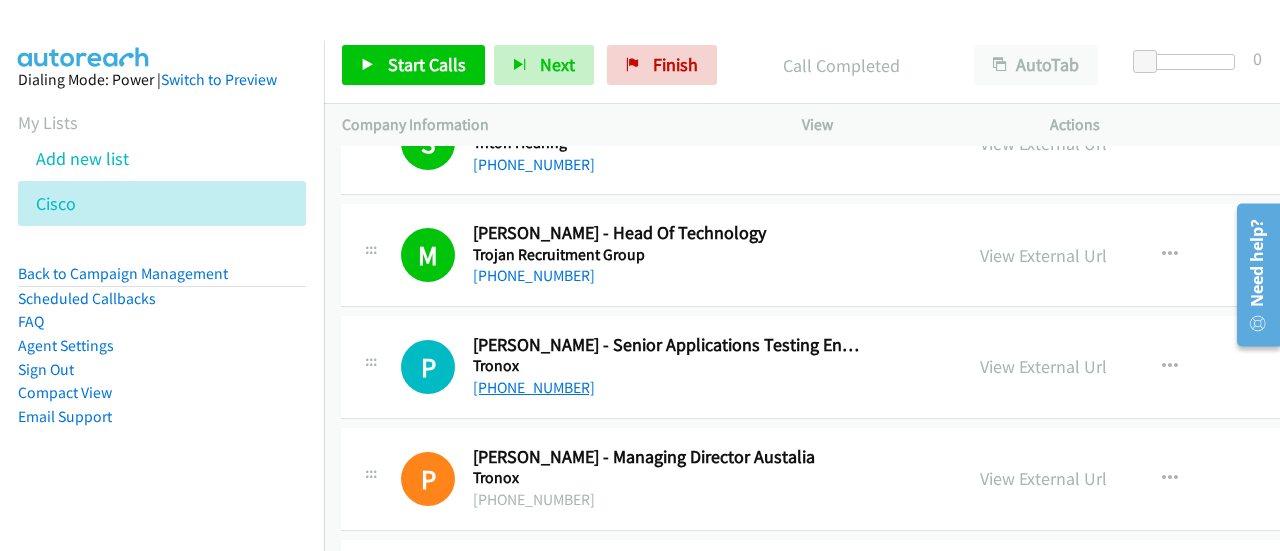 click on "+61 8 9721 0200" at bounding box center (534, 387) 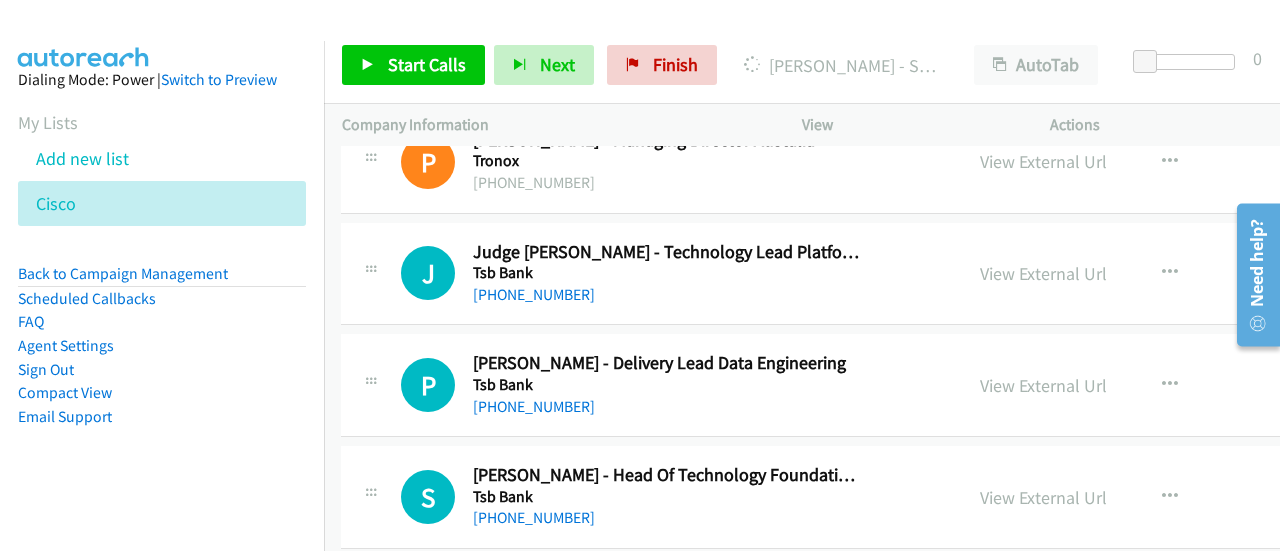 scroll, scrollTop: 13075, scrollLeft: 1, axis: both 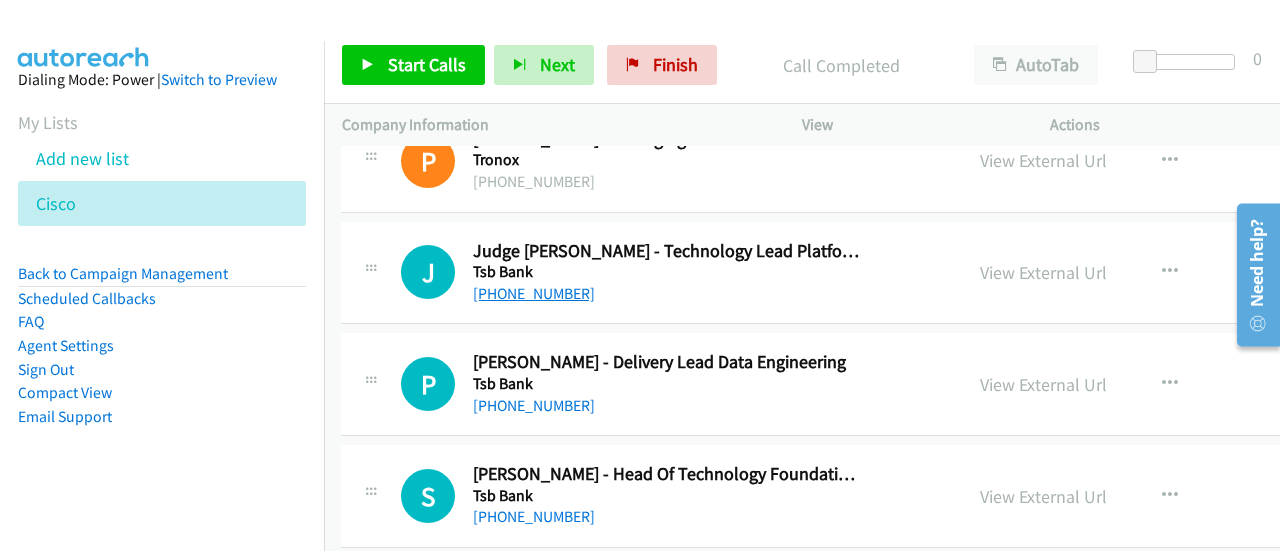 click on "+64 6 968 3700" at bounding box center (534, 293) 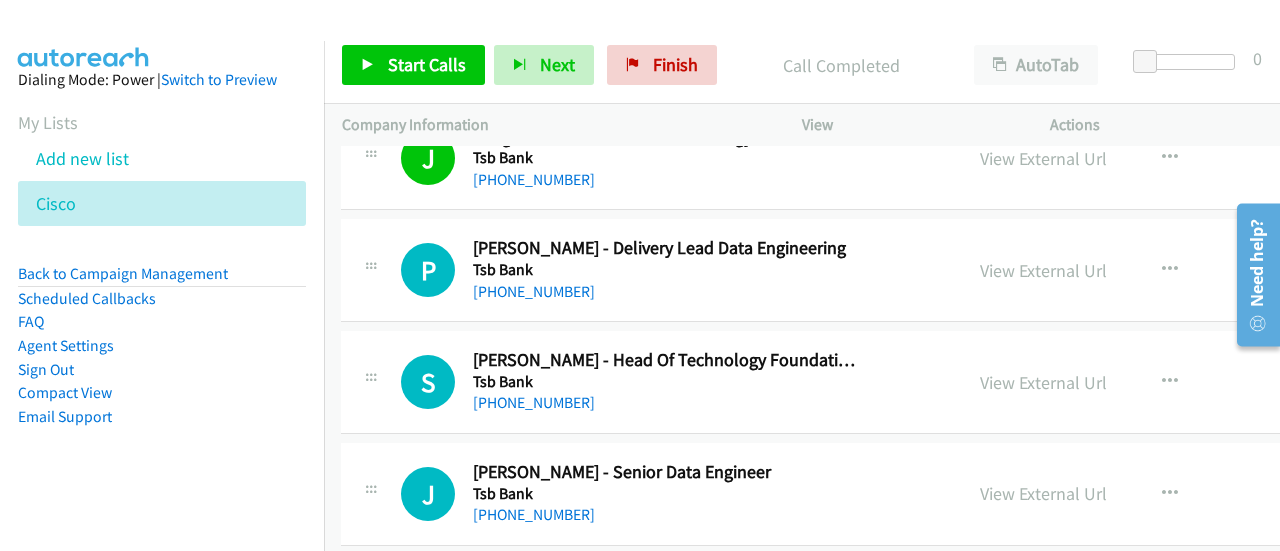 scroll, scrollTop: 13190, scrollLeft: 1, axis: both 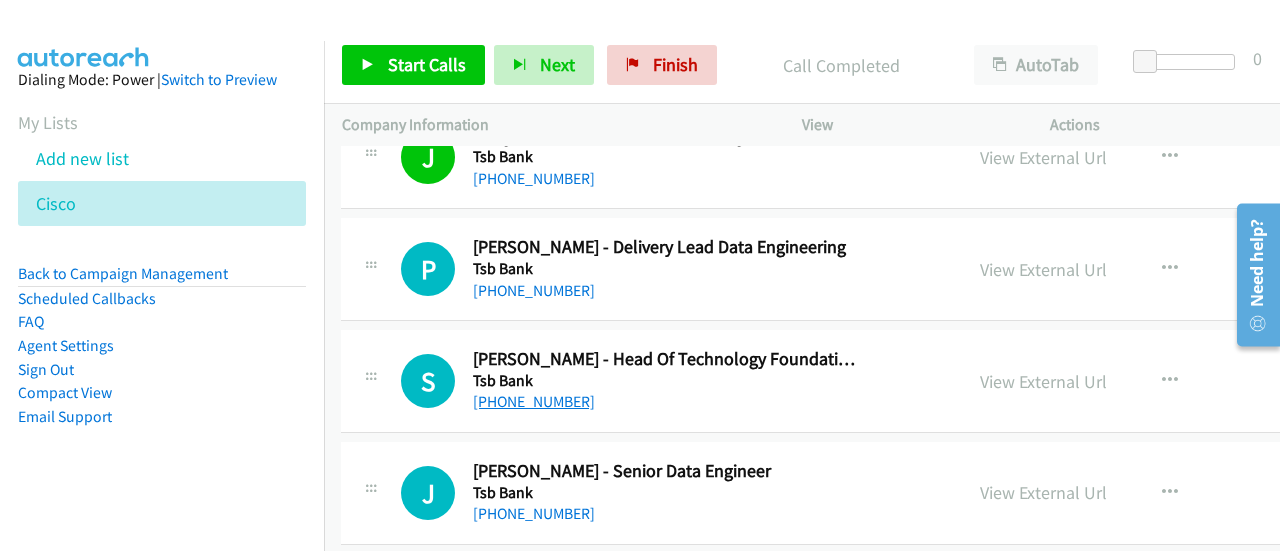 click on "+64 21 541 706" at bounding box center (534, 401) 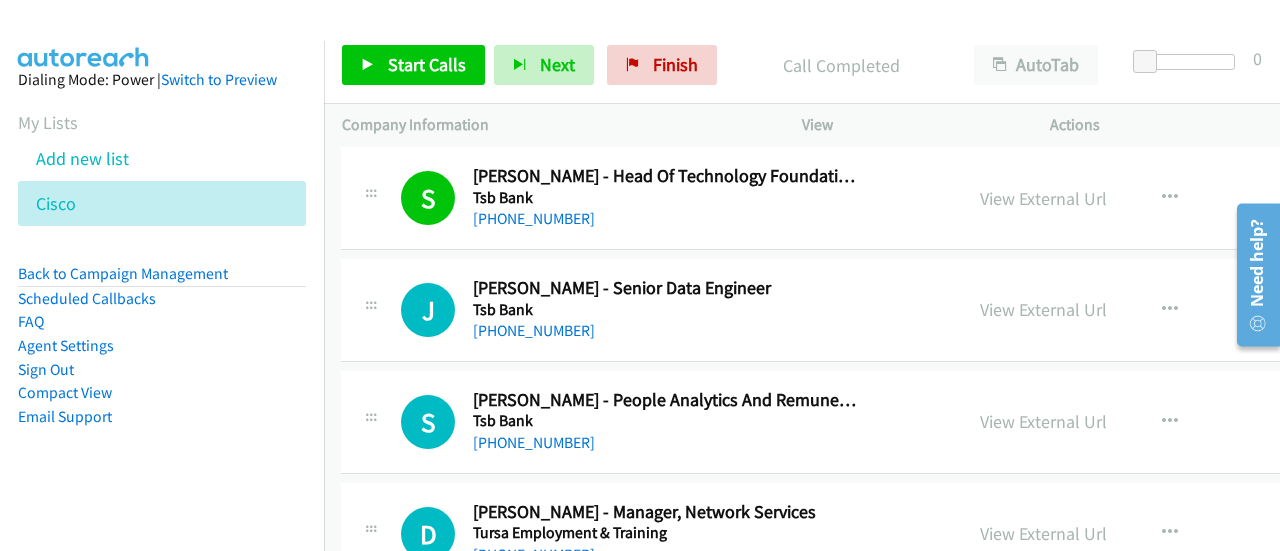 scroll, scrollTop: 13382, scrollLeft: 1, axis: both 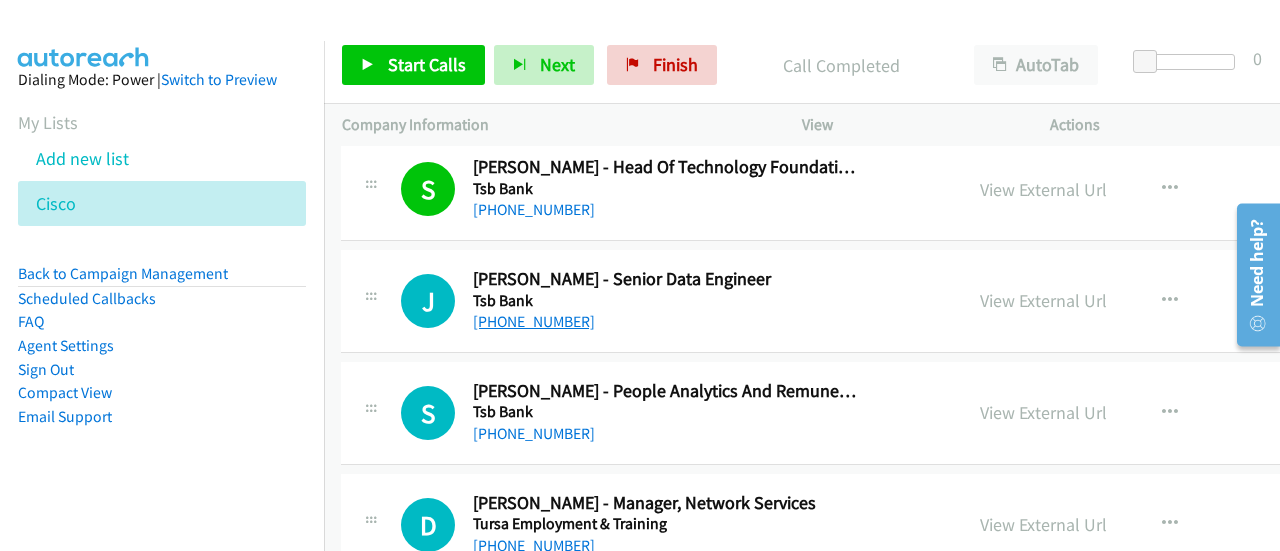 click on "+64 27 748 3527" at bounding box center [534, 321] 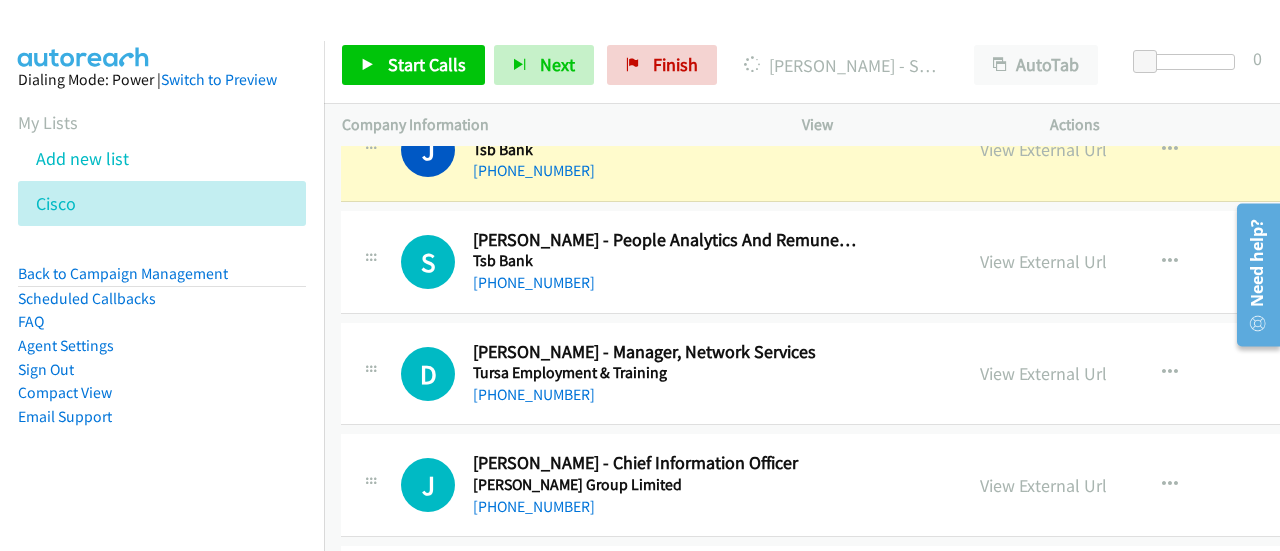 scroll, scrollTop: 13538, scrollLeft: 1, axis: both 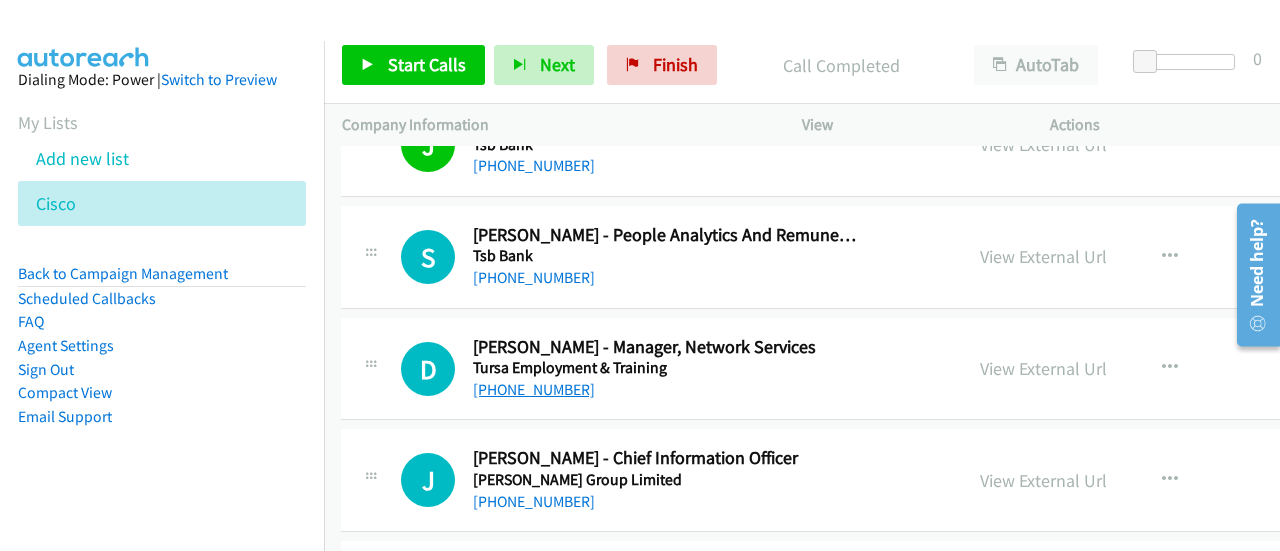 click on "+61 403 410 318" at bounding box center [534, 389] 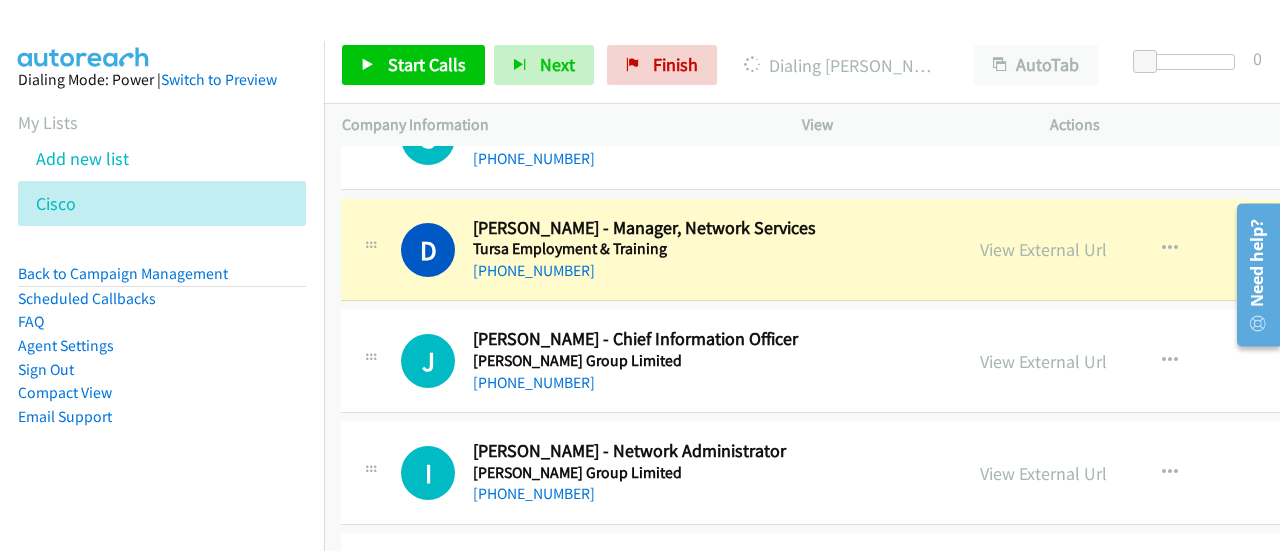 scroll, scrollTop: 13658, scrollLeft: 1, axis: both 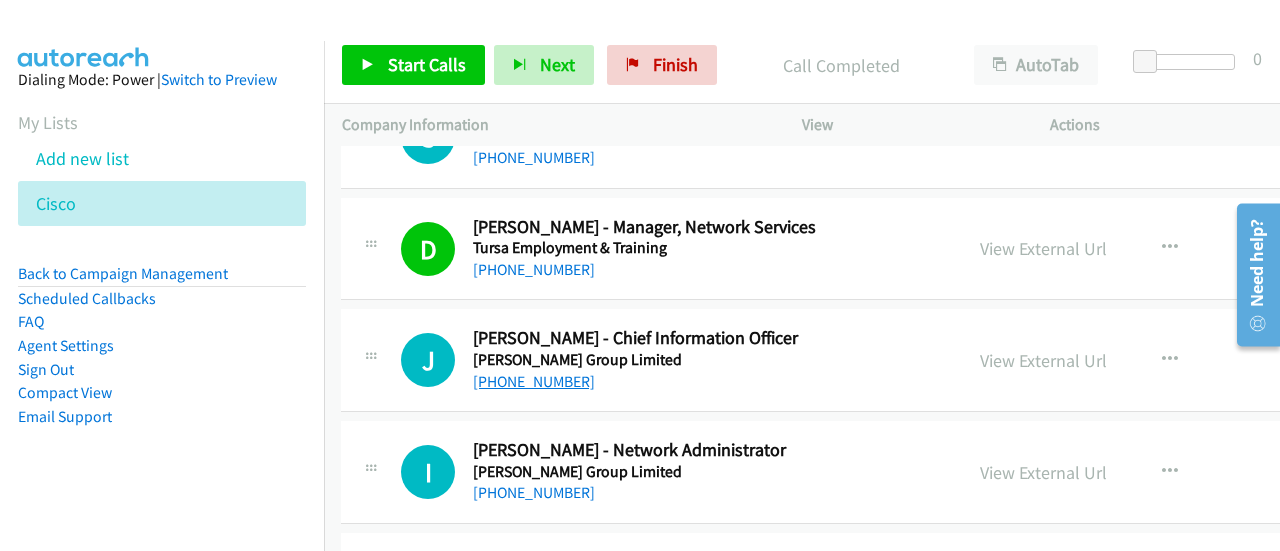 click on "+61 412 566 591" at bounding box center (534, 381) 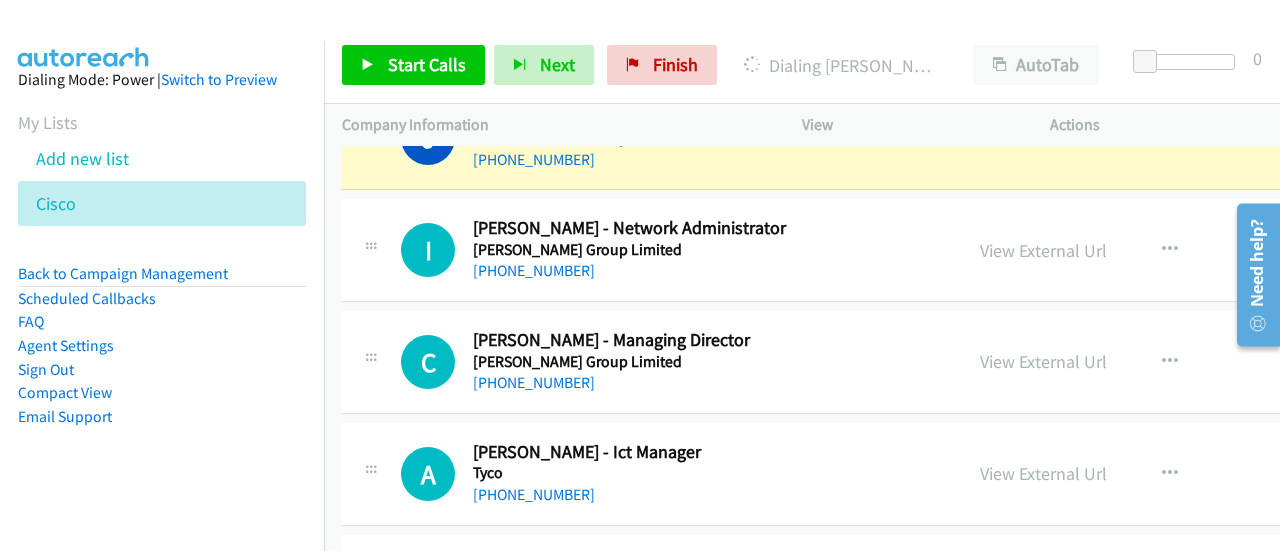 scroll, scrollTop: 13886, scrollLeft: 1, axis: both 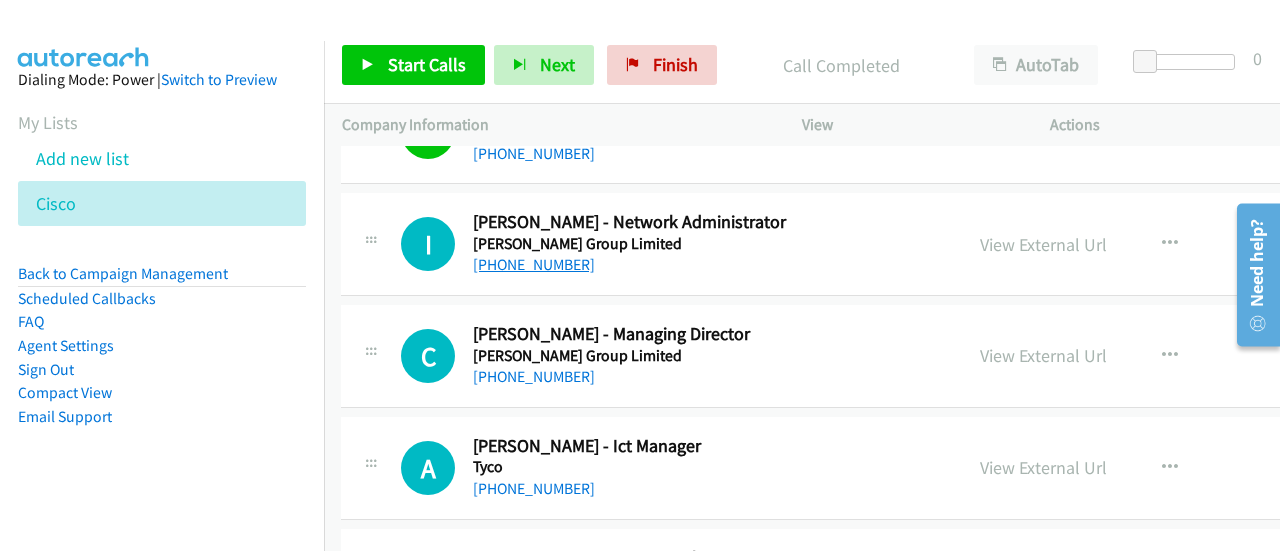 click on "+61 2 6571 2983" at bounding box center (534, 264) 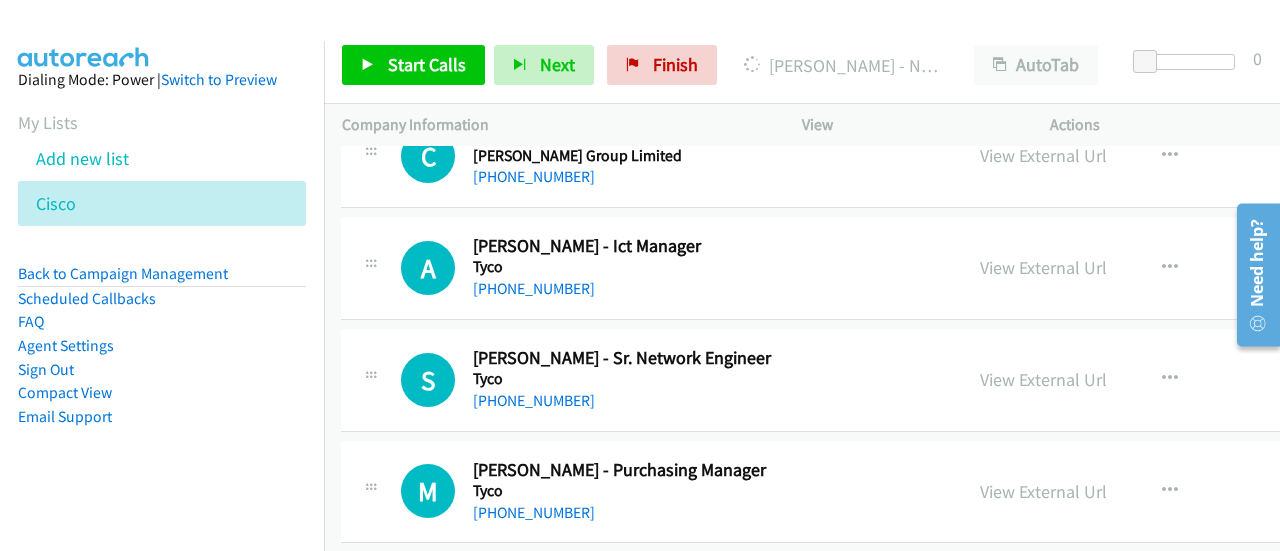 scroll, scrollTop: 14087, scrollLeft: 1, axis: both 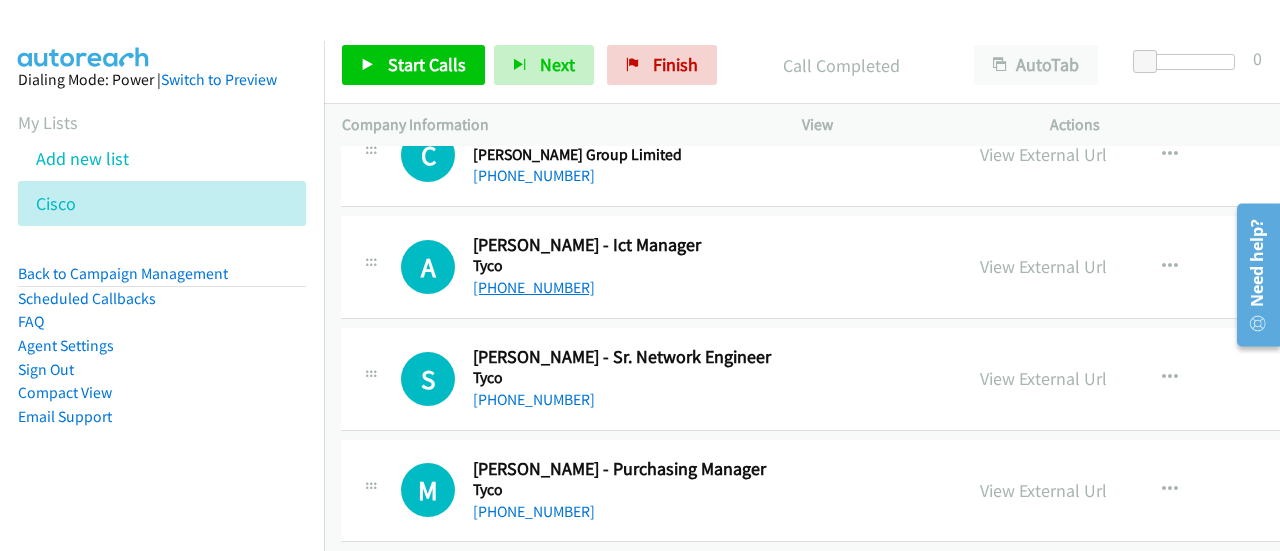 click on "+61 2 9612 2323" at bounding box center (534, 287) 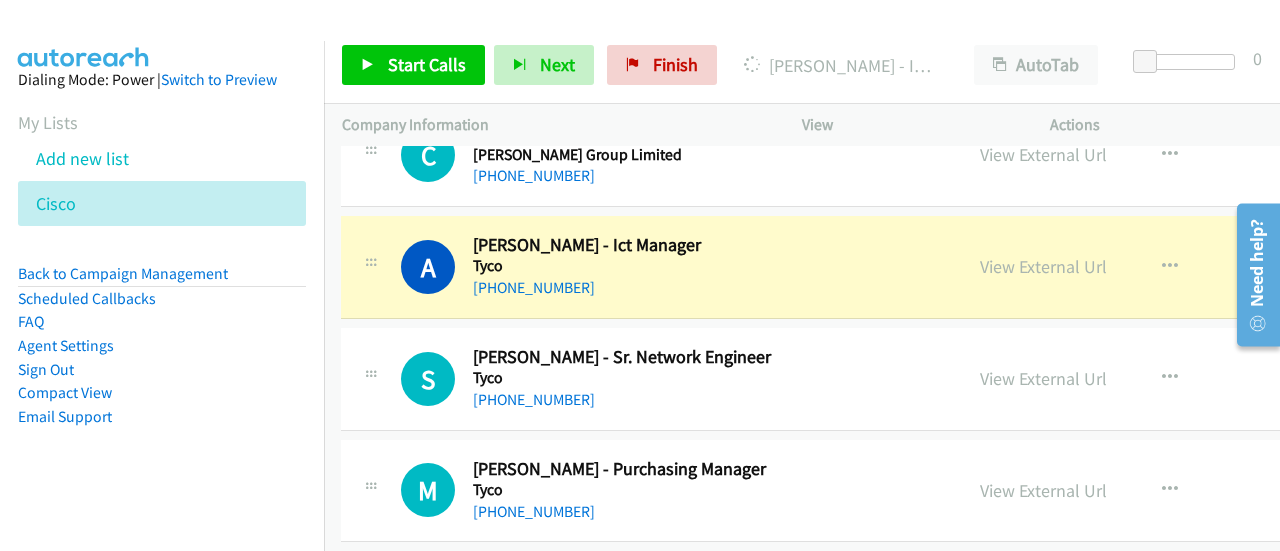 click on "+64 9 525 0100" at bounding box center [666, 400] 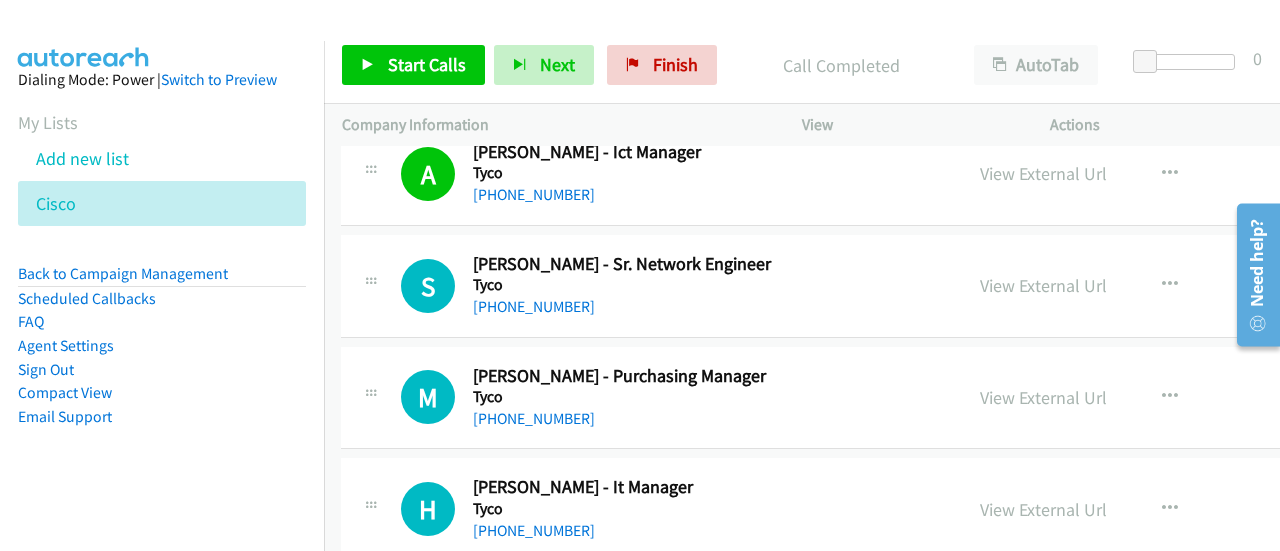 scroll, scrollTop: 14186, scrollLeft: 1, axis: both 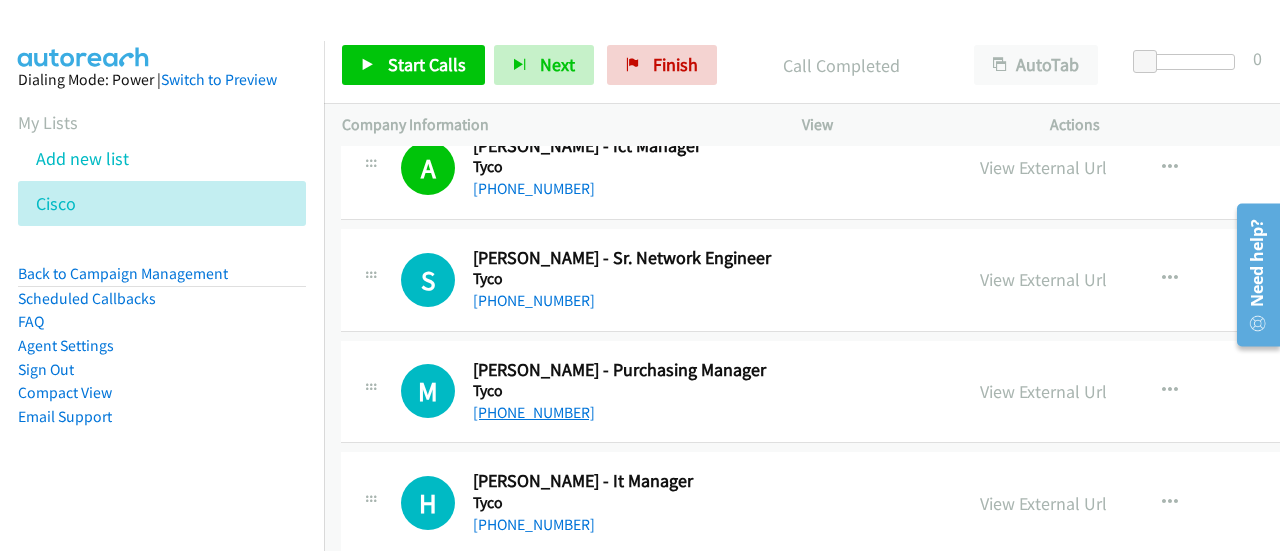 click on "+61 407 178 540" at bounding box center (534, 412) 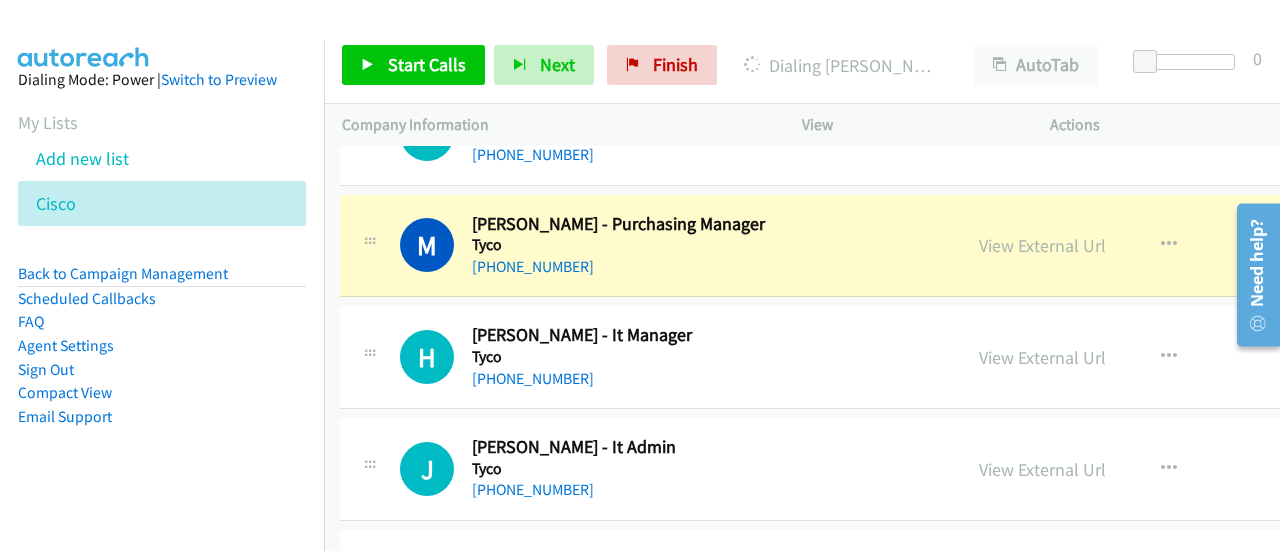 scroll, scrollTop: 14330, scrollLeft: 2, axis: both 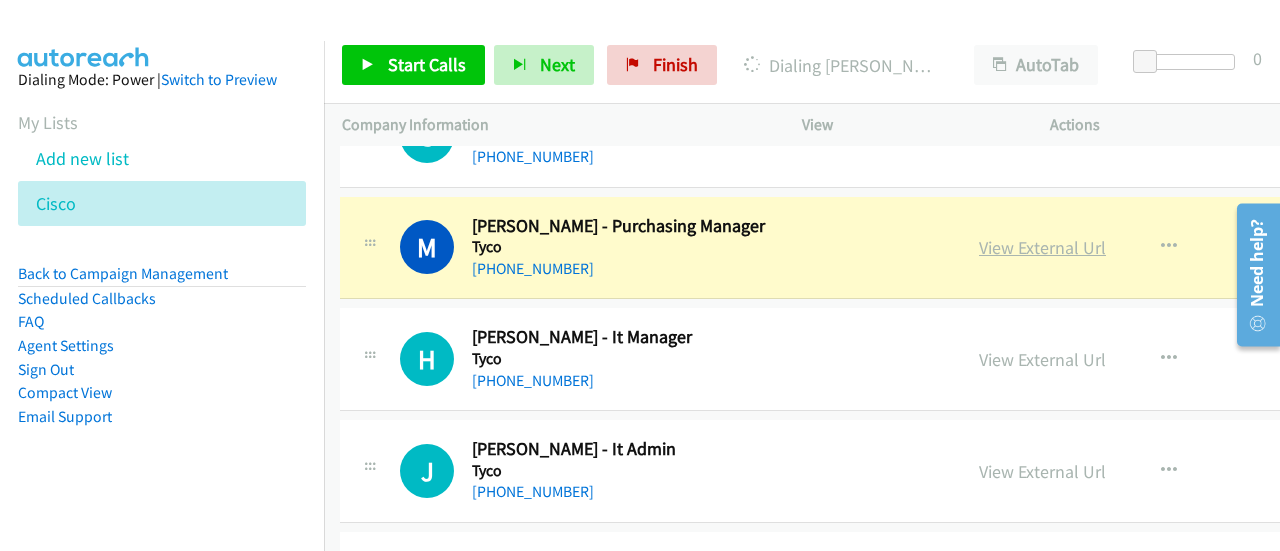 click on "View External Url" at bounding box center (1042, 247) 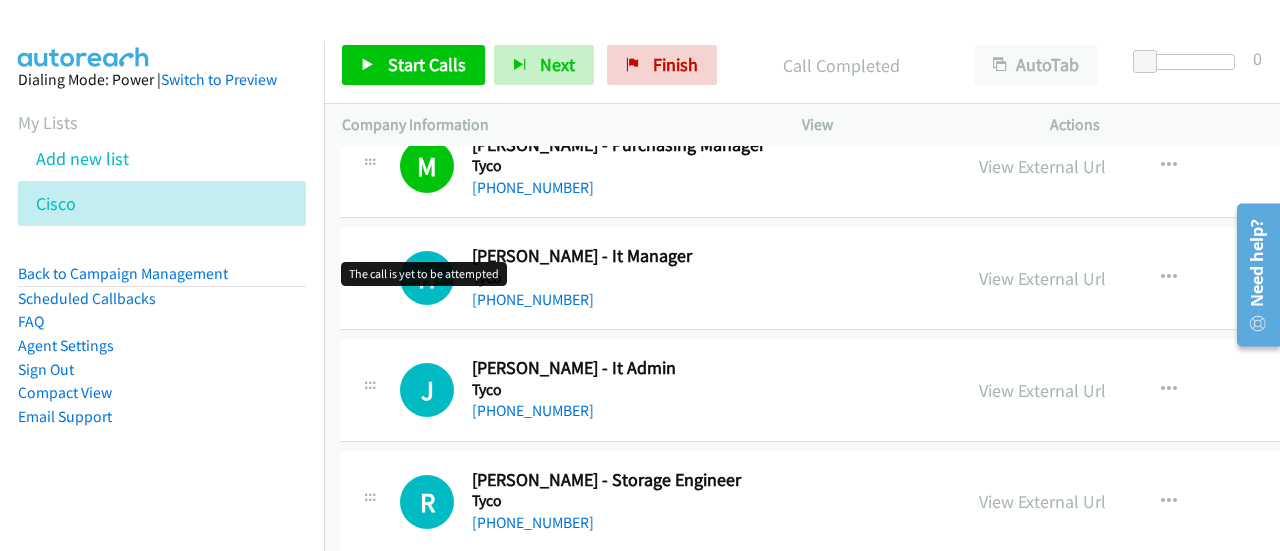 scroll, scrollTop: 14412, scrollLeft: 2, axis: both 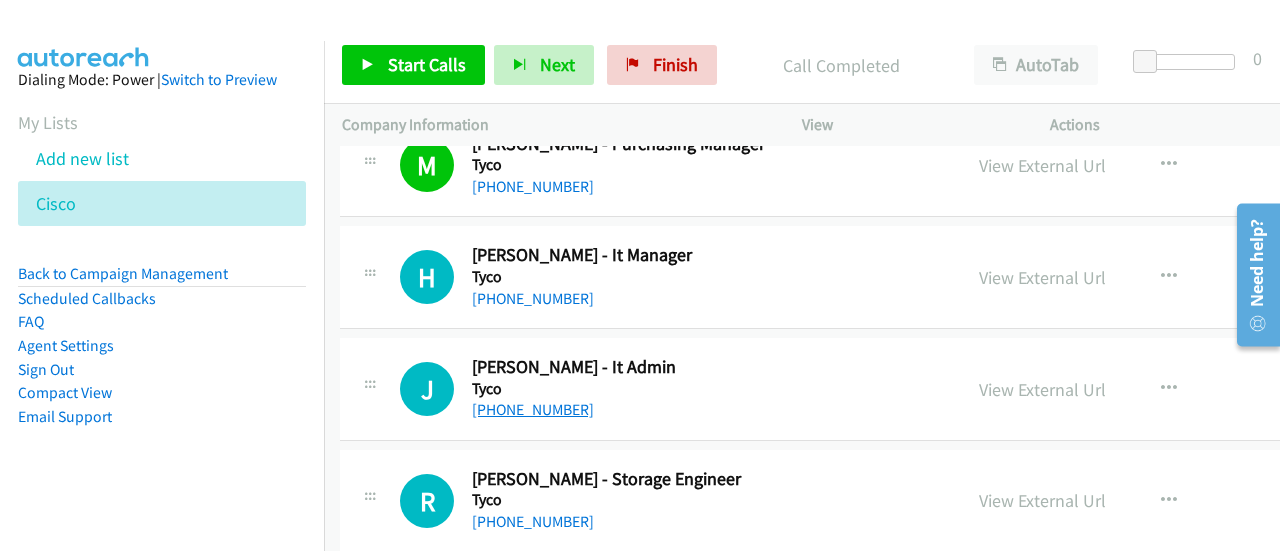 click on "+61 2 9947 7244" at bounding box center (533, 409) 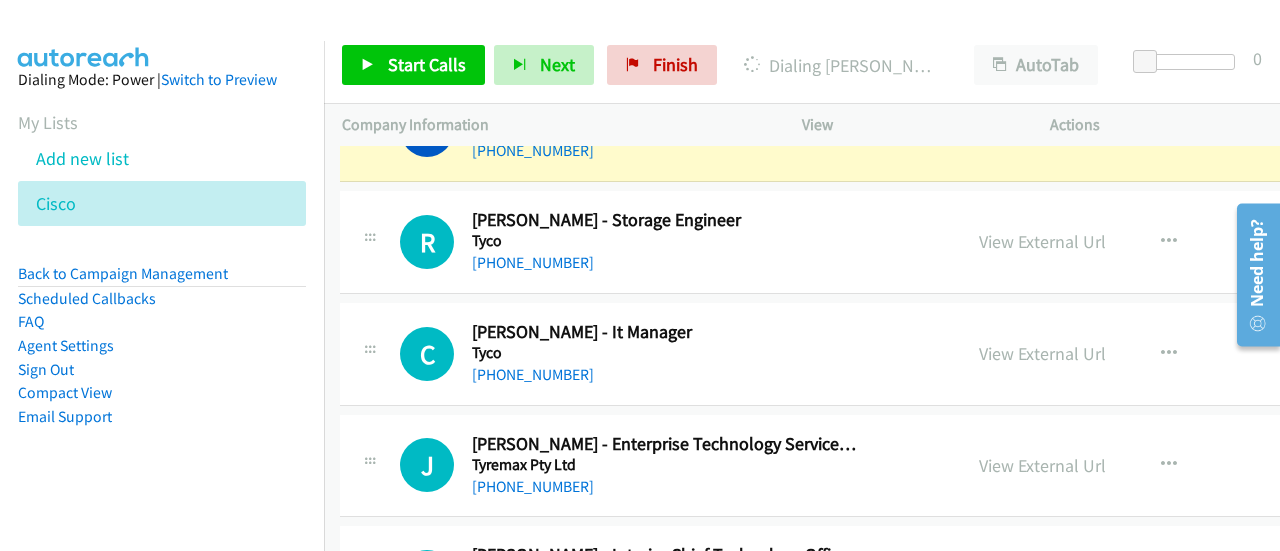 scroll, scrollTop: 14682, scrollLeft: 2, axis: both 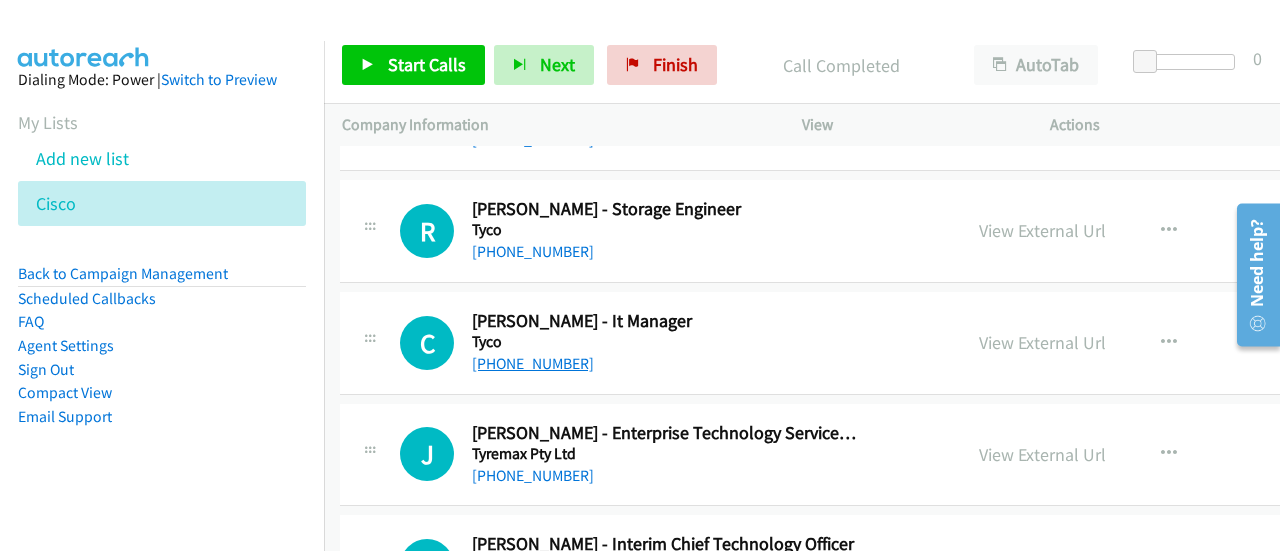 click on "+64 9 921 7384" at bounding box center (533, 363) 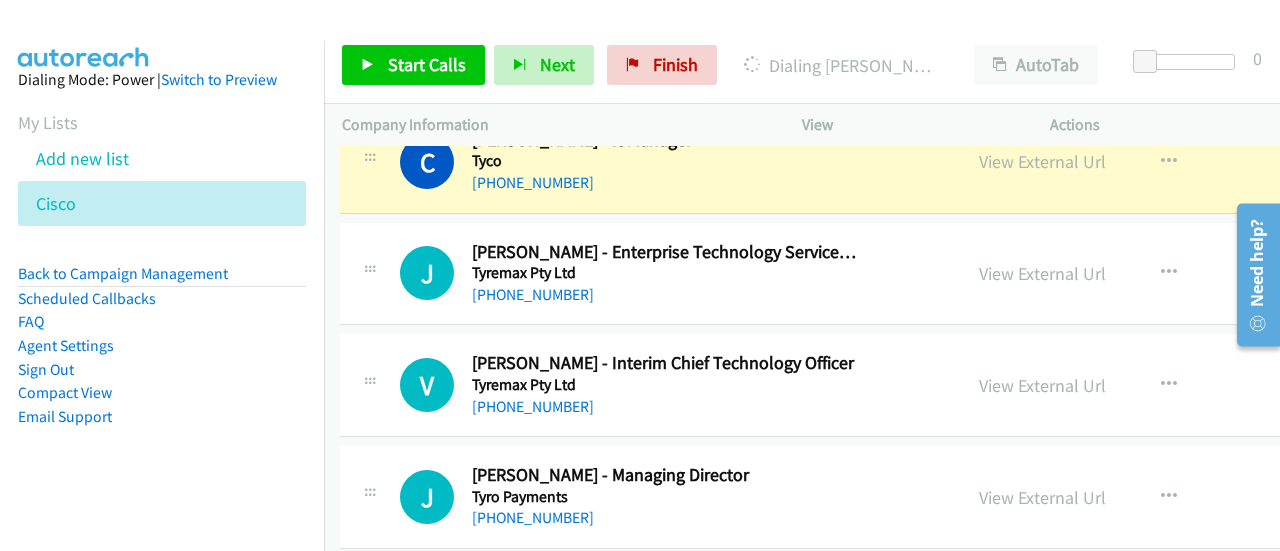 scroll, scrollTop: 14864, scrollLeft: 2, axis: both 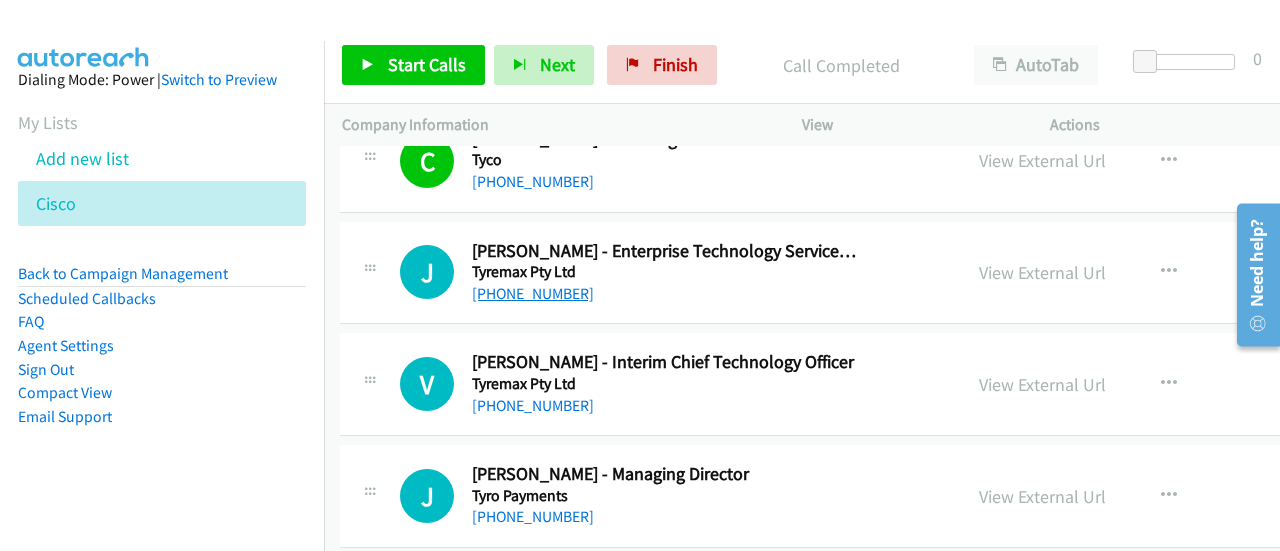 click on "+64 21 228 2638" at bounding box center [533, 293] 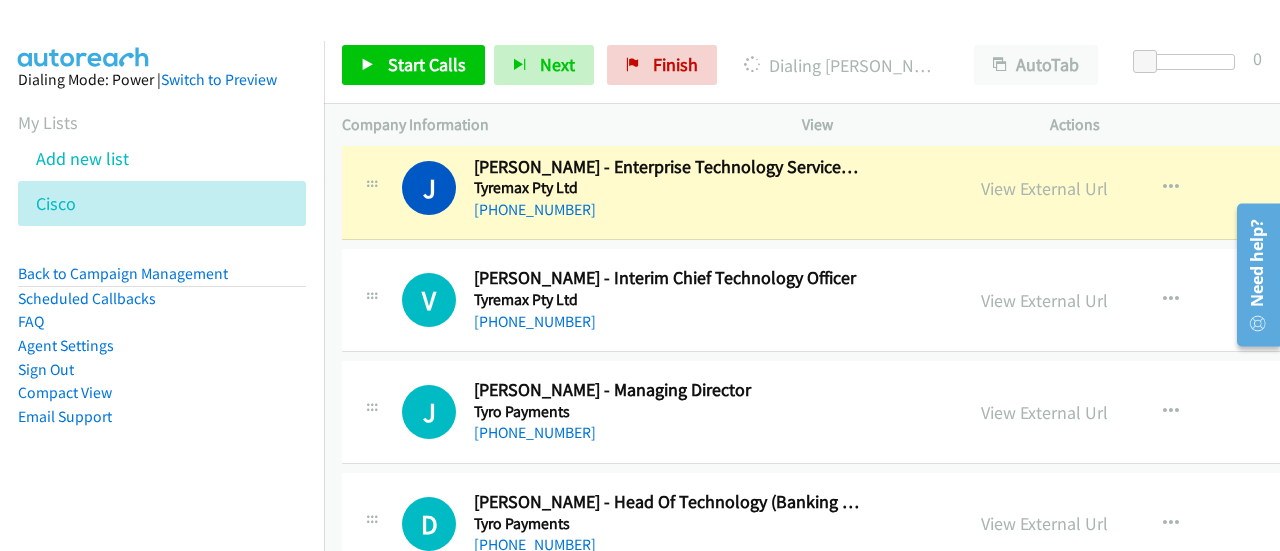 scroll, scrollTop: 14911, scrollLeft: 0, axis: vertical 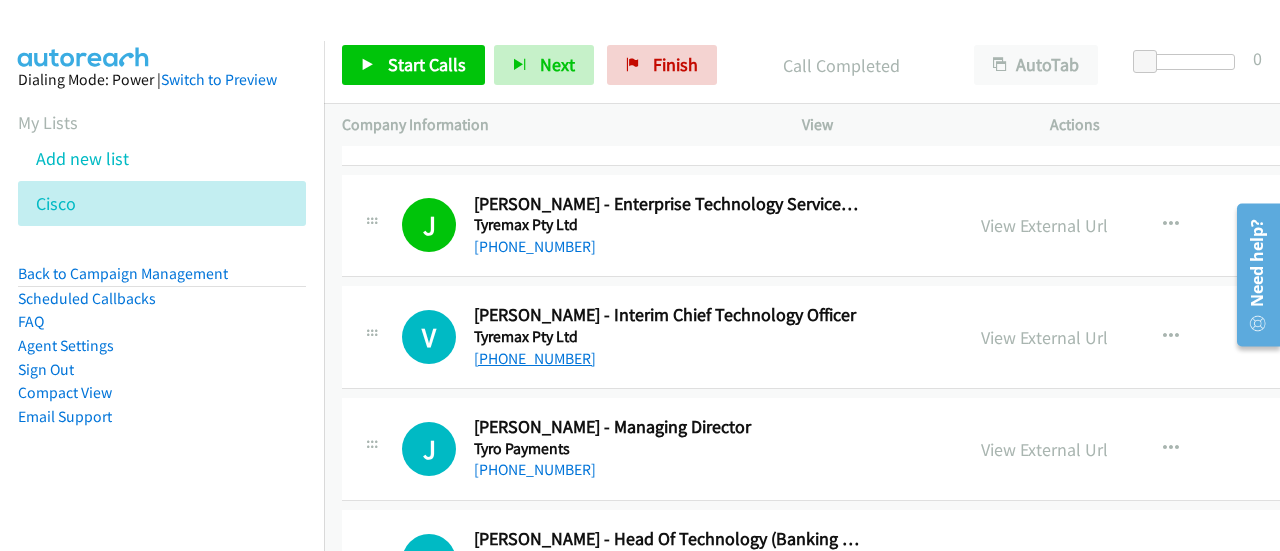 click on "+61 424 856 072" at bounding box center (535, 358) 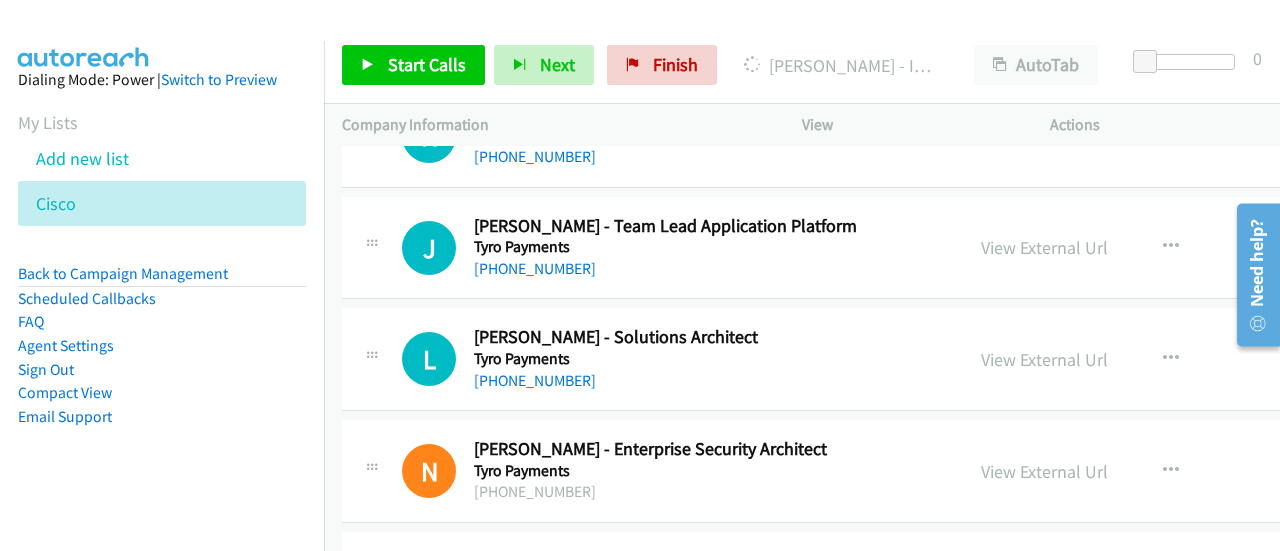 scroll, scrollTop: 15449, scrollLeft: 0, axis: vertical 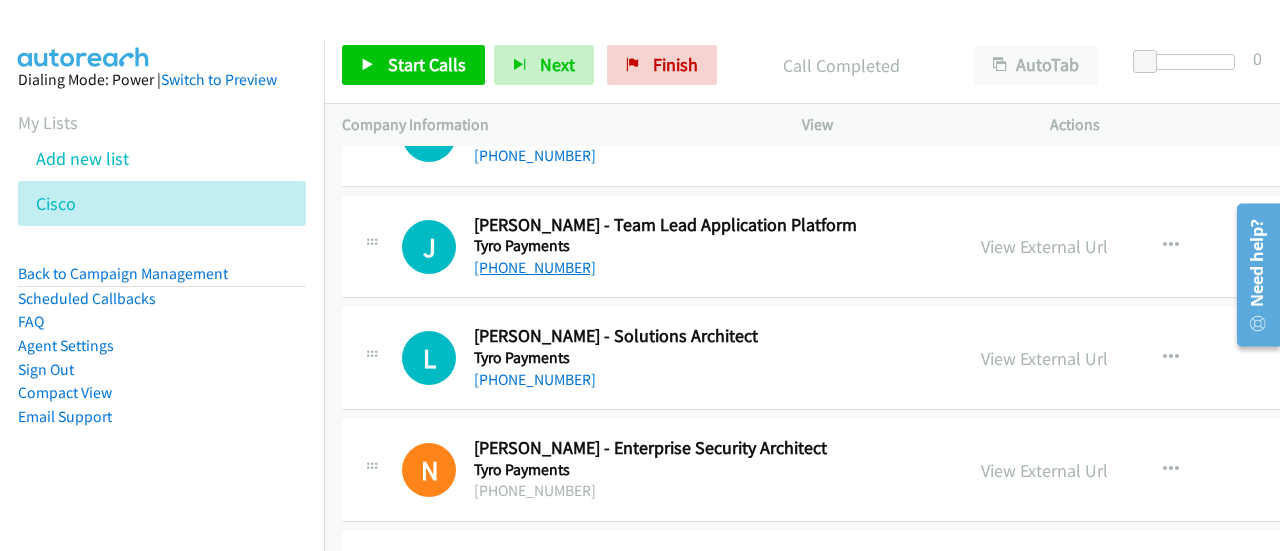 click on "+61 2 8306 5106" at bounding box center (535, 267) 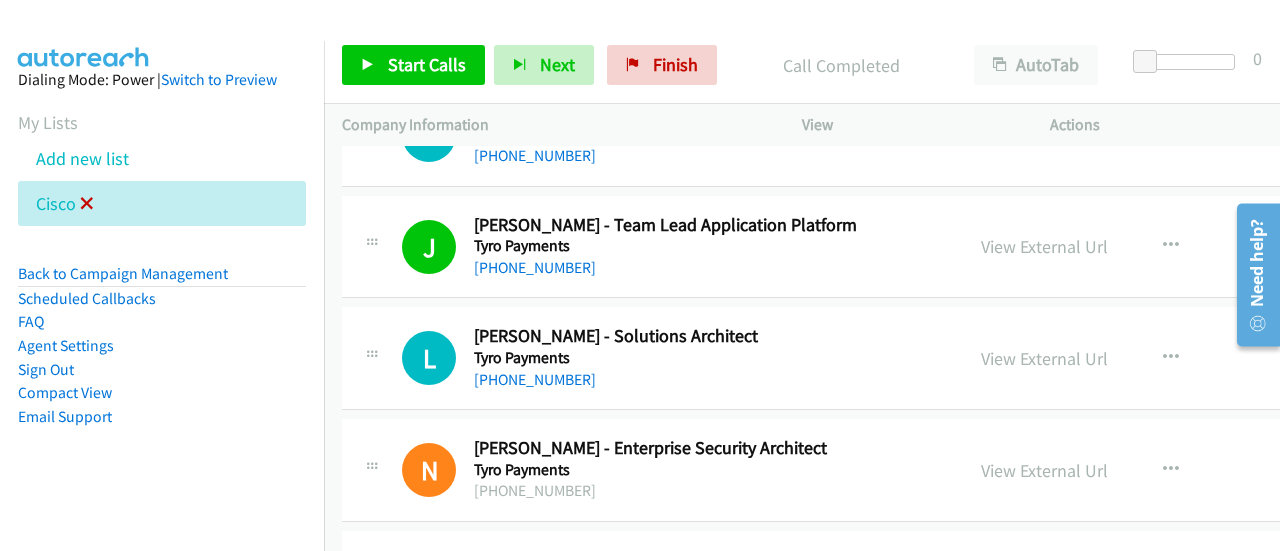 click at bounding box center (87, 205) 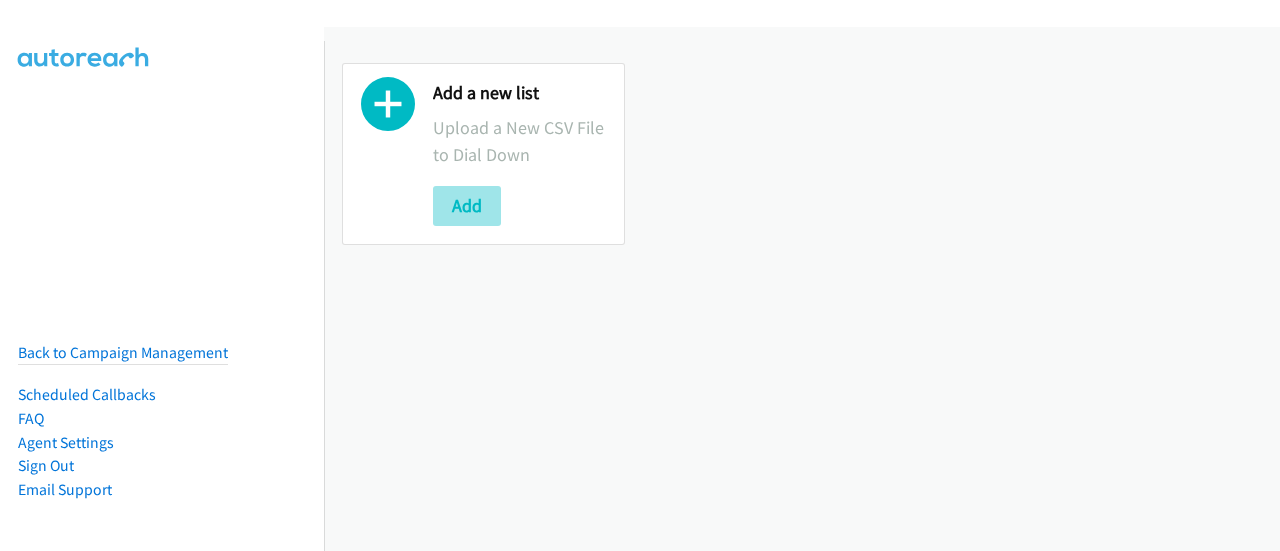 scroll, scrollTop: 0, scrollLeft: 0, axis: both 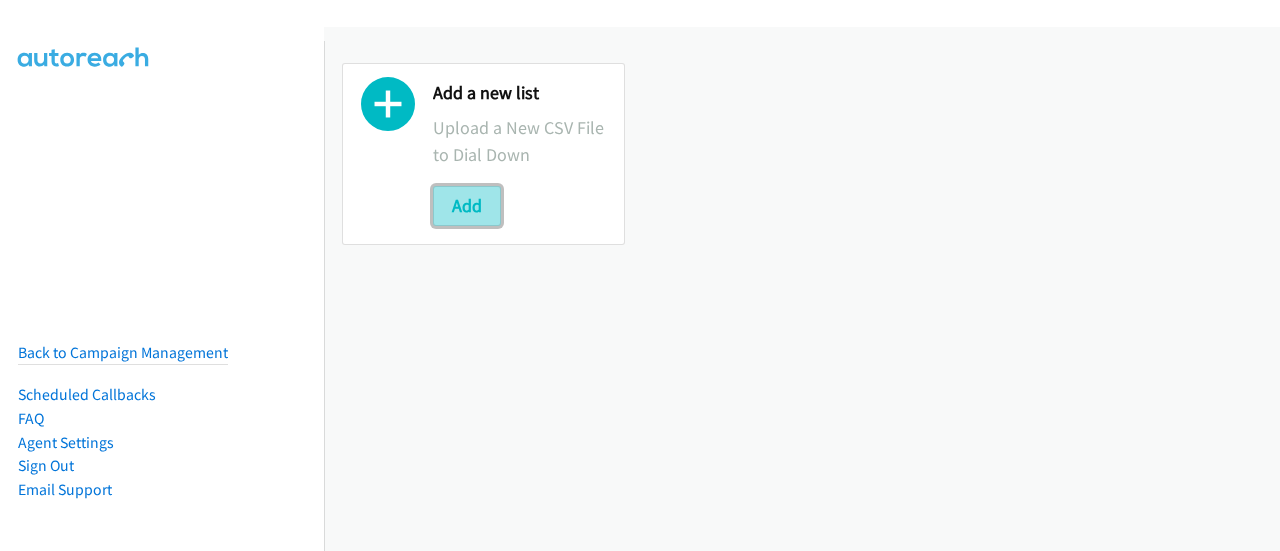 click on "Add" at bounding box center [467, 206] 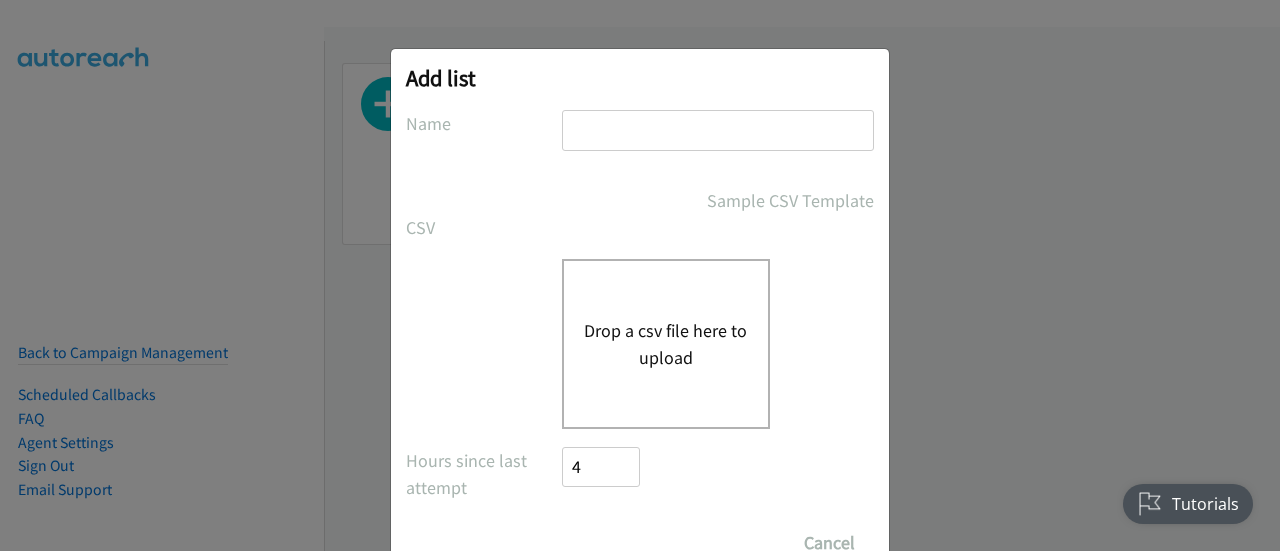 scroll, scrollTop: 0, scrollLeft: 0, axis: both 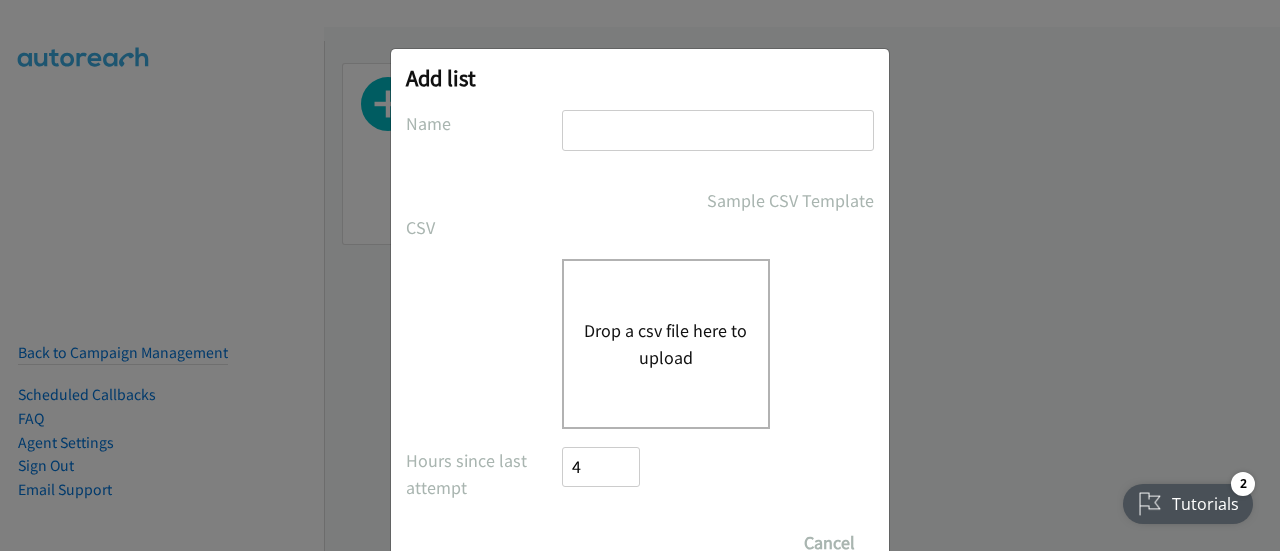 click at bounding box center (718, 130) 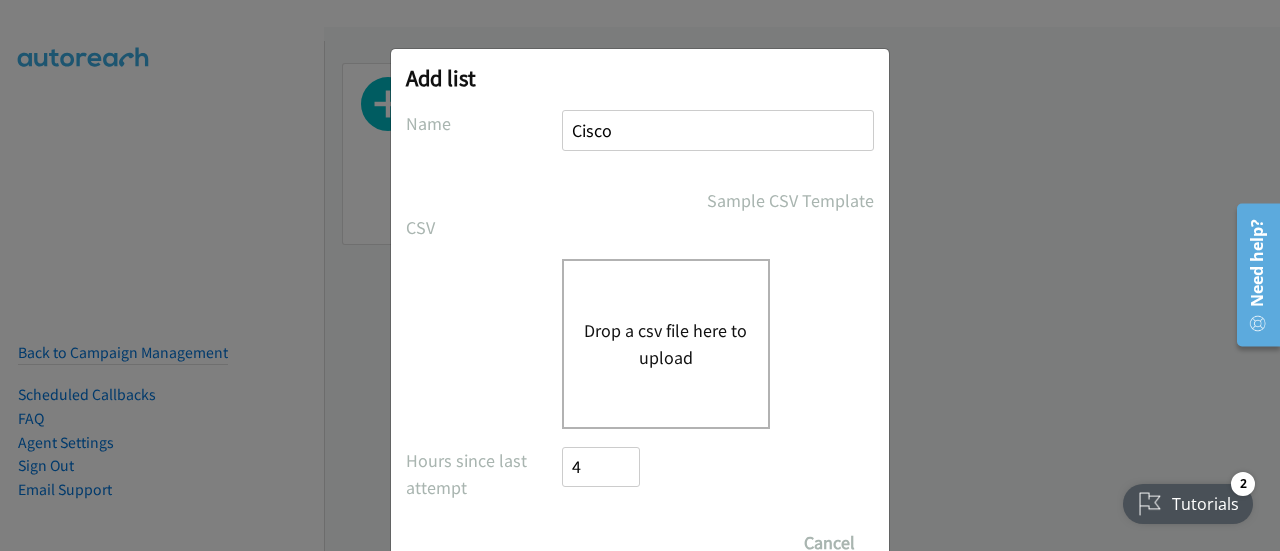 type on "Cisco" 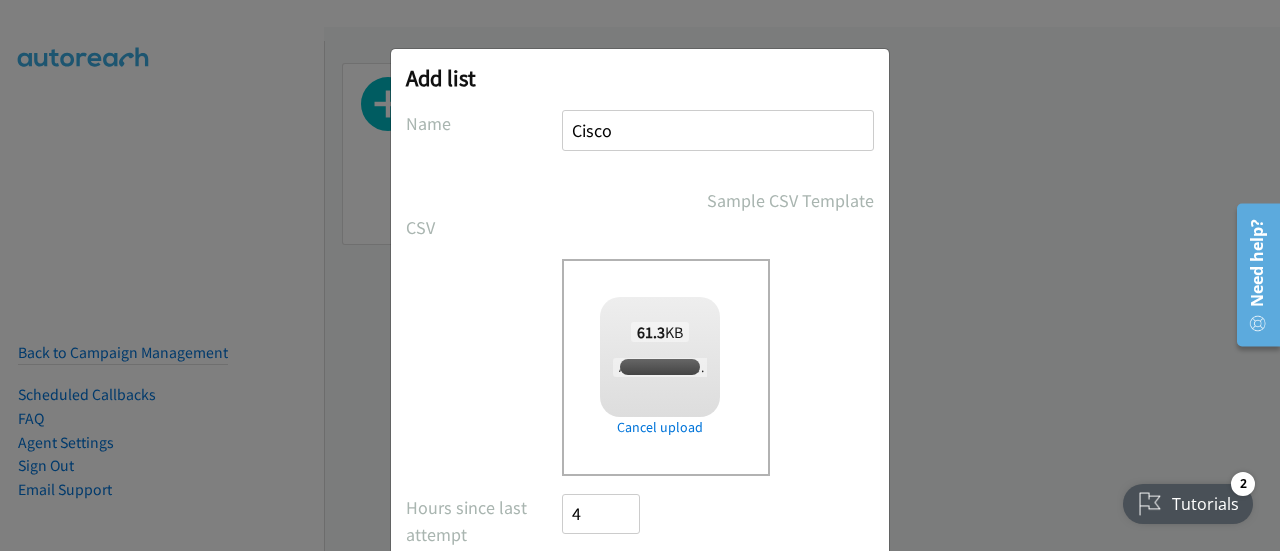 checkbox on "true" 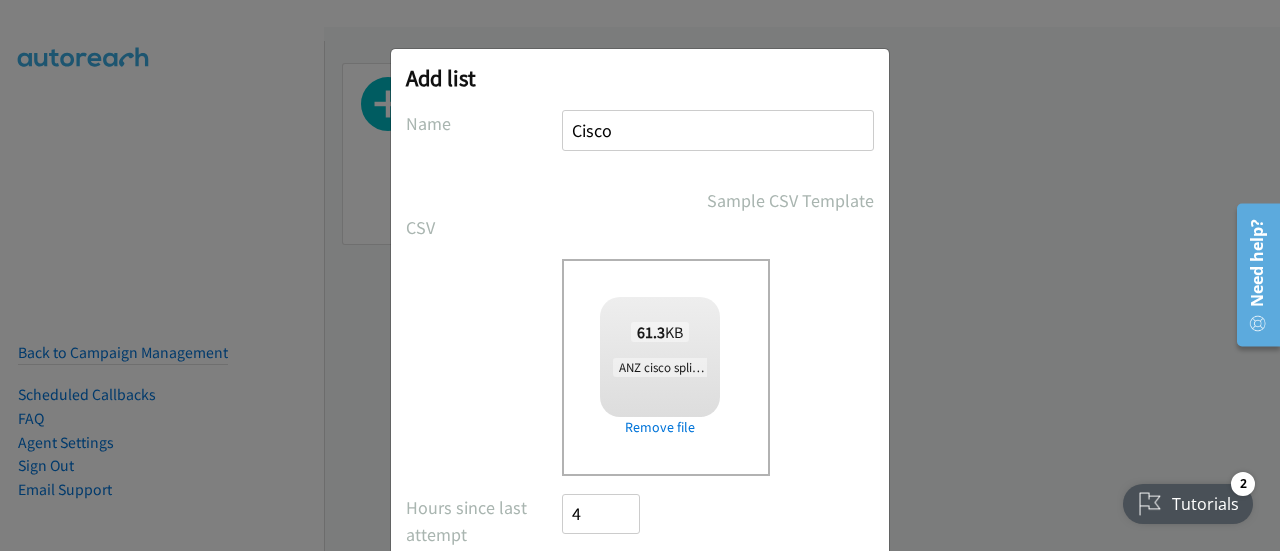 scroll, scrollTop: 122, scrollLeft: 0, axis: vertical 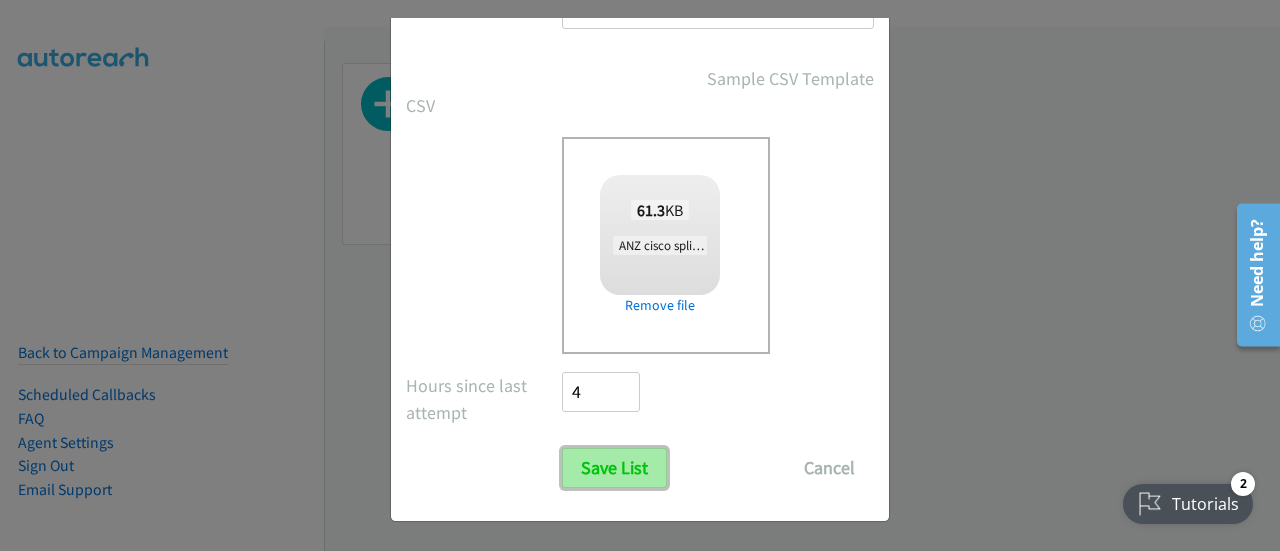 click on "Save List" at bounding box center [614, 468] 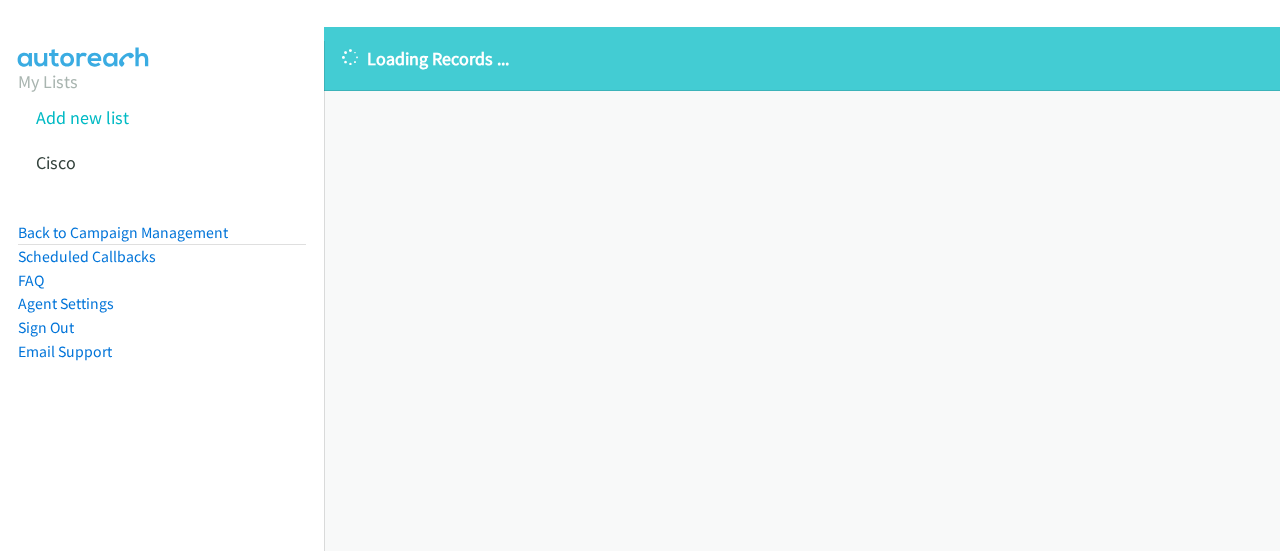 scroll, scrollTop: 0, scrollLeft: 0, axis: both 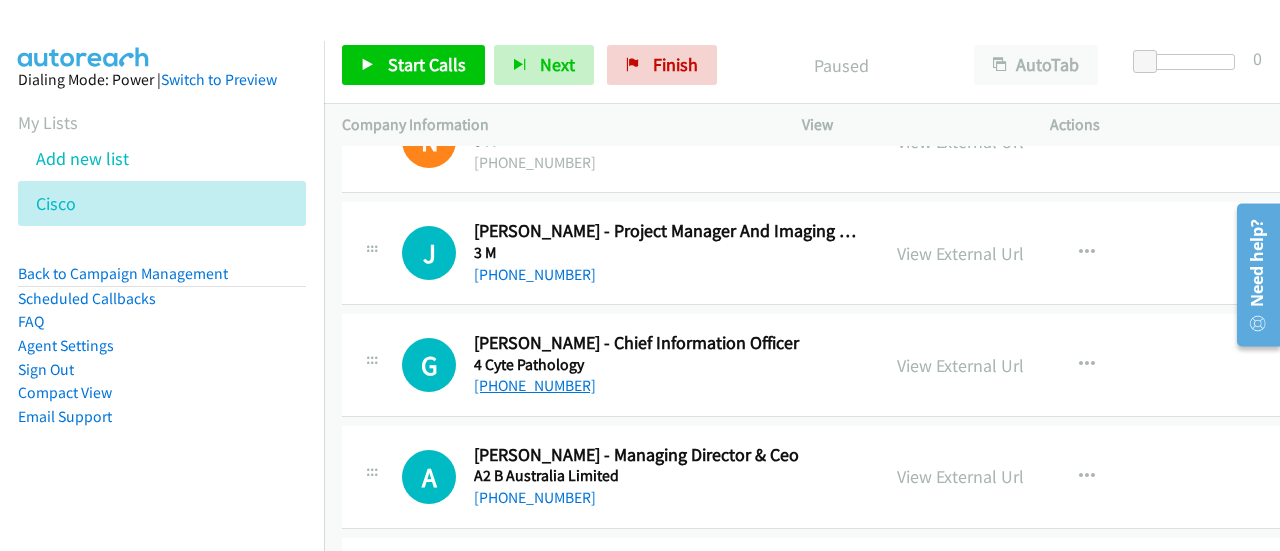 click on "[PHONE_NUMBER]" at bounding box center [535, 385] 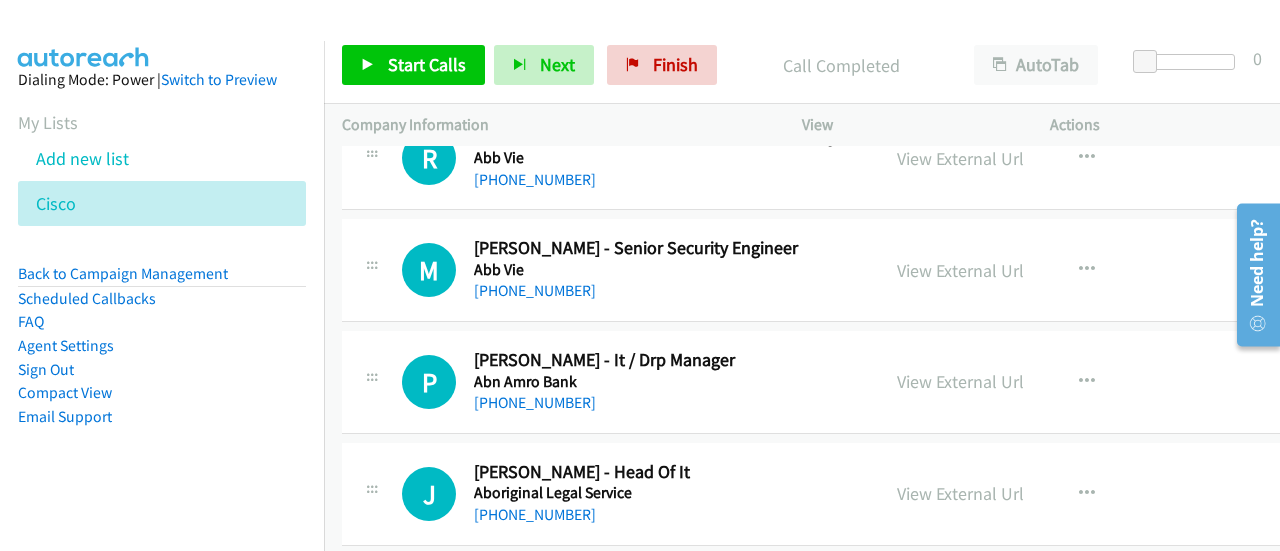 scroll, scrollTop: 779, scrollLeft: 0, axis: vertical 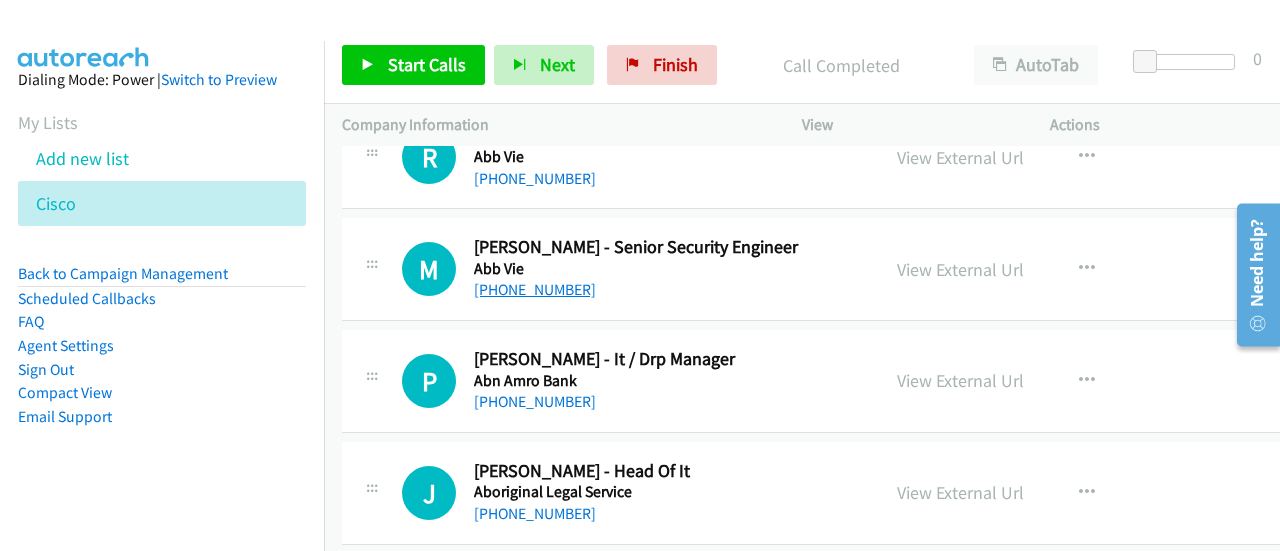 click on "[PHONE_NUMBER]" at bounding box center [535, 289] 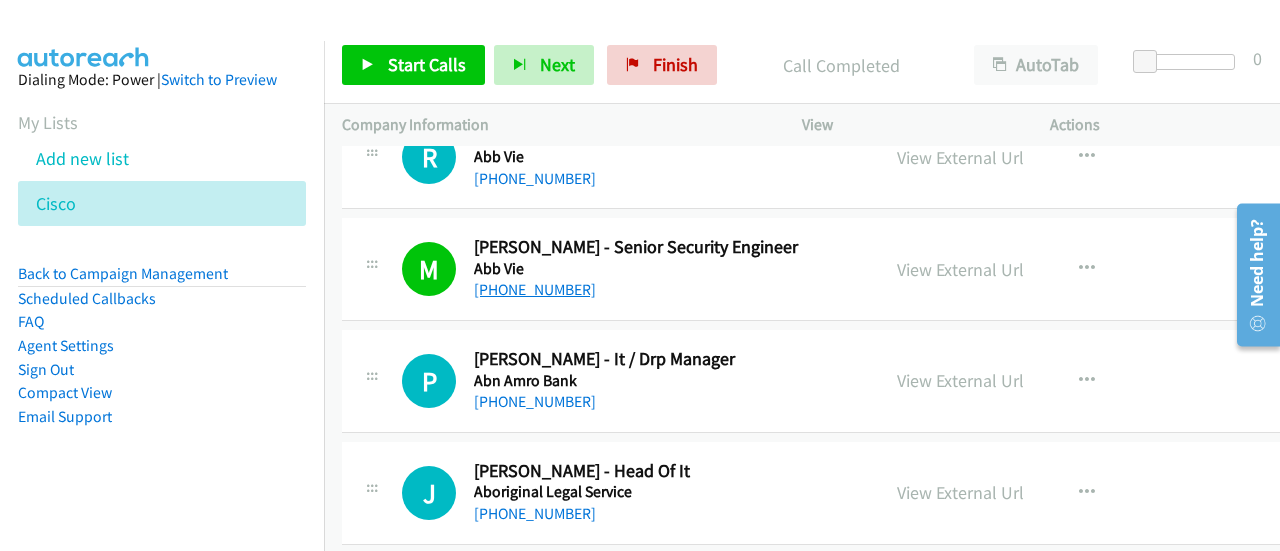 click on "[PHONE_NUMBER]" at bounding box center [535, 289] 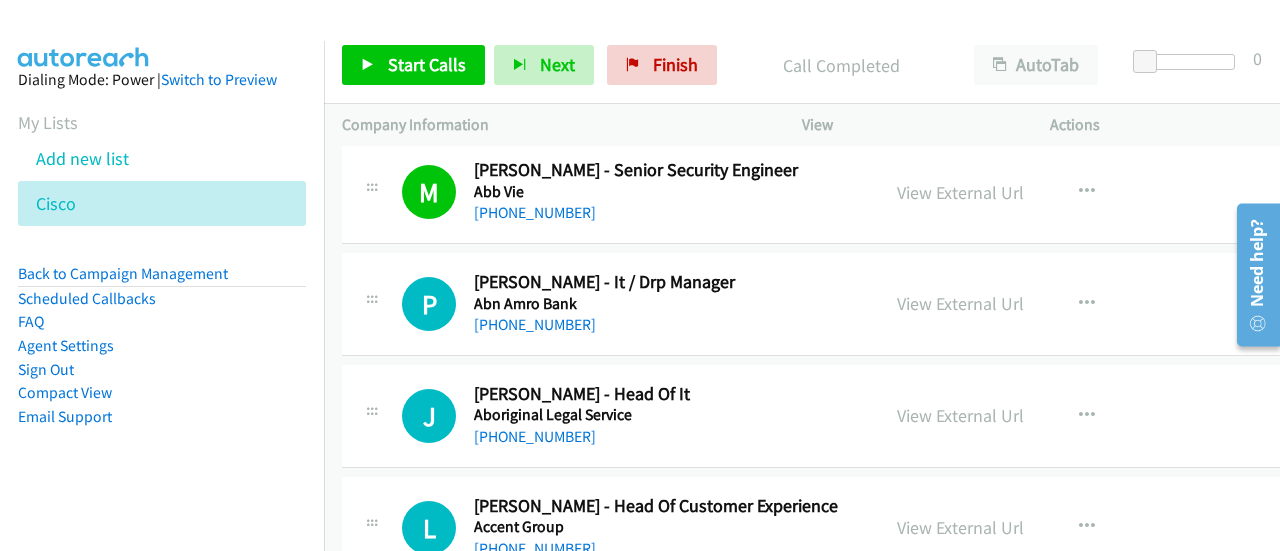 scroll, scrollTop: 858, scrollLeft: 0, axis: vertical 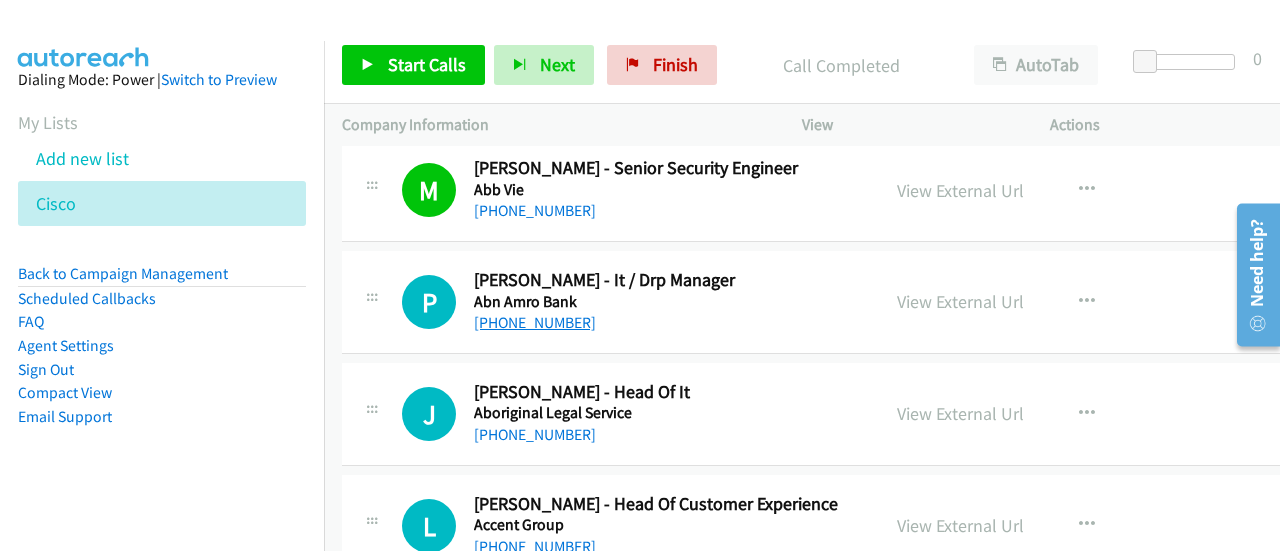 click on "[PHONE_NUMBER]" at bounding box center [535, 322] 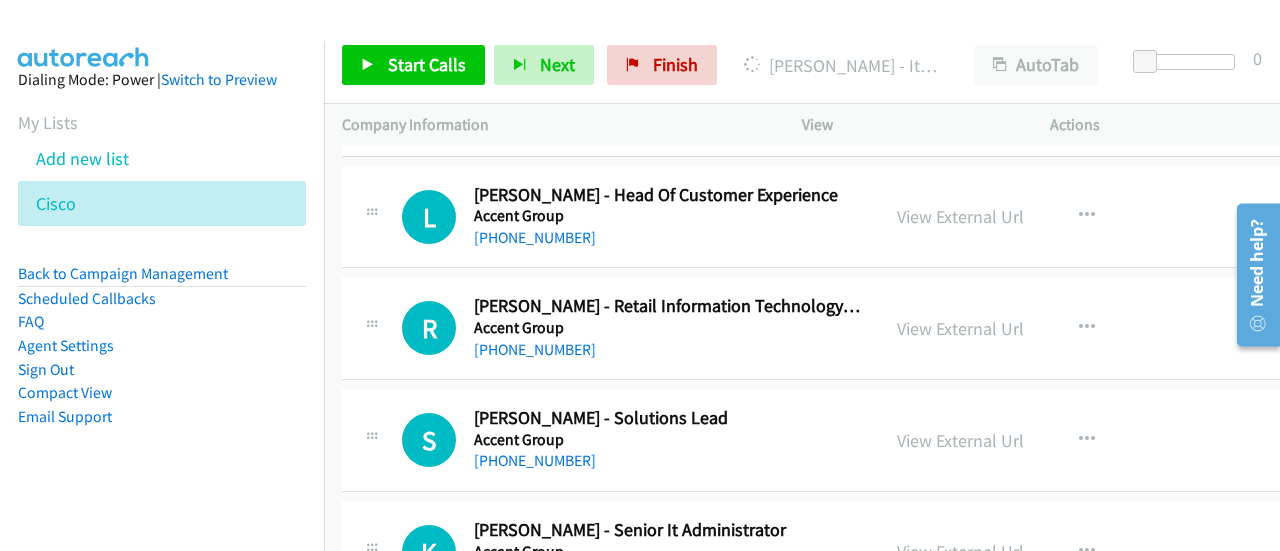 scroll, scrollTop: 1169, scrollLeft: 0, axis: vertical 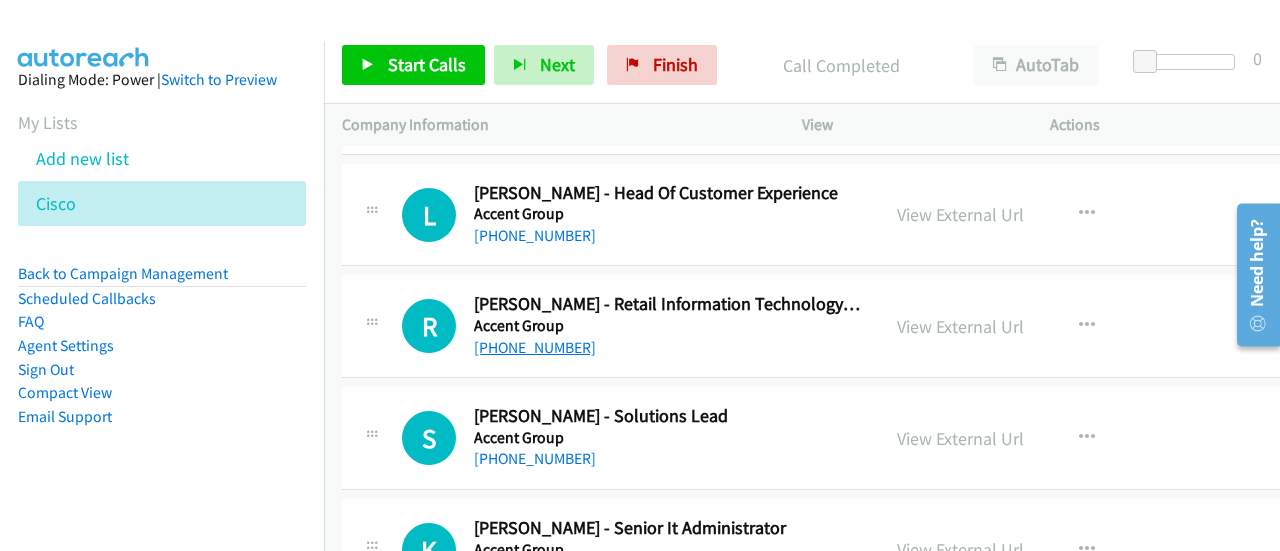 click on "[PHONE_NUMBER]" at bounding box center [535, 347] 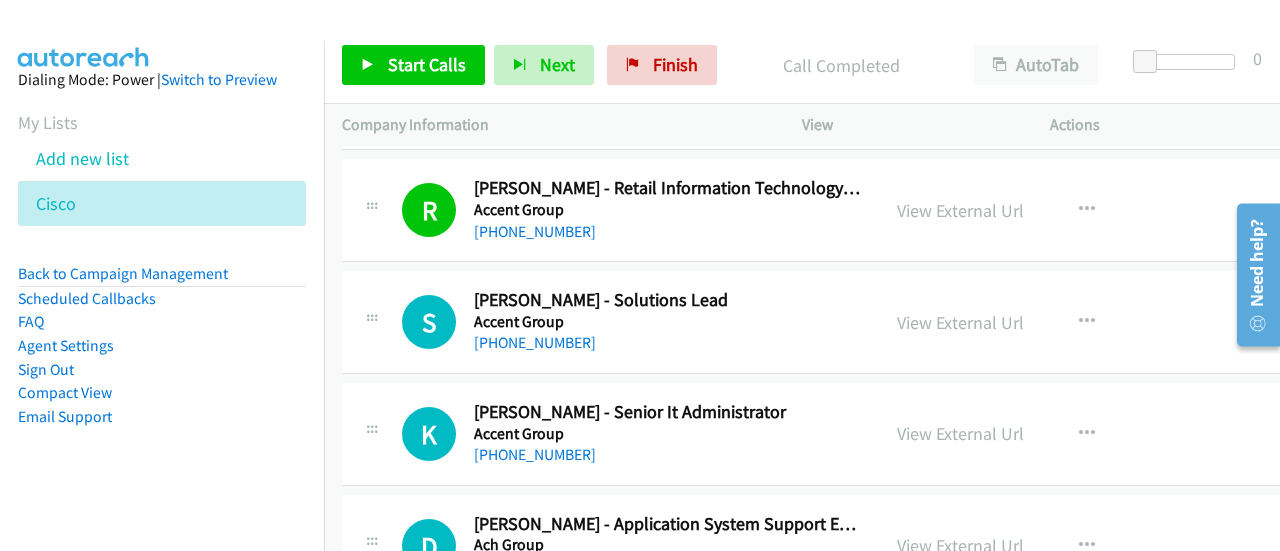 scroll, scrollTop: 1289, scrollLeft: 0, axis: vertical 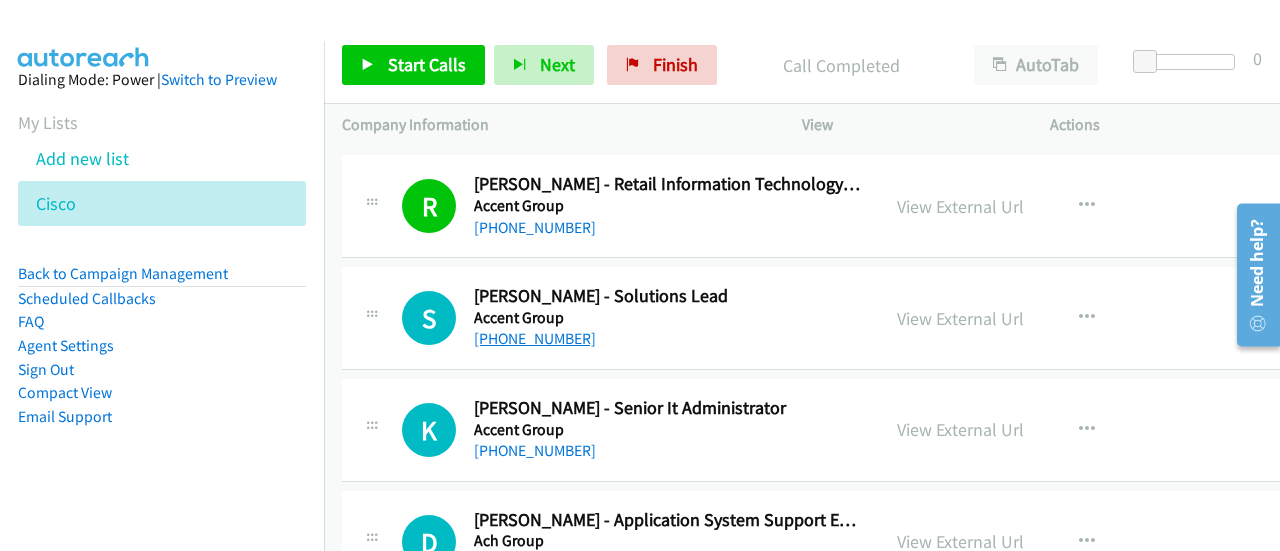 click on "[PHONE_NUMBER]" at bounding box center (535, 338) 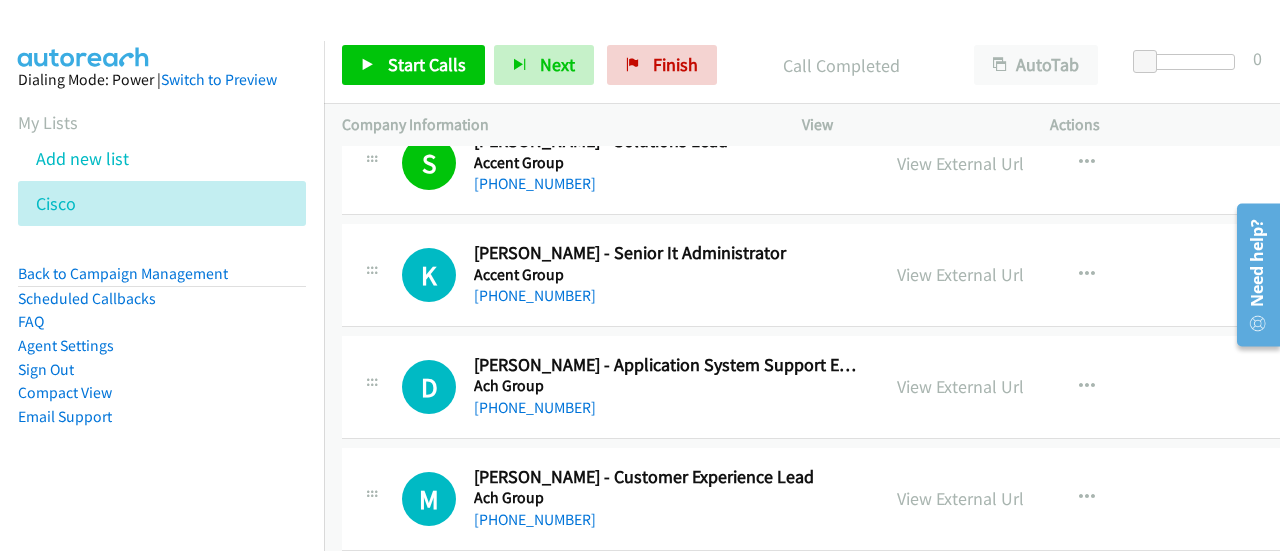 scroll, scrollTop: 1445, scrollLeft: 0, axis: vertical 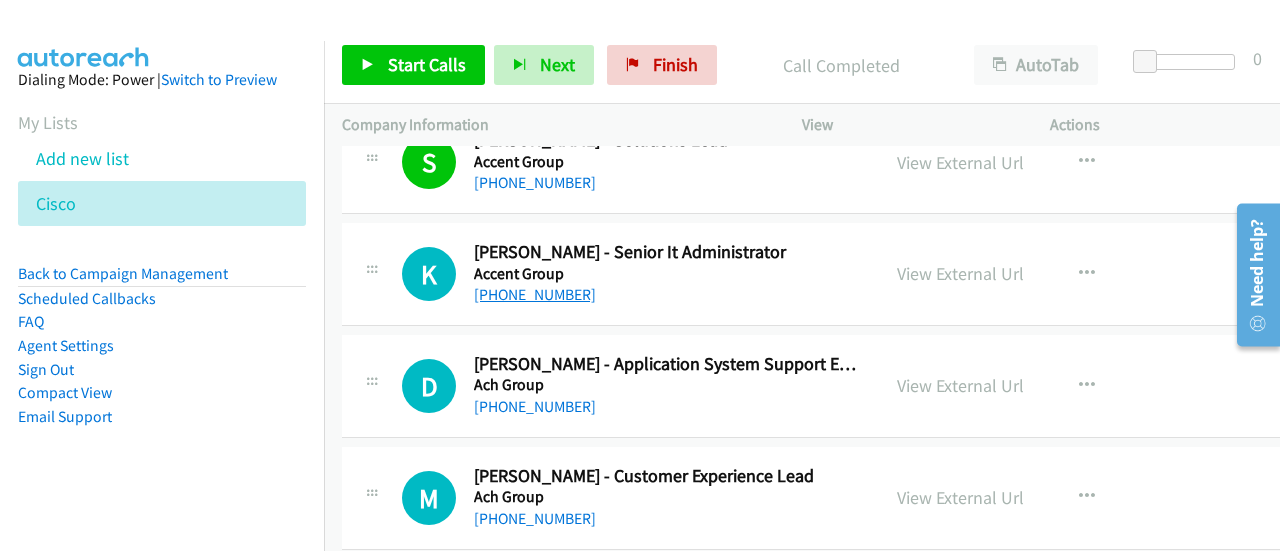 click on "[PHONE_NUMBER]" at bounding box center (535, 294) 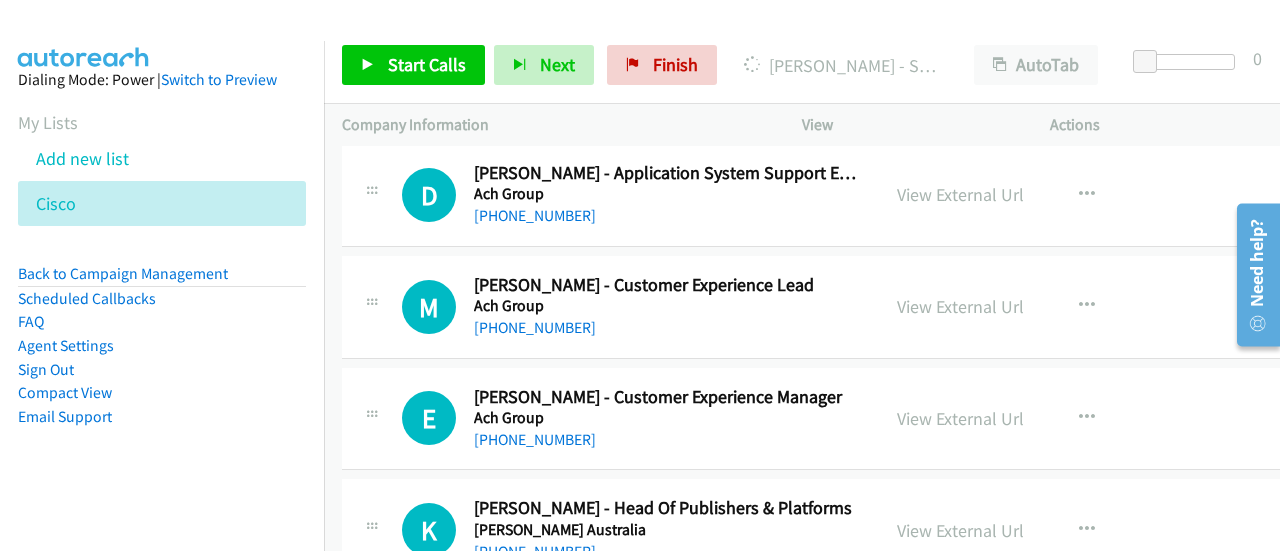 scroll, scrollTop: 1637, scrollLeft: 0, axis: vertical 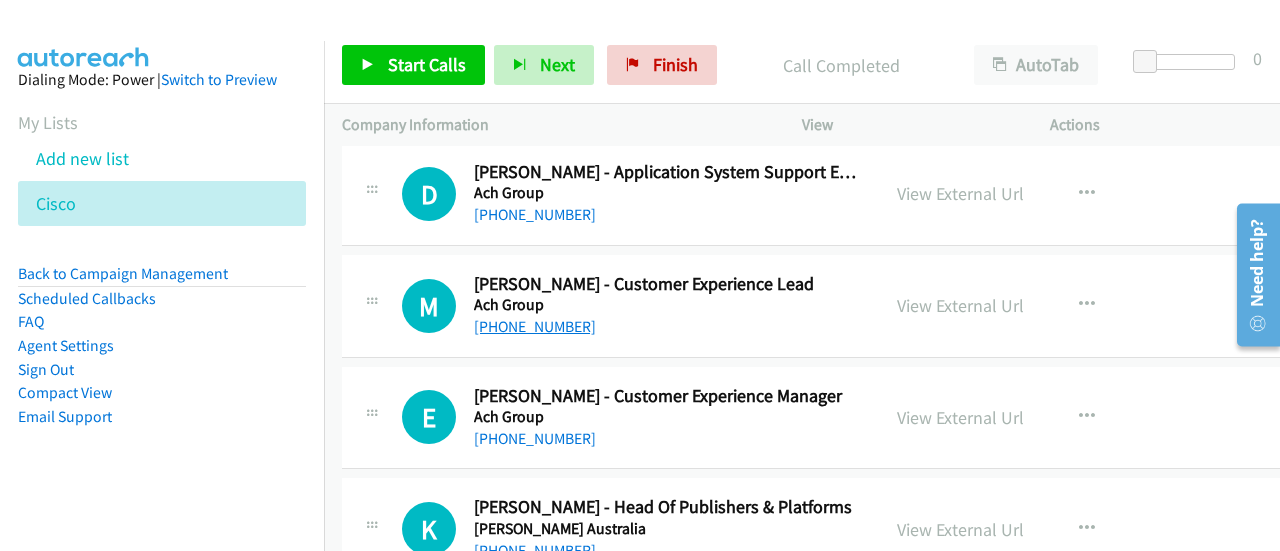 click on "[PHONE_NUMBER]" at bounding box center (535, 326) 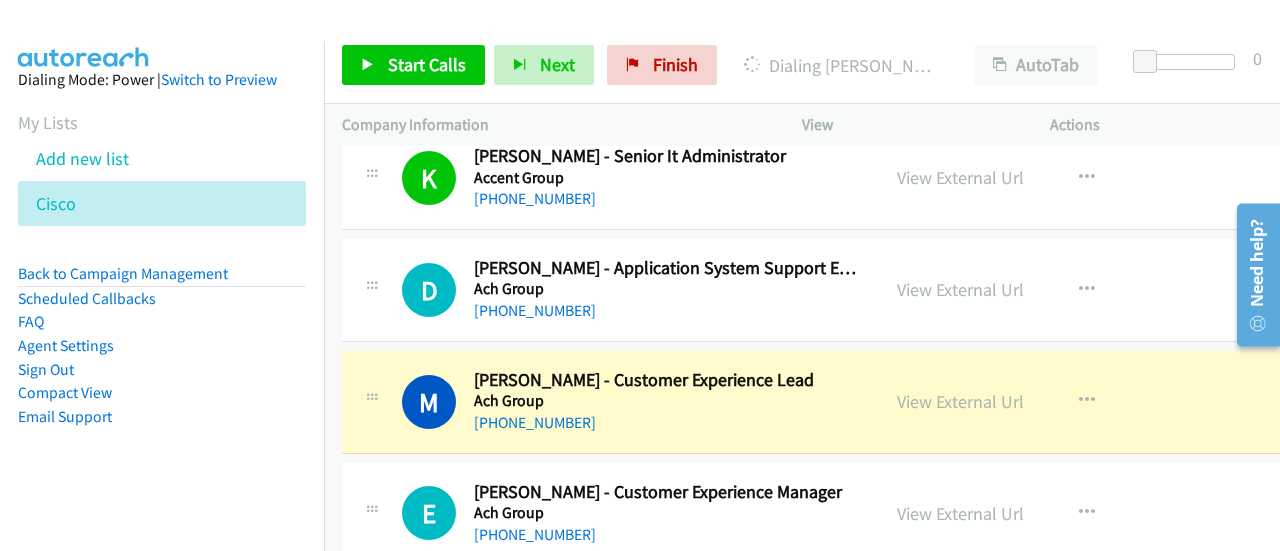 scroll, scrollTop: 1547, scrollLeft: 0, axis: vertical 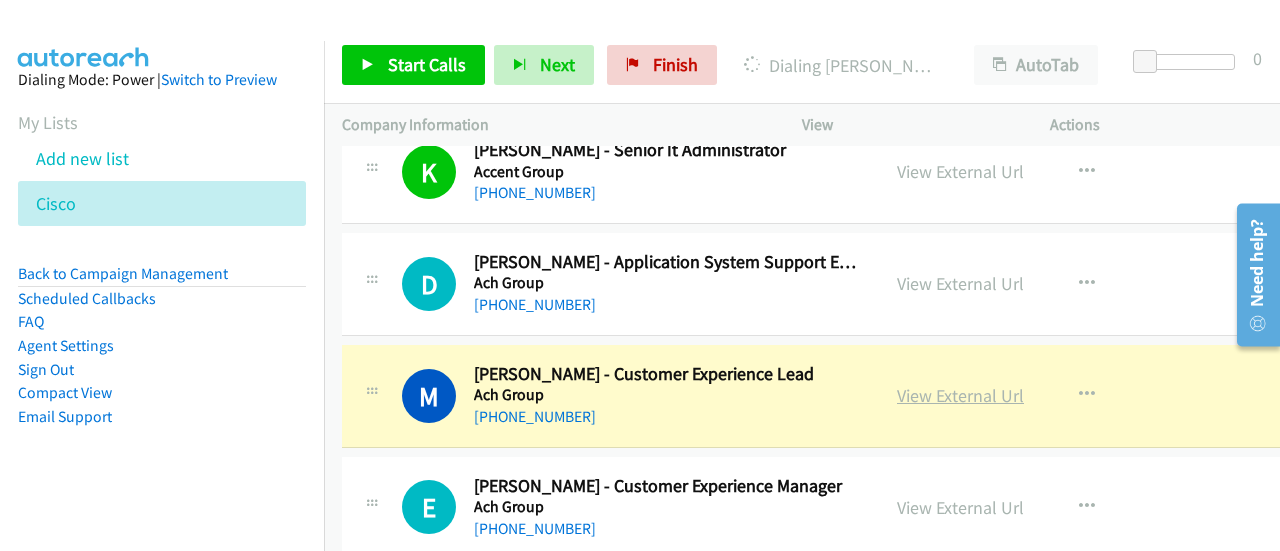 click on "View External Url" at bounding box center [960, 395] 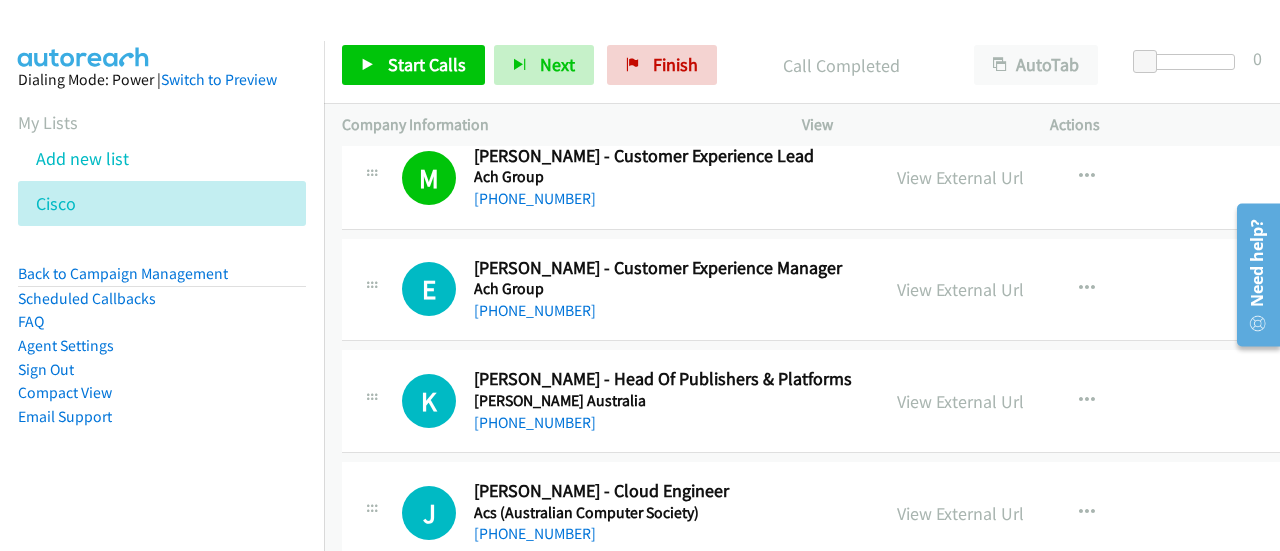 scroll, scrollTop: 1769, scrollLeft: 0, axis: vertical 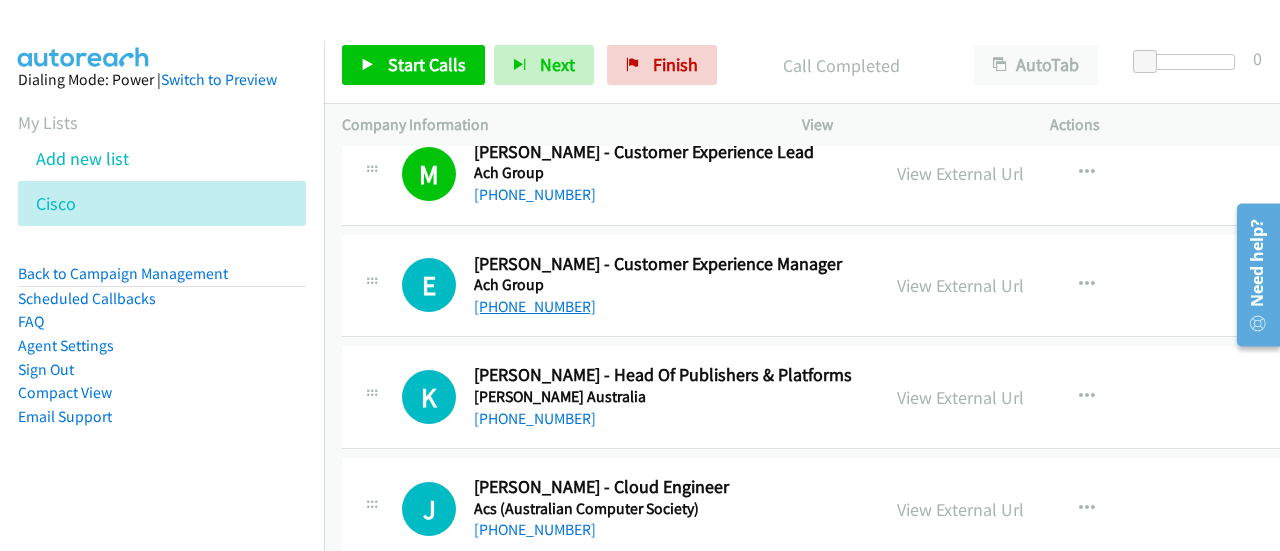 click on "[PHONE_NUMBER]" at bounding box center (535, 306) 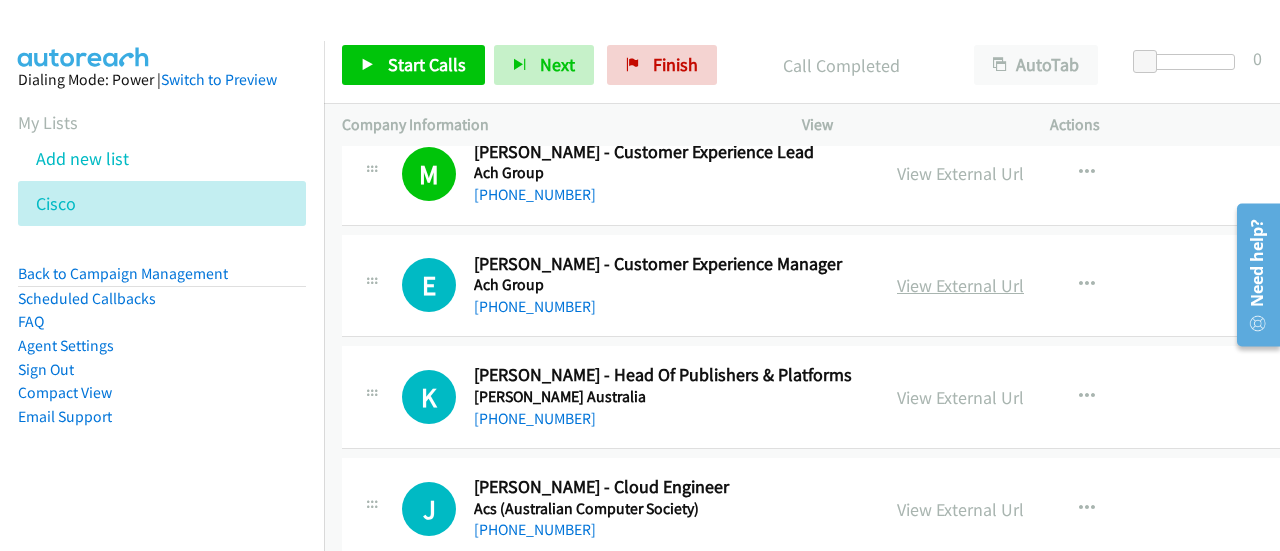 click on "View External Url" at bounding box center (960, 285) 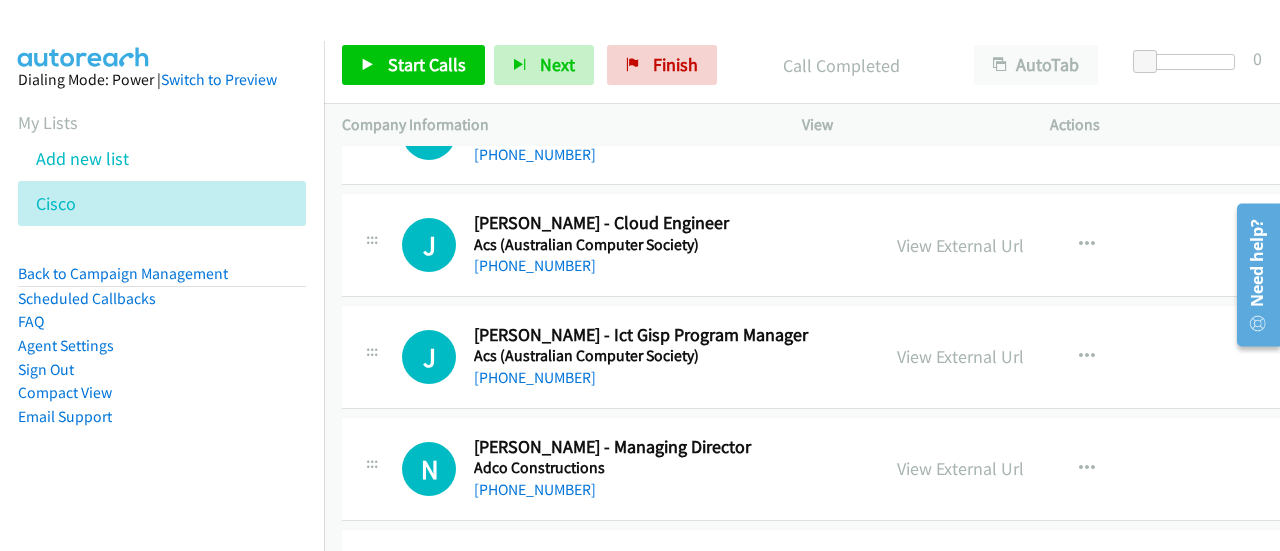 scroll, scrollTop: 2034, scrollLeft: 0, axis: vertical 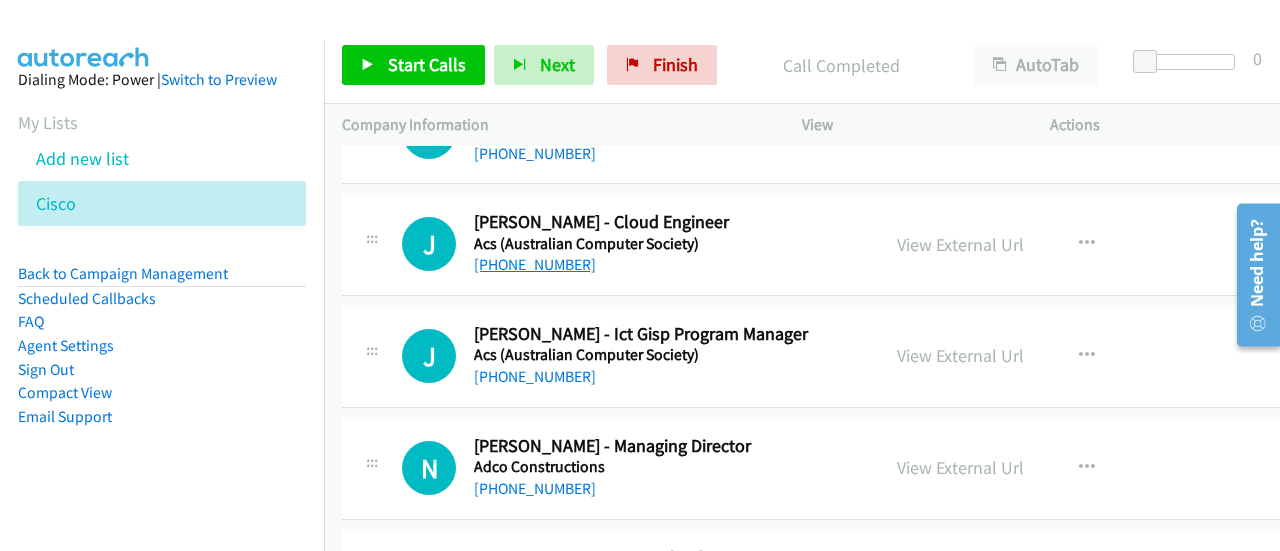 click on "[PHONE_NUMBER]" at bounding box center [535, 264] 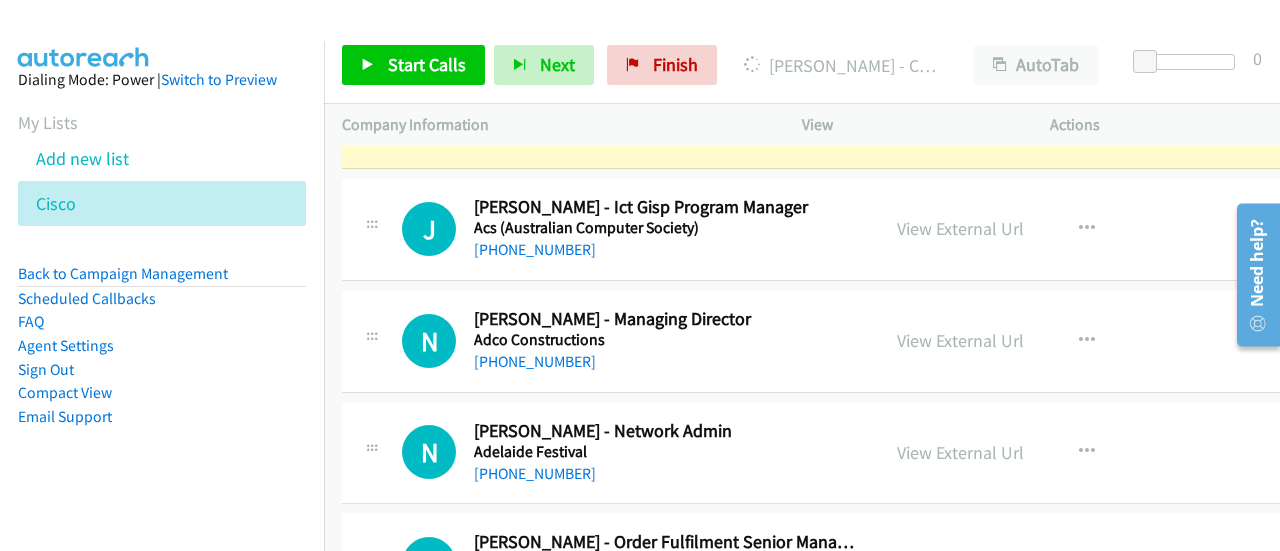 scroll, scrollTop: 2163, scrollLeft: 0, axis: vertical 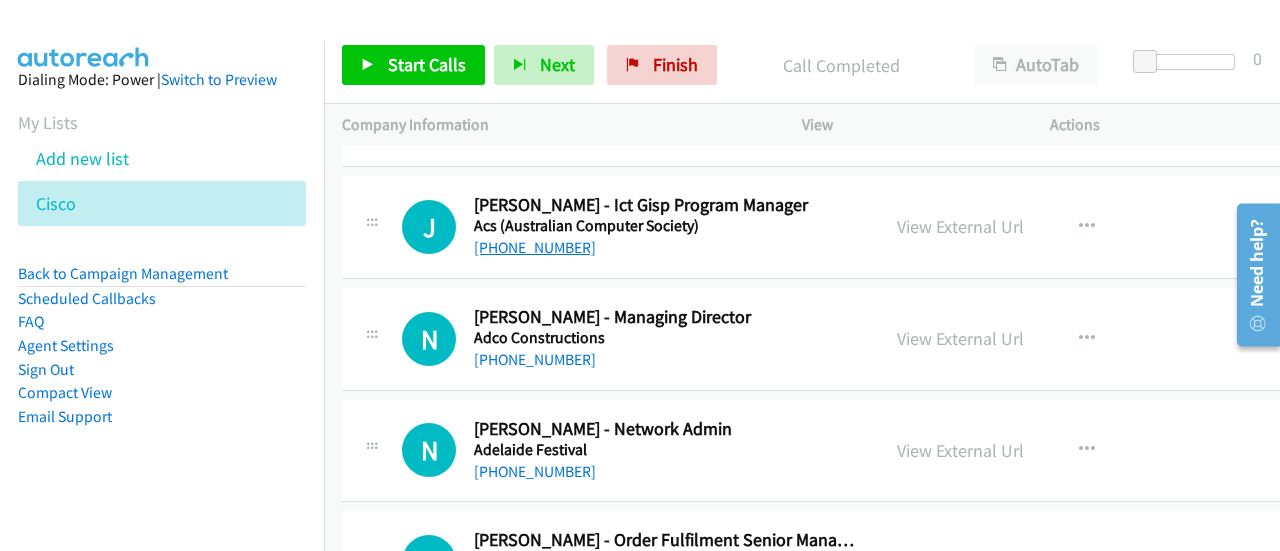 click on "[PHONE_NUMBER]" at bounding box center [535, 247] 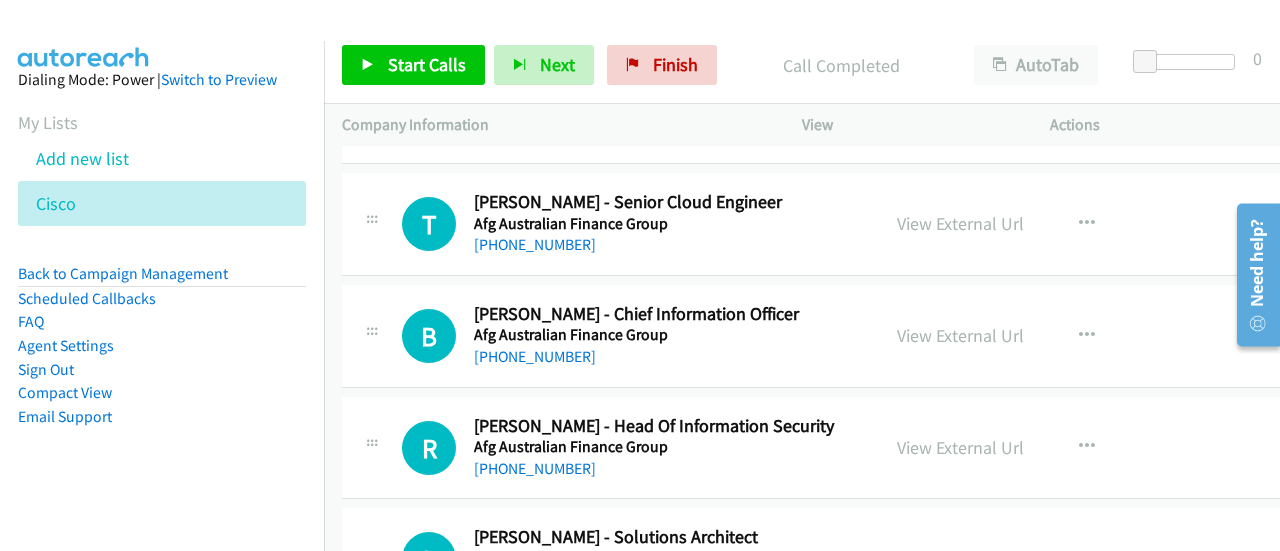 scroll, scrollTop: 2733, scrollLeft: 0, axis: vertical 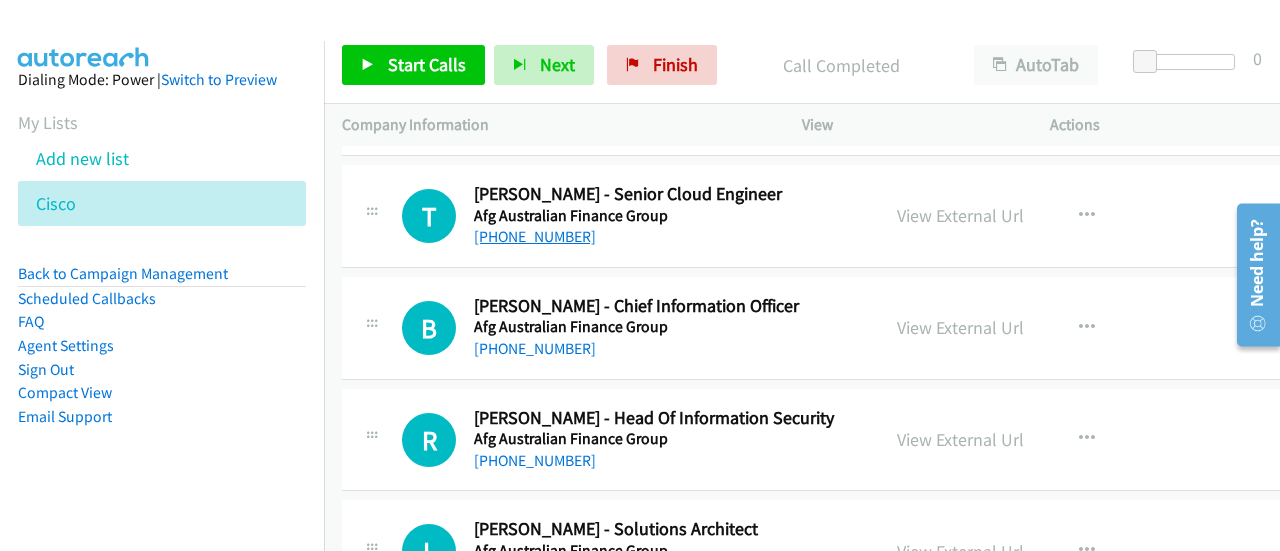 click on "[PHONE_NUMBER]" at bounding box center (535, 236) 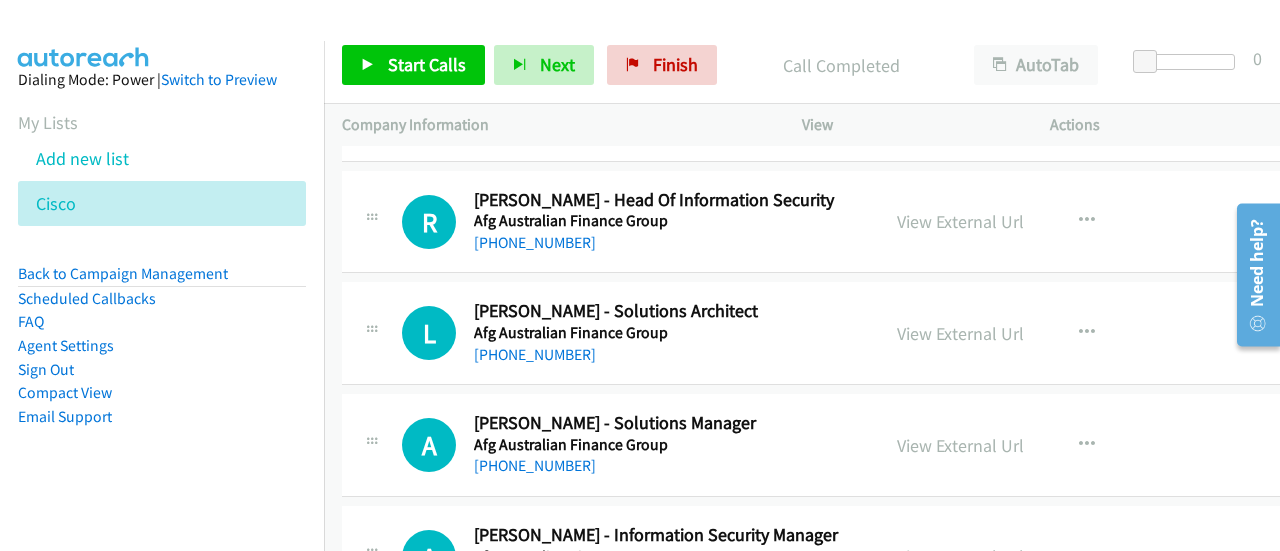 scroll, scrollTop: 2961, scrollLeft: 0, axis: vertical 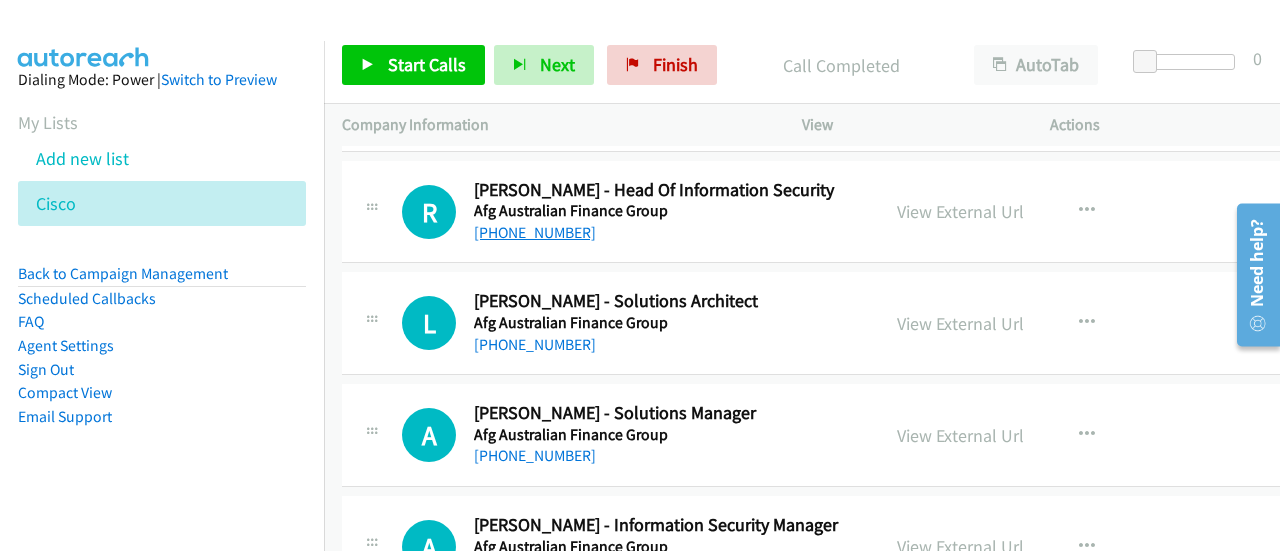 click on "[PHONE_NUMBER]" at bounding box center (535, 232) 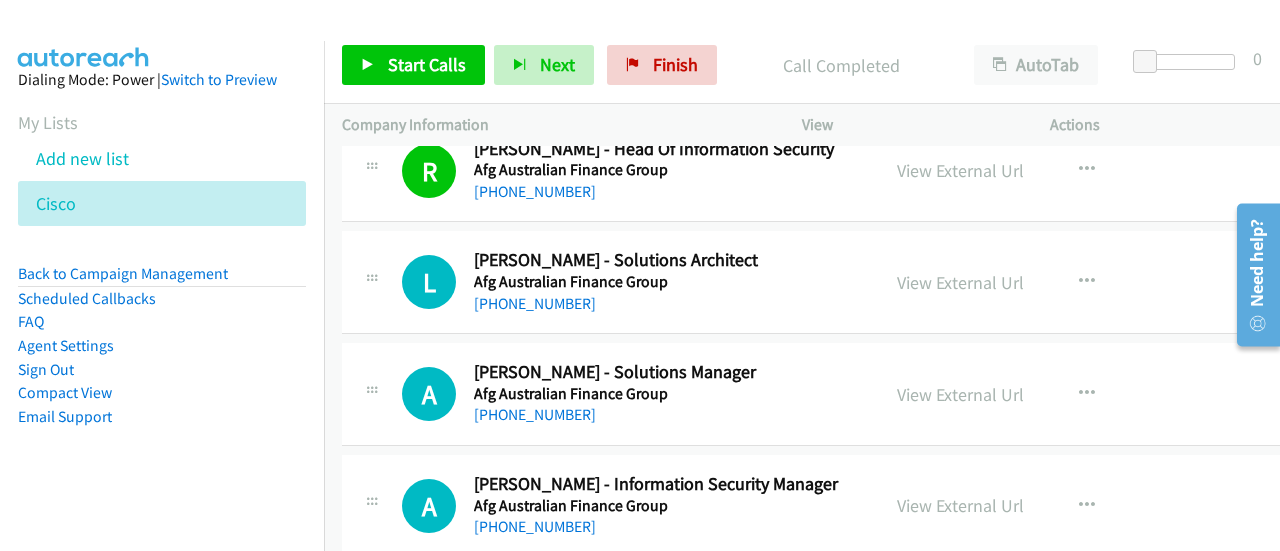 scroll, scrollTop: 3039, scrollLeft: 0, axis: vertical 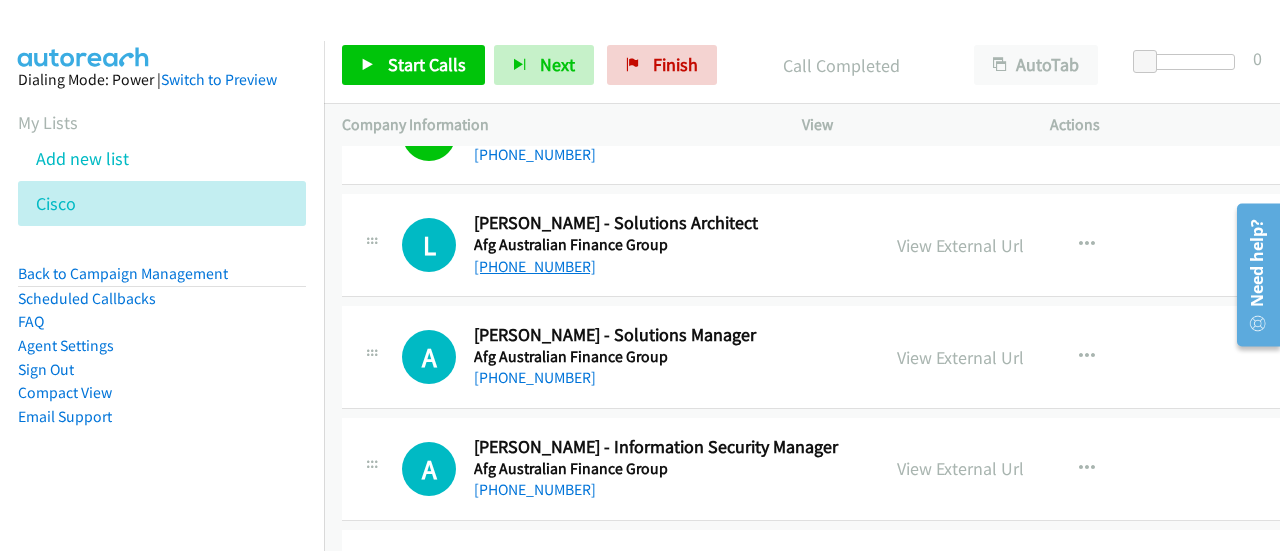 click on "[PHONE_NUMBER]" at bounding box center [535, 266] 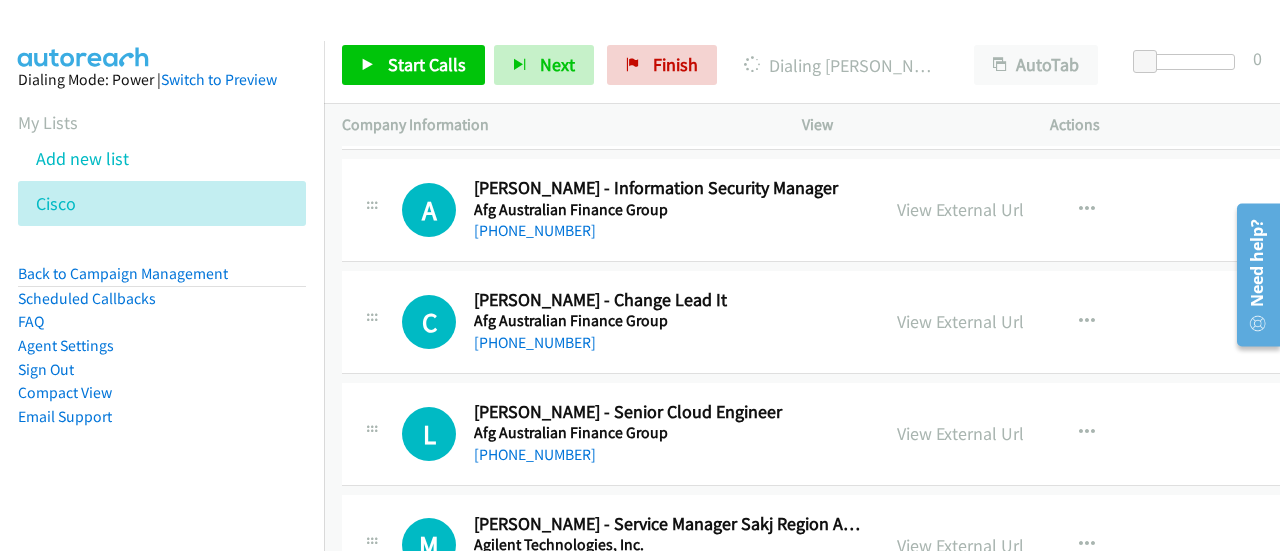 scroll, scrollTop: 3301, scrollLeft: 0, axis: vertical 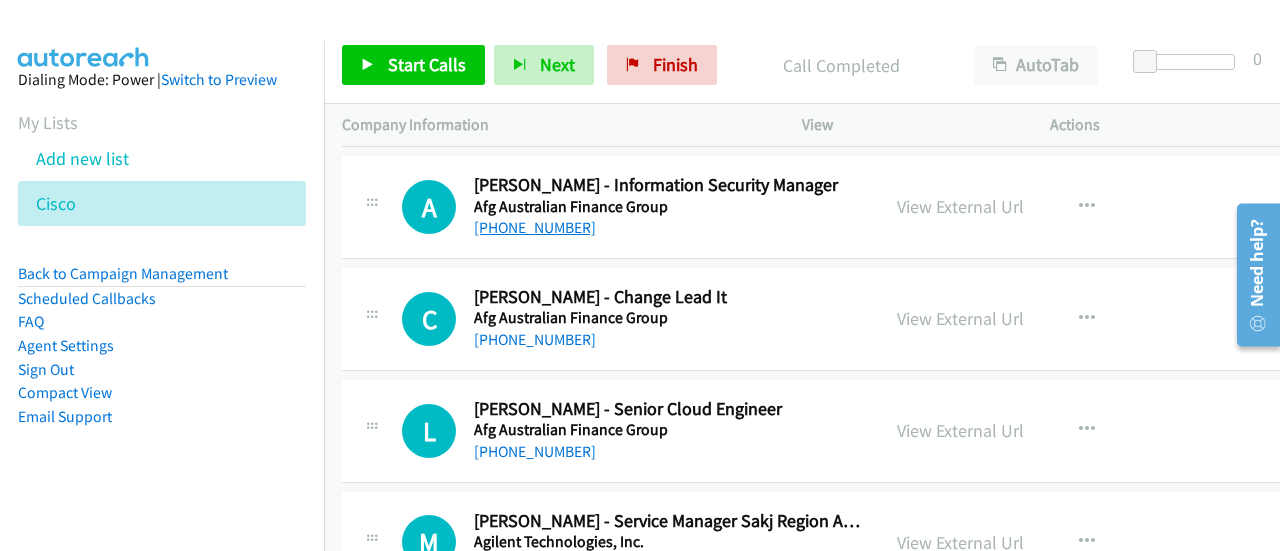 click on "[PHONE_NUMBER]" at bounding box center (535, 227) 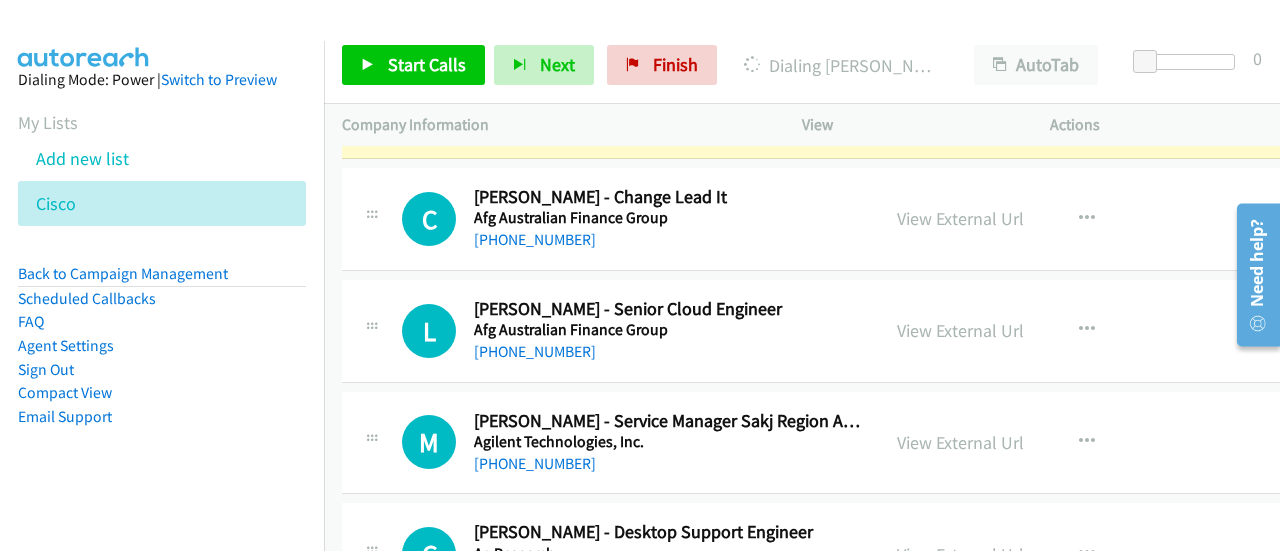 scroll, scrollTop: 3403, scrollLeft: 0, axis: vertical 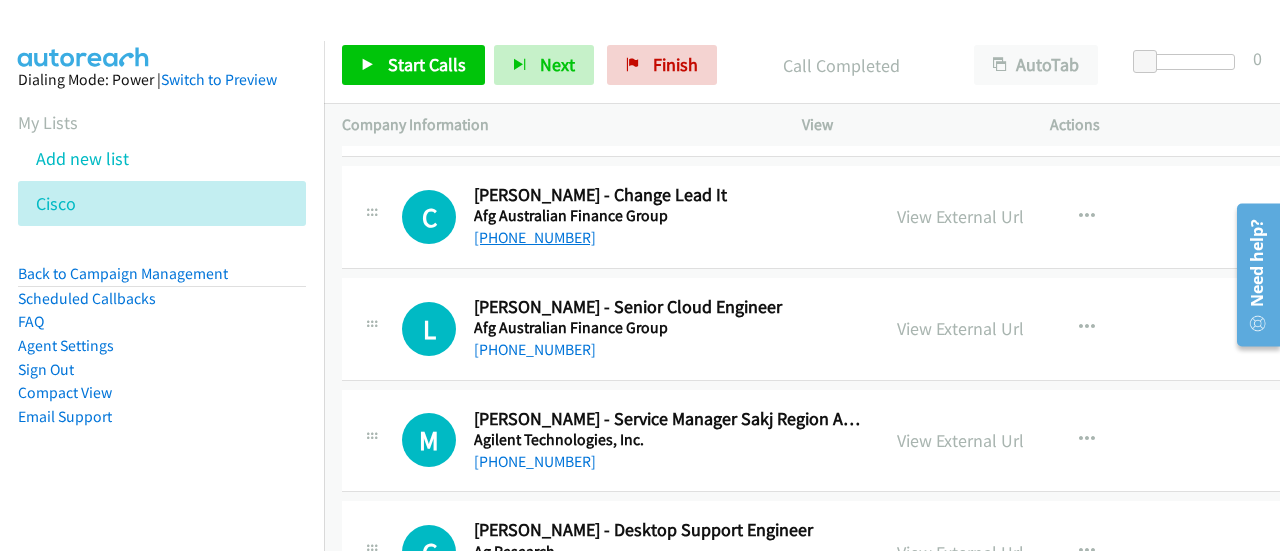 click on "[PHONE_NUMBER]" at bounding box center (535, 237) 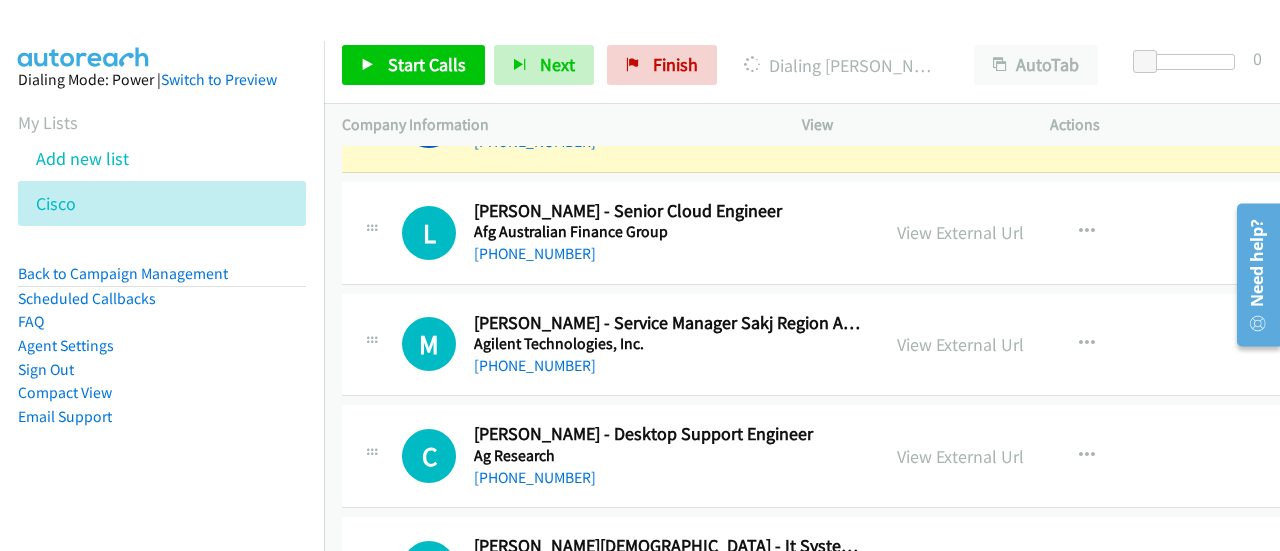 scroll, scrollTop: 3504, scrollLeft: 0, axis: vertical 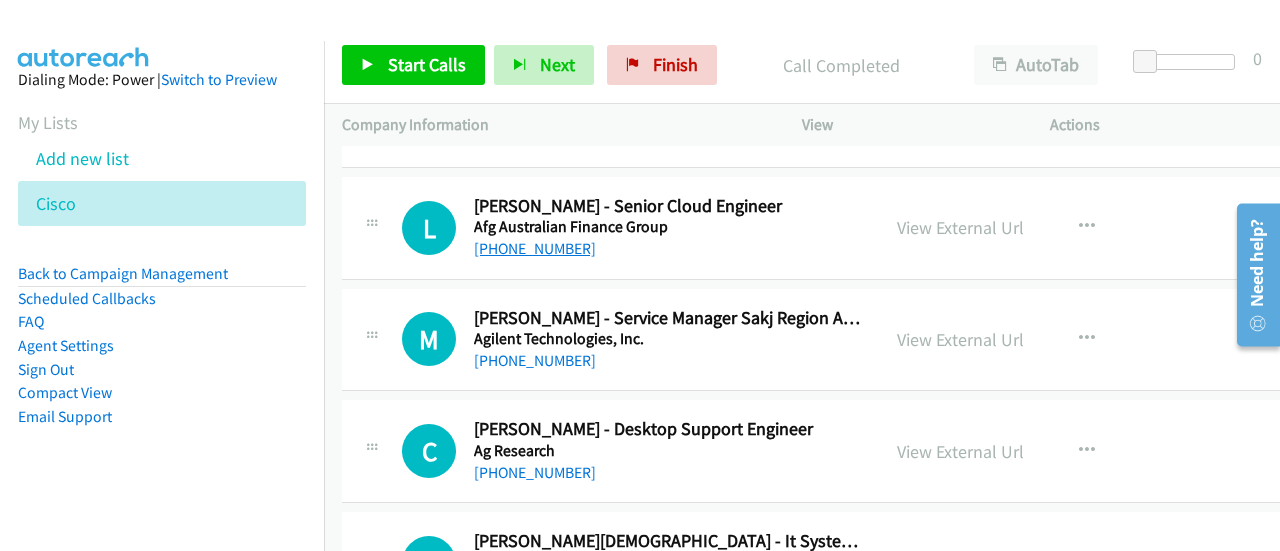 click on "[PHONE_NUMBER]" at bounding box center (535, 248) 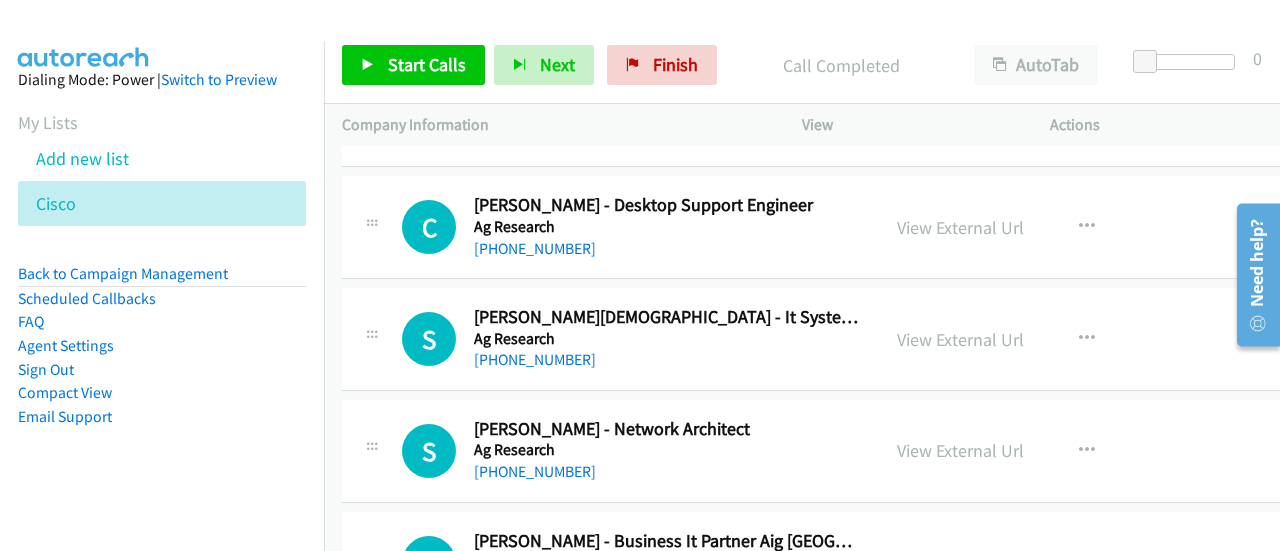 scroll, scrollTop: 3729, scrollLeft: 0, axis: vertical 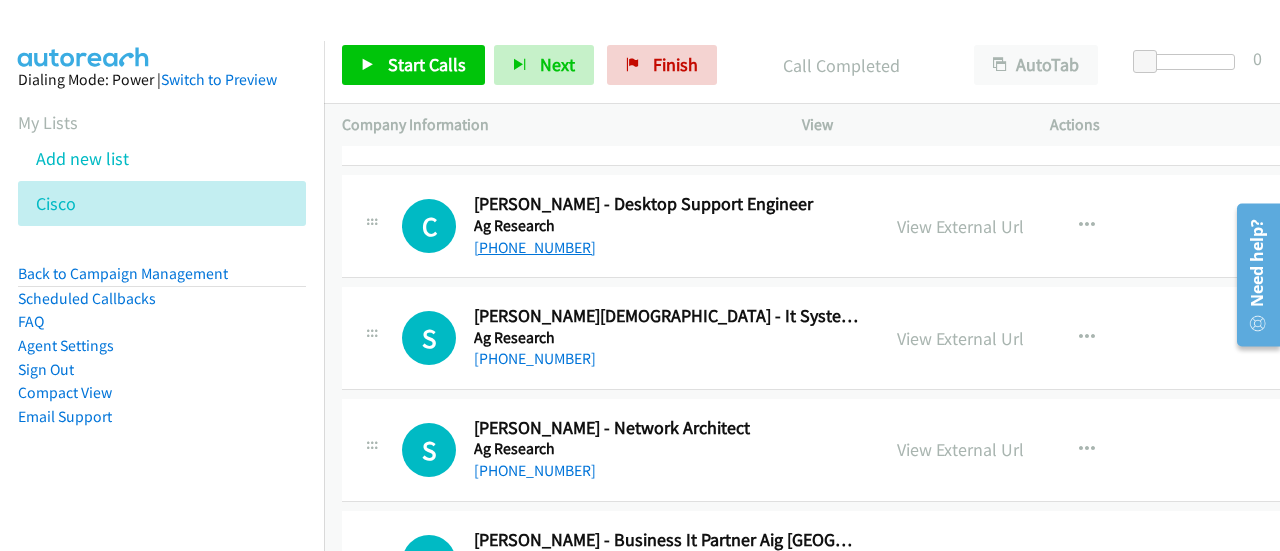 click on "[PHONE_NUMBER]" at bounding box center [535, 247] 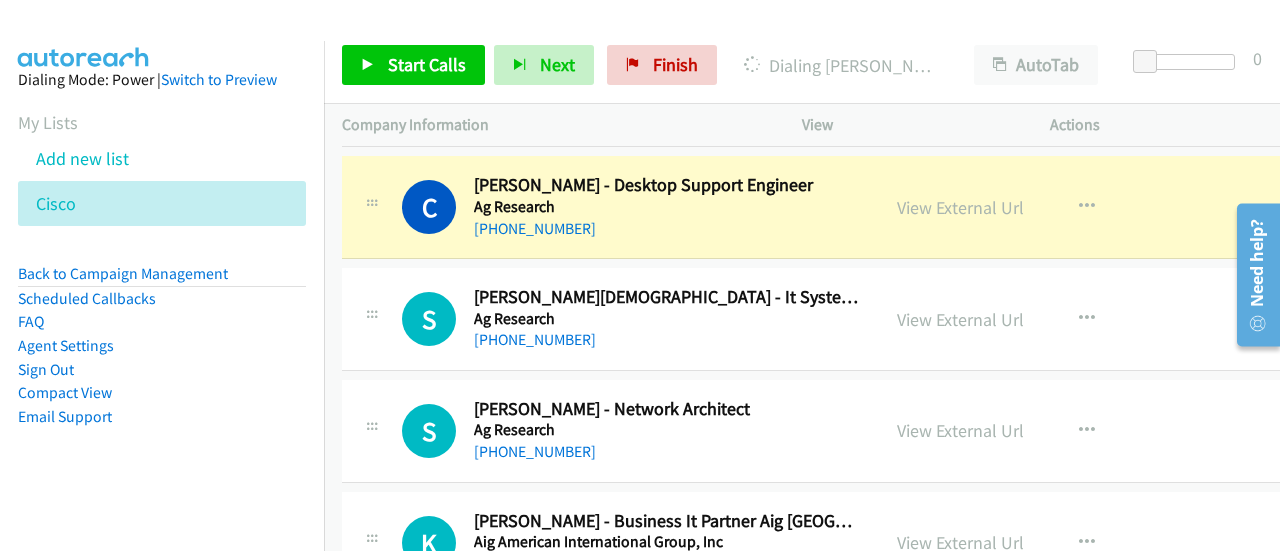 scroll, scrollTop: 3747, scrollLeft: 0, axis: vertical 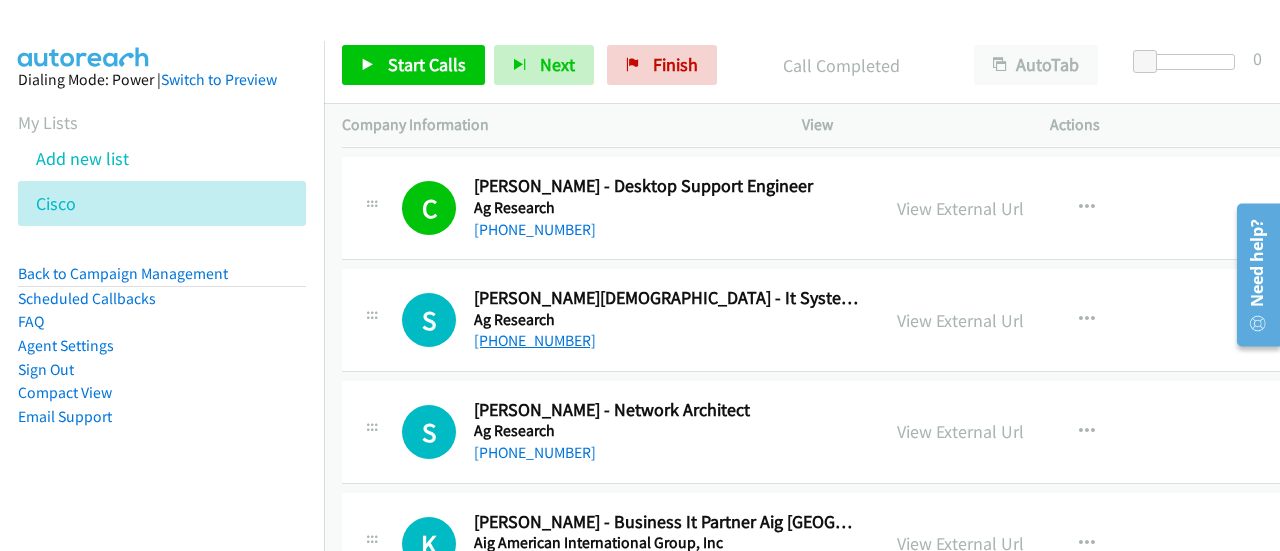 click on "[PHONE_NUMBER]" at bounding box center (535, 340) 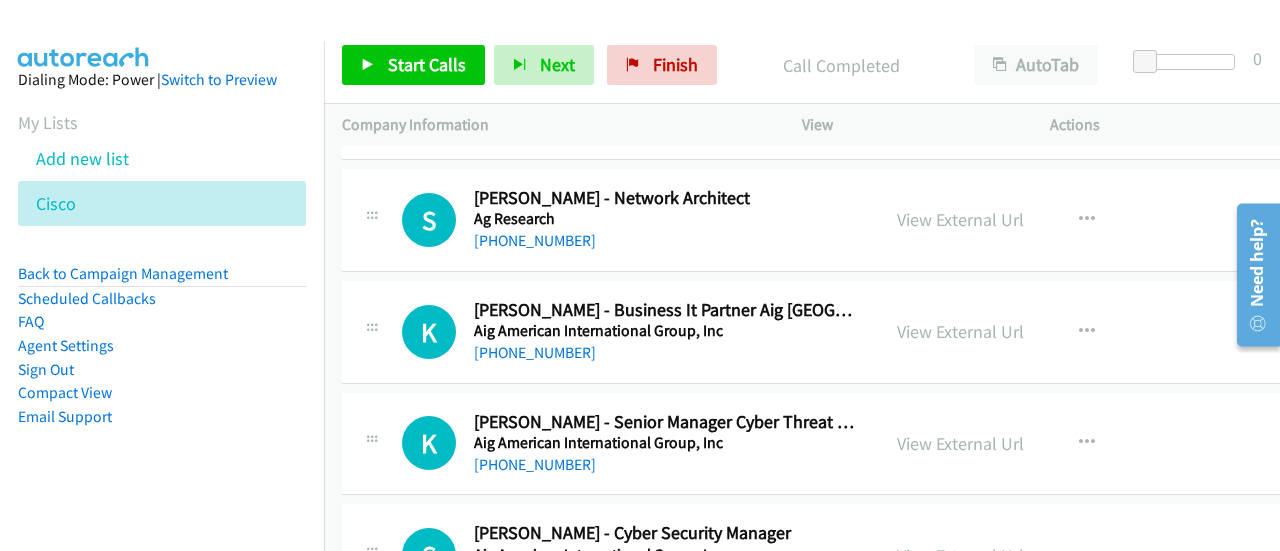 scroll, scrollTop: 3961, scrollLeft: 0, axis: vertical 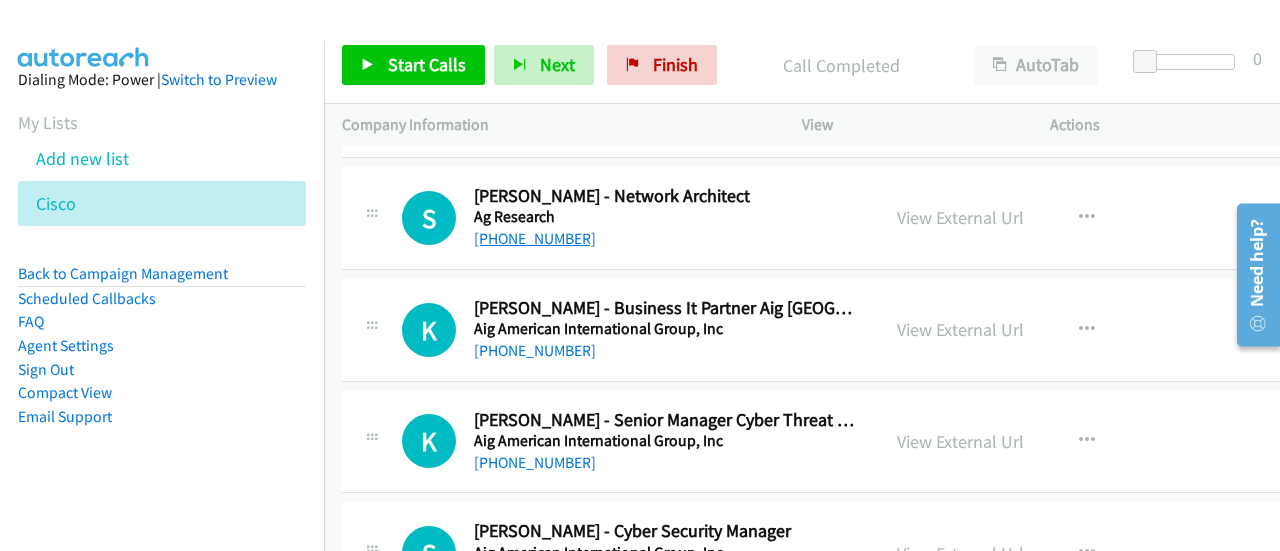 click on "[PHONE_NUMBER]" at bounding box center [535, 238] 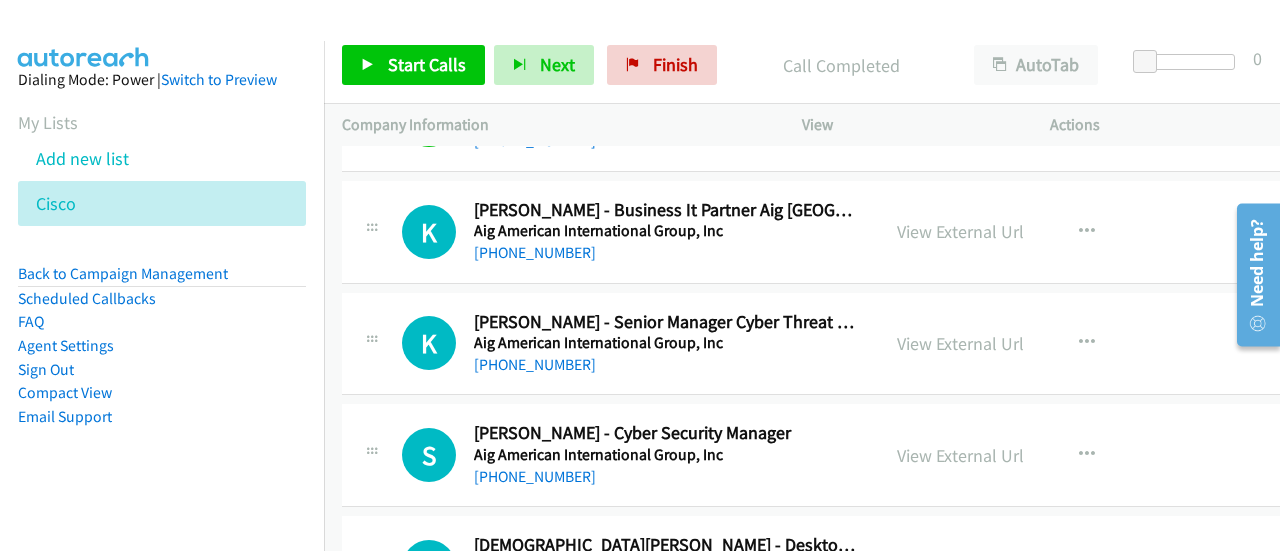 scroll, scrollTop: 4116, scrollLeft: 0, axis: vertical 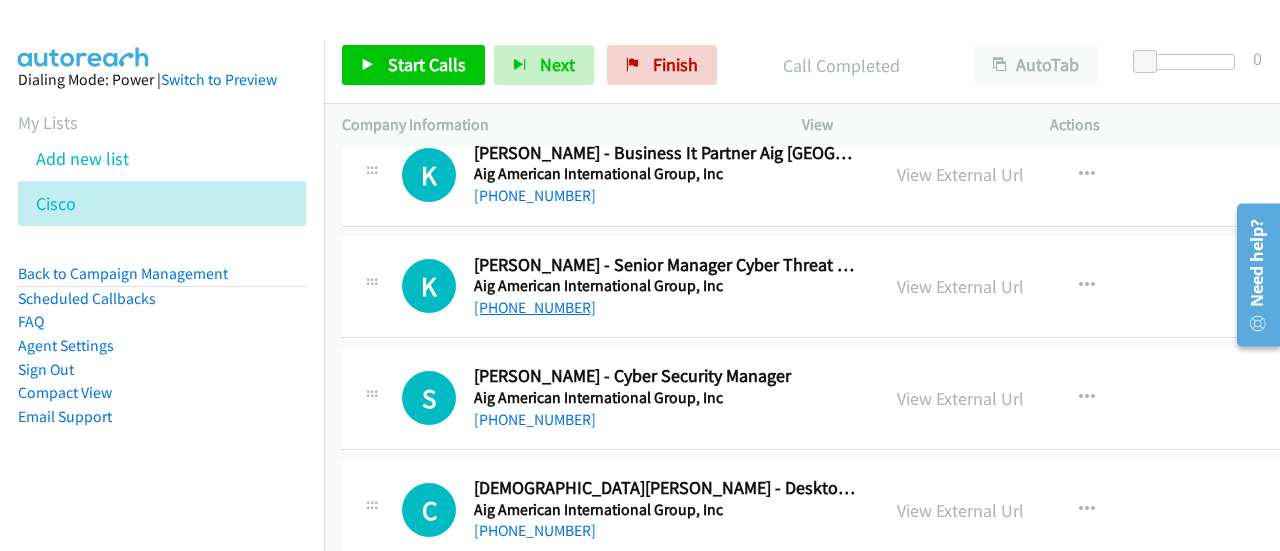 click on "[PHONE_NUMBER]" at bounding box center [535, 307] 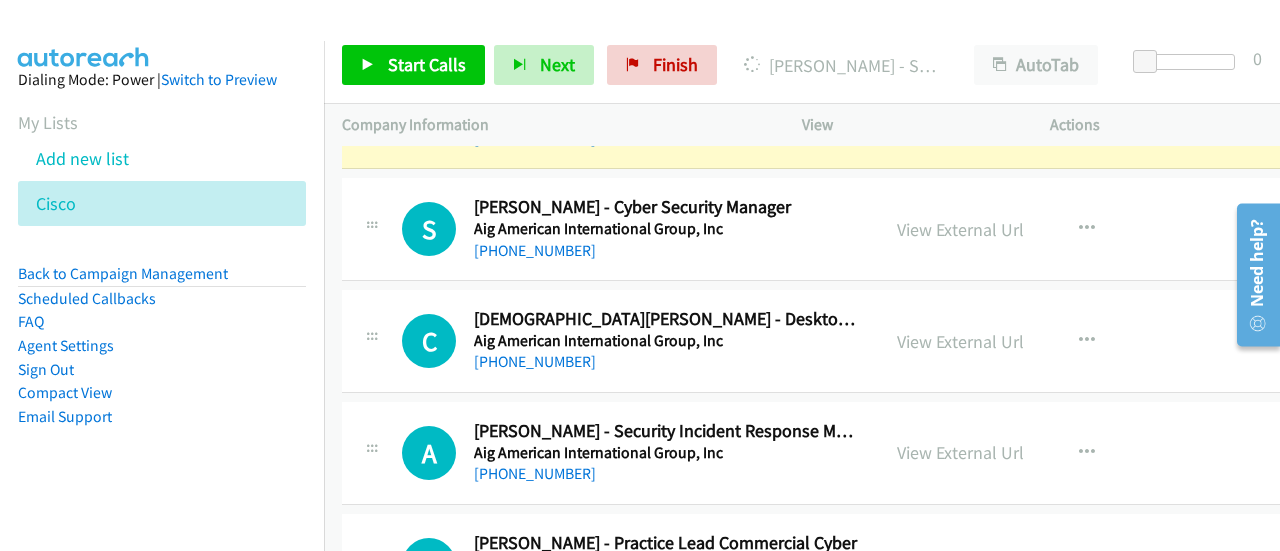 scroll, scrollTop: 4217, scrollLeft: 0, axis: vertical 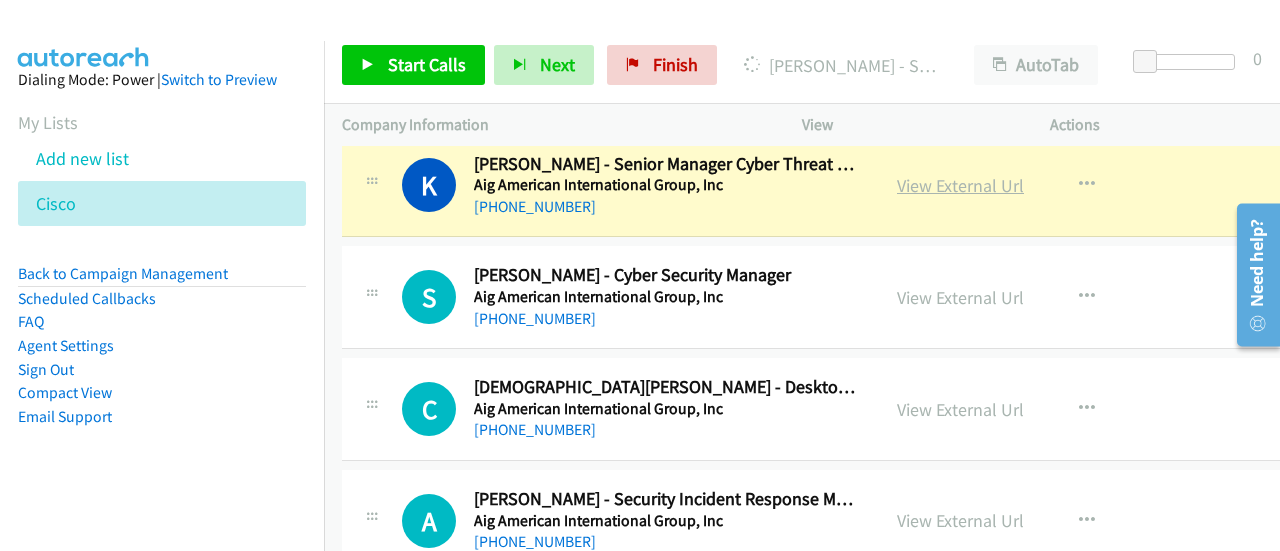 click on "View External Url" at bounding box center [960, 185] 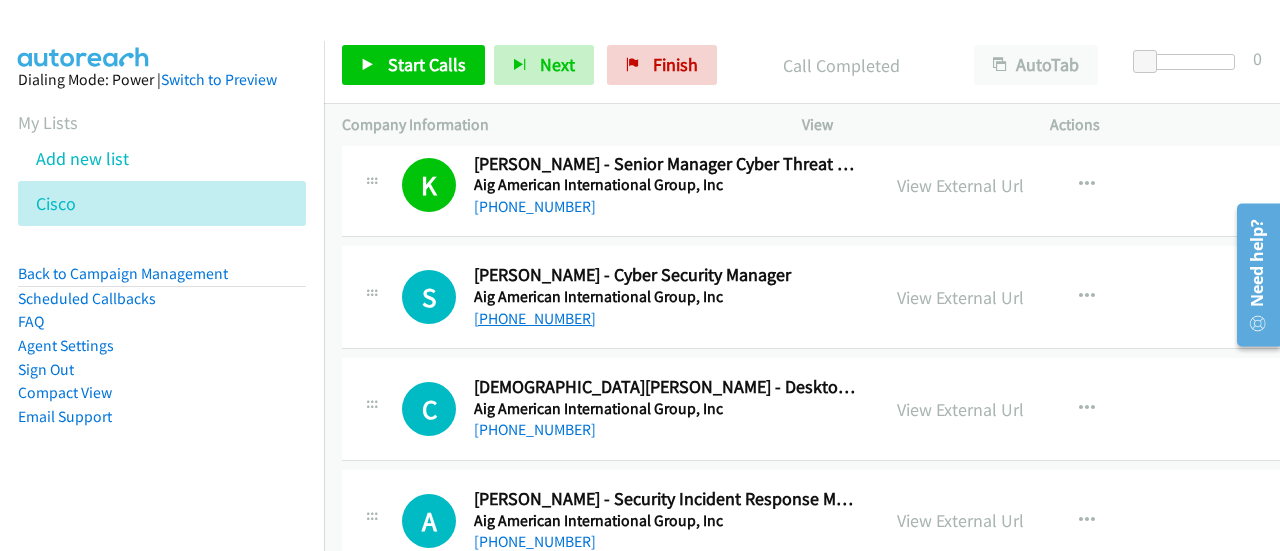 click on "[PHONE_NUMBER]" at bounding box center [535, 318] 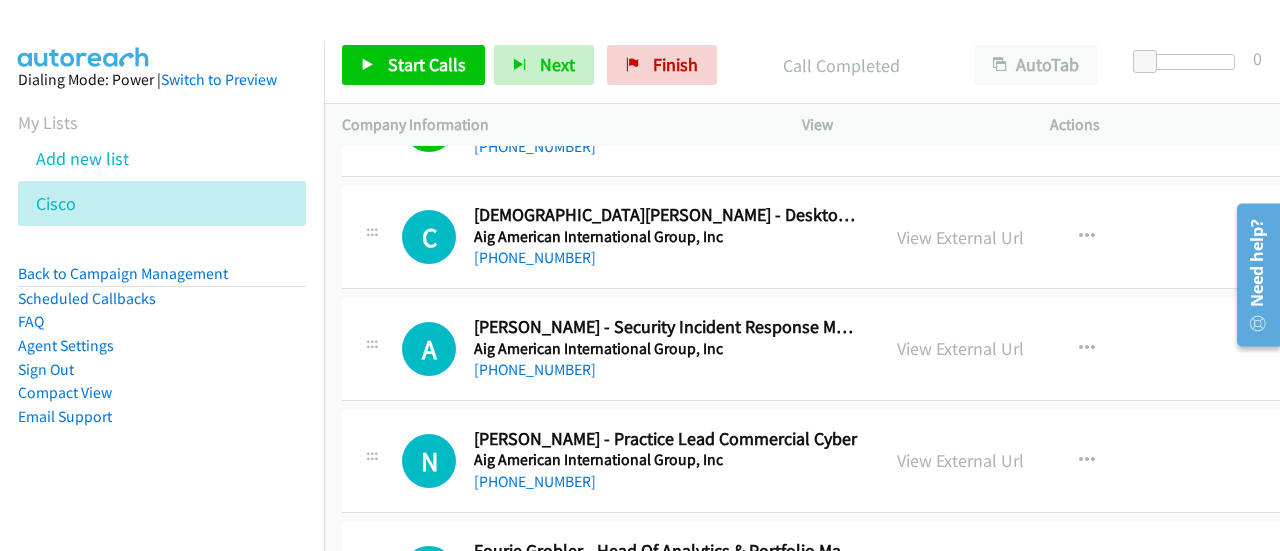 scroll, scrollTop: 4390, scrollLeft: 0, axis: vertical 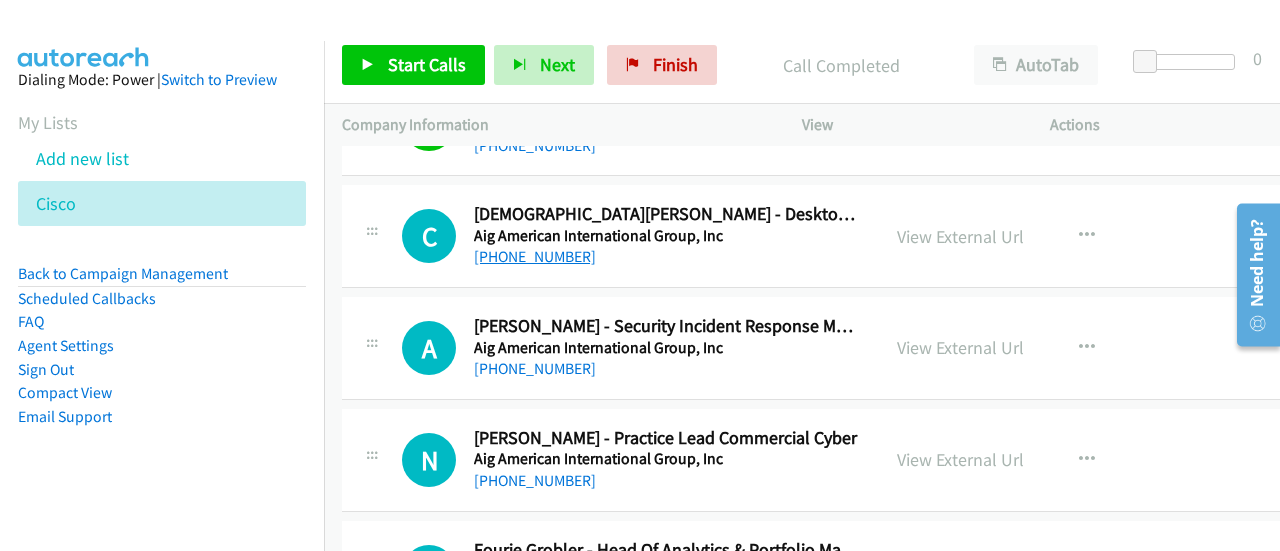 click on "[PHONE_NUMBER]" at bounding box center (535, 256) 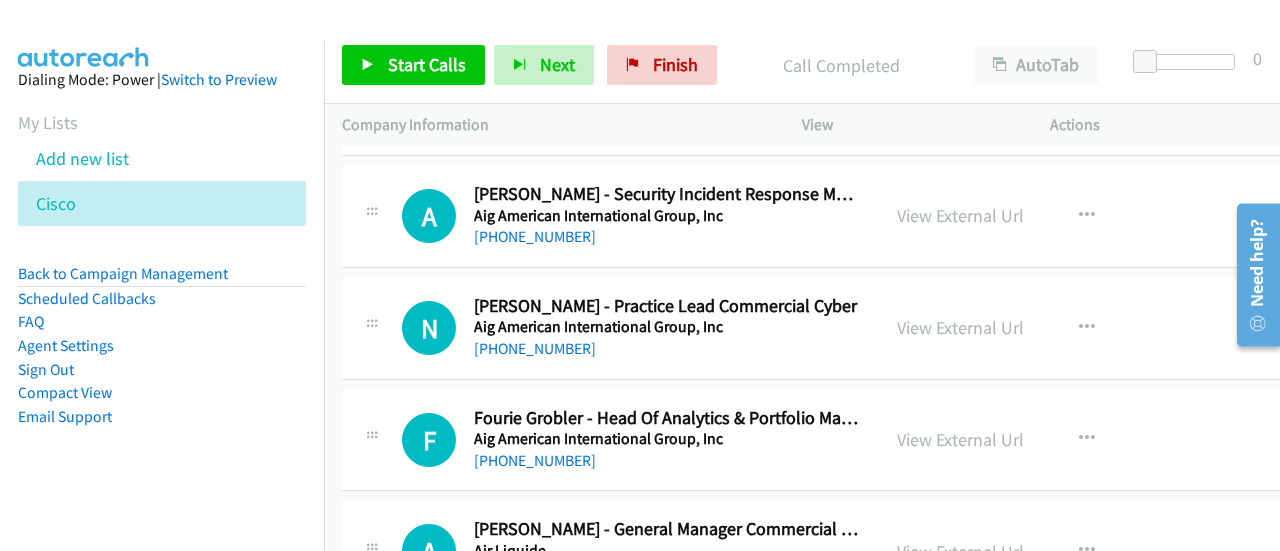 scroll, scrollTop: 4529, scrollLeft: 0, axis: vertical 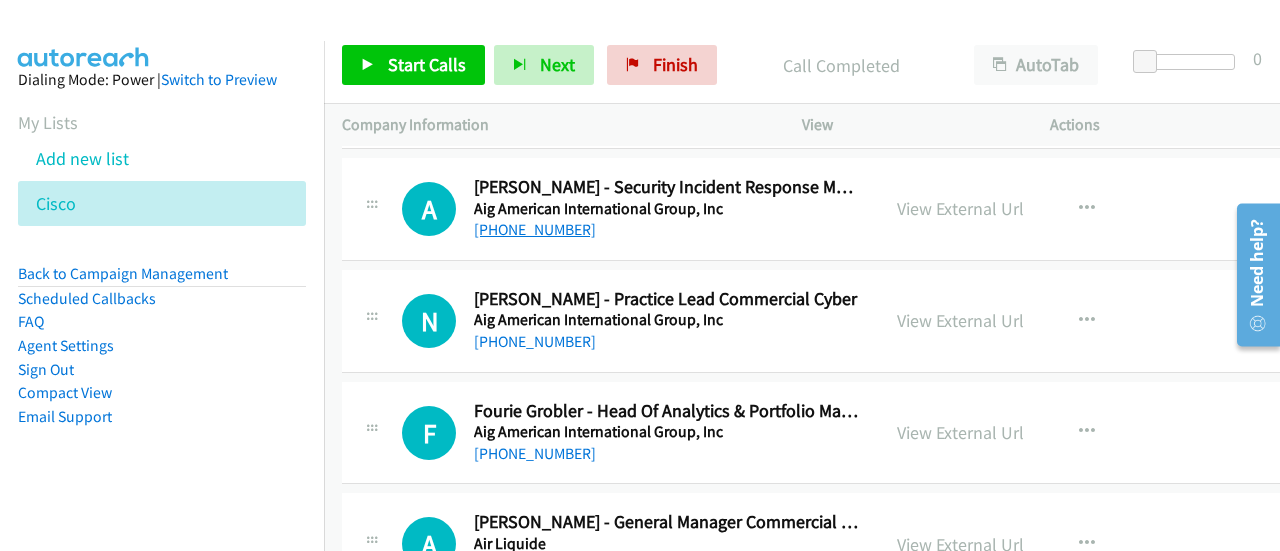 click on "[PHONE_NUMBER]" at bounding box center (535, 229) 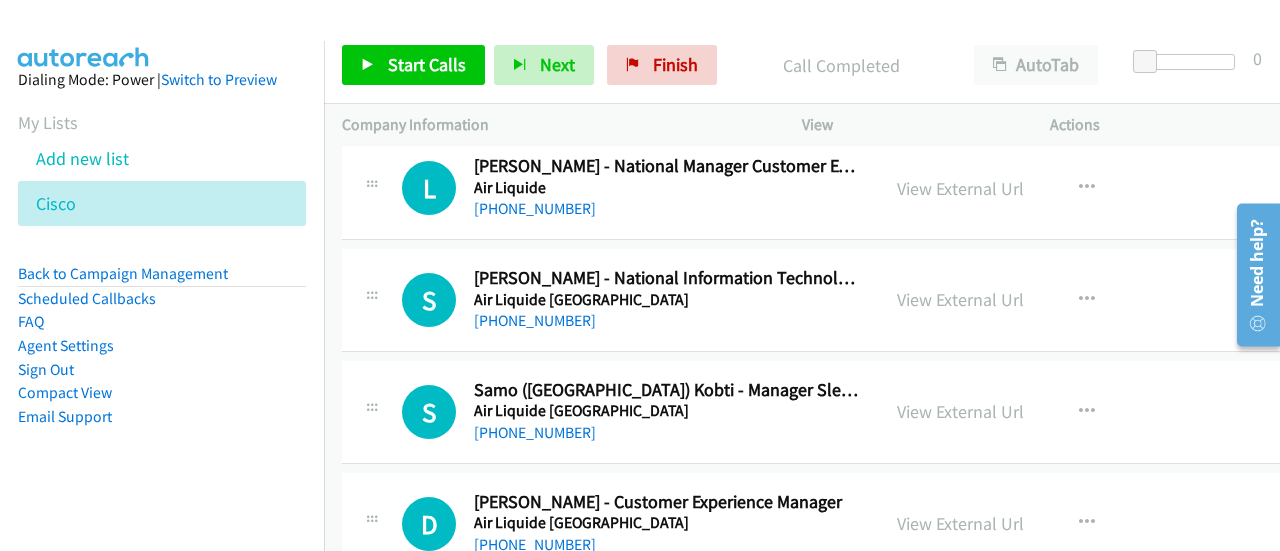 scroll, scrollTop: 4998, scrollLeft: 0, axis: vertical 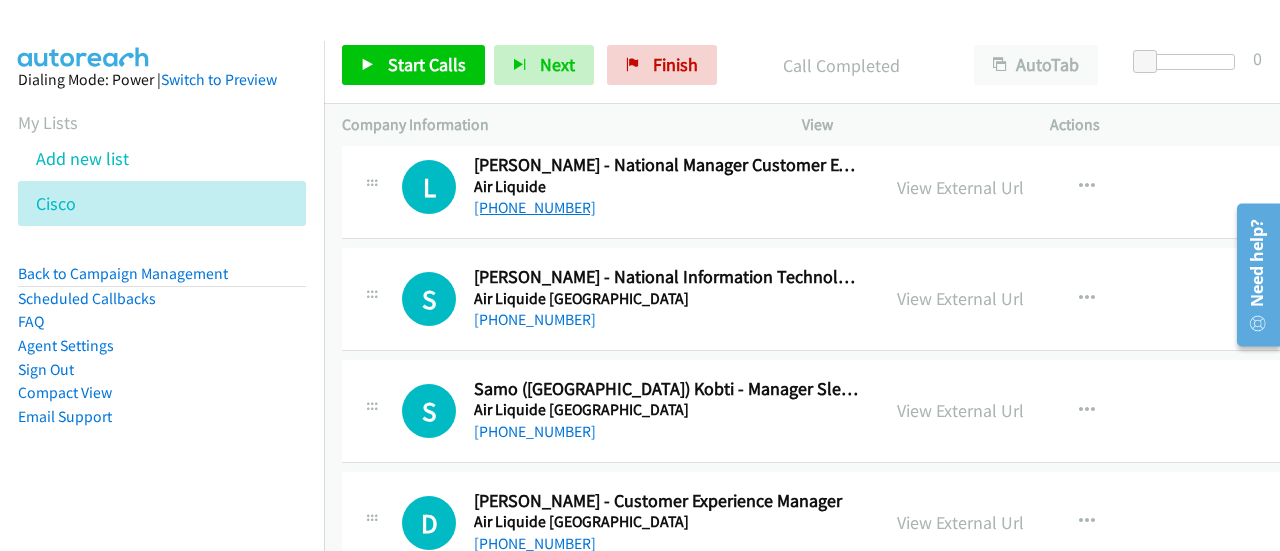 click on "[PHONE_NUMBER]" at bounding box center (535, 207) 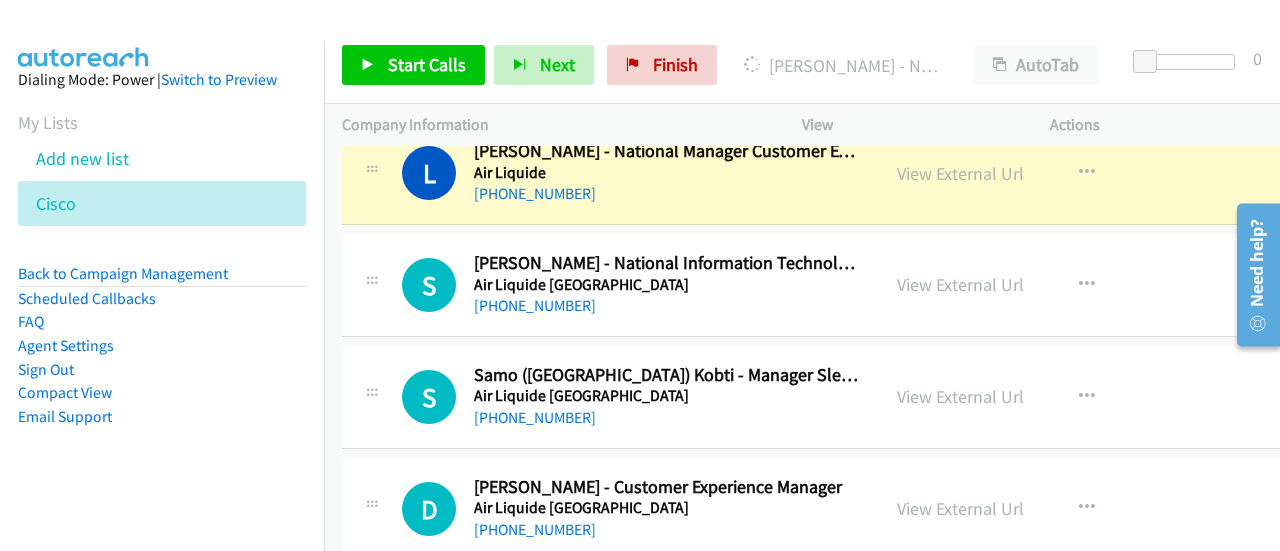 scroll, scrollTop: 5104, scrollLeft: 0, axis: vertical 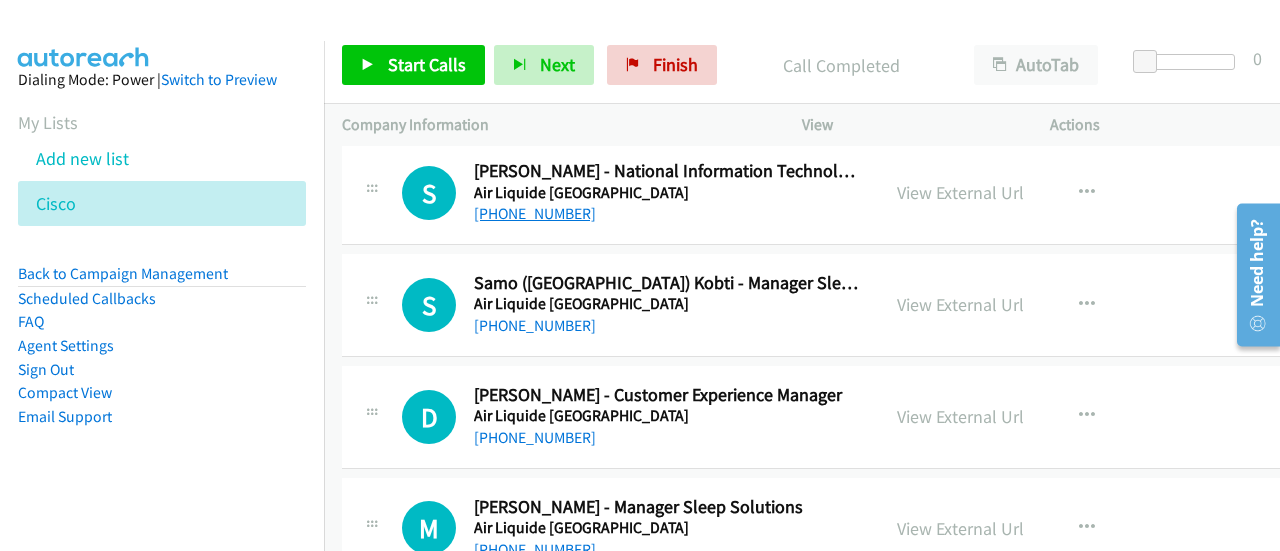 click on "[PHONE_NUMBER]" at bounding box center [535, 213] 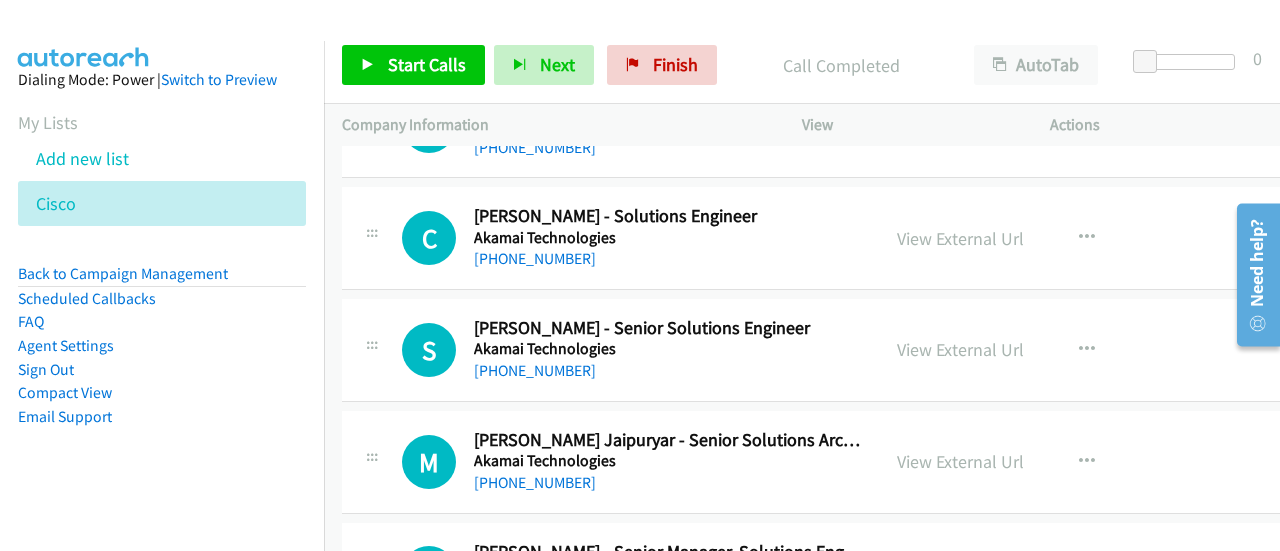scroll, scrollTop: 5620, scrollLeft: 0, axis: vertical 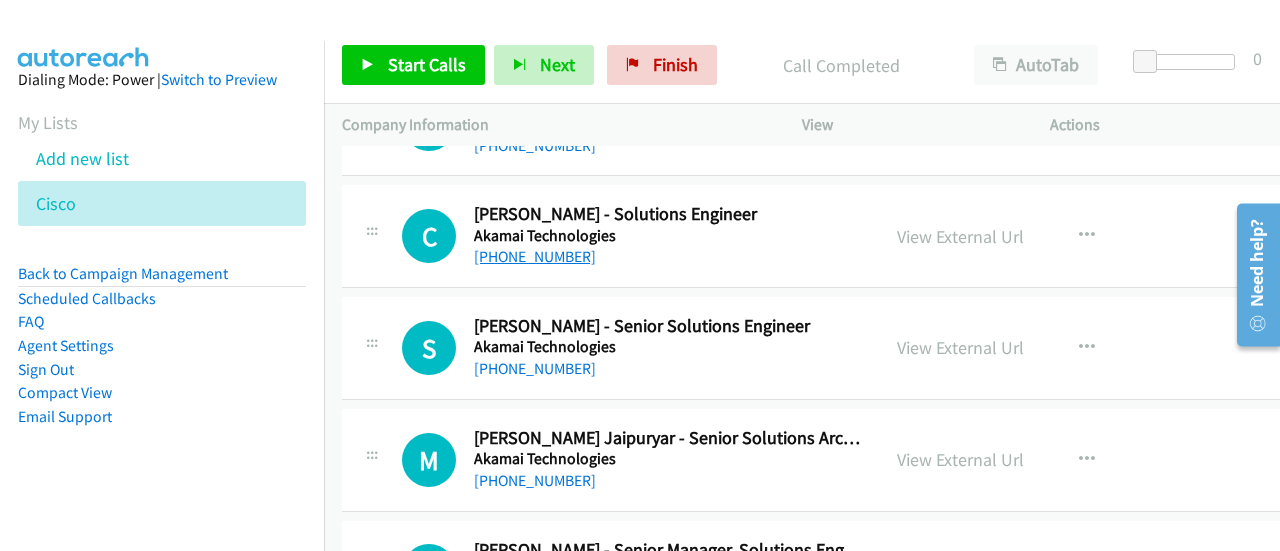 click on "[PHONE_NUMBER]" at bounding box center [535, 256] 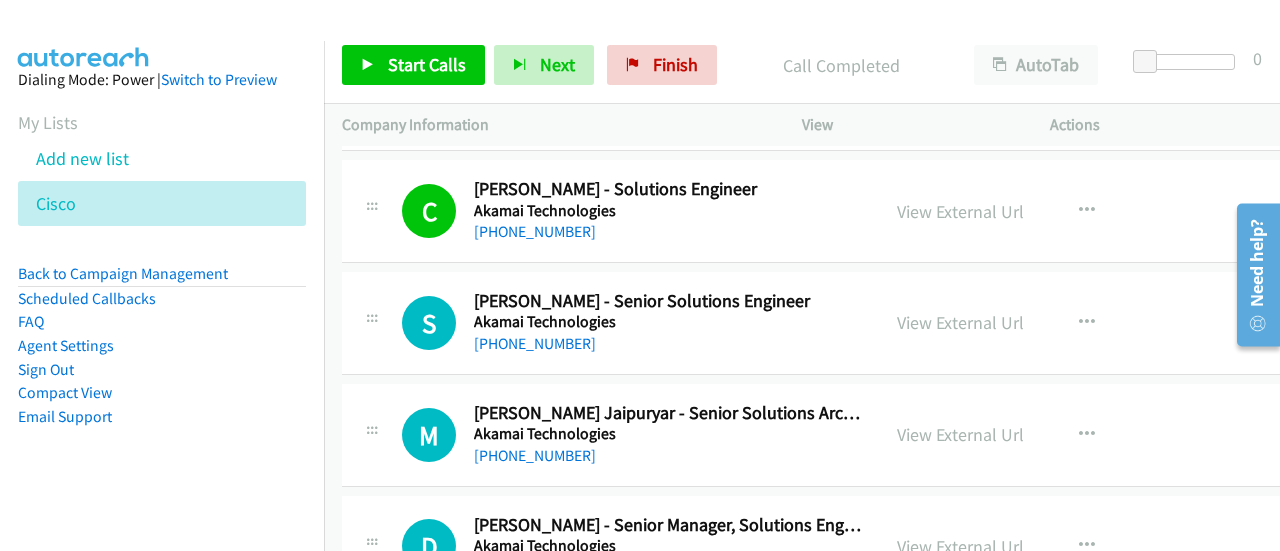 scroll, scrollTop: 5642, scrollLeft: 0, axis: vertical 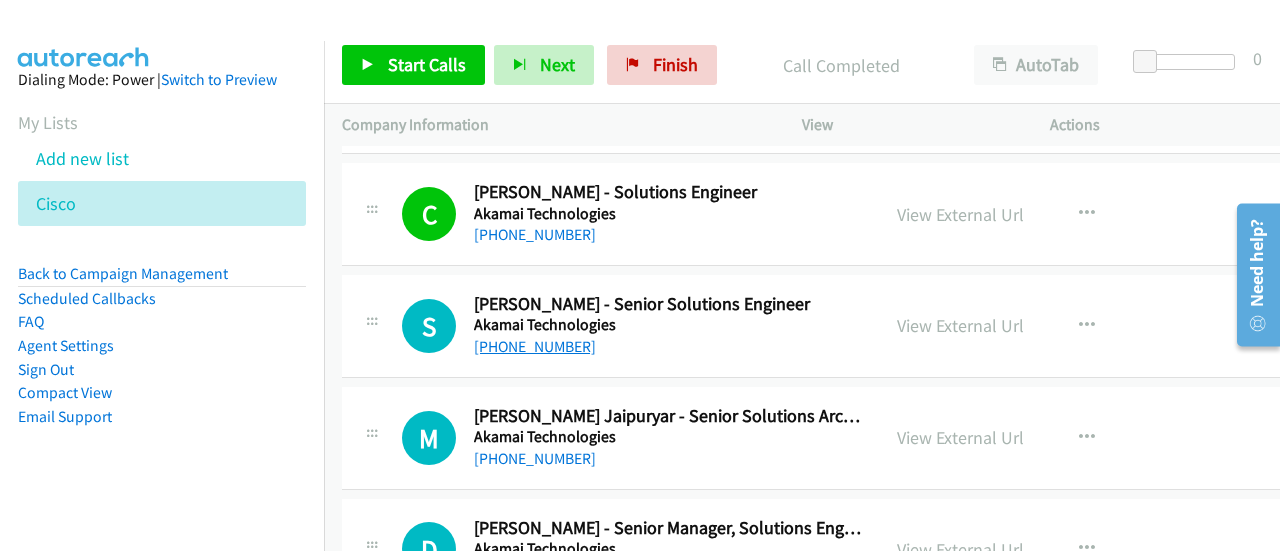 click on "[PHONE_NUMBER]" at bounding box center [535, 346] 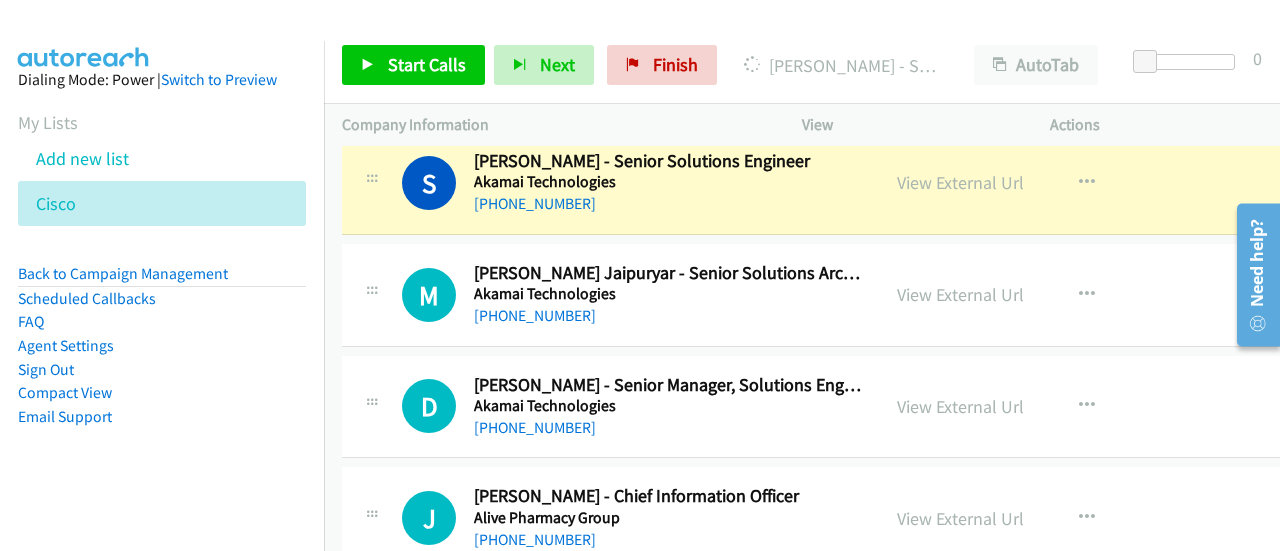 scroll, scrollTop: 5782, scrollLeft: 0, axis: vertical 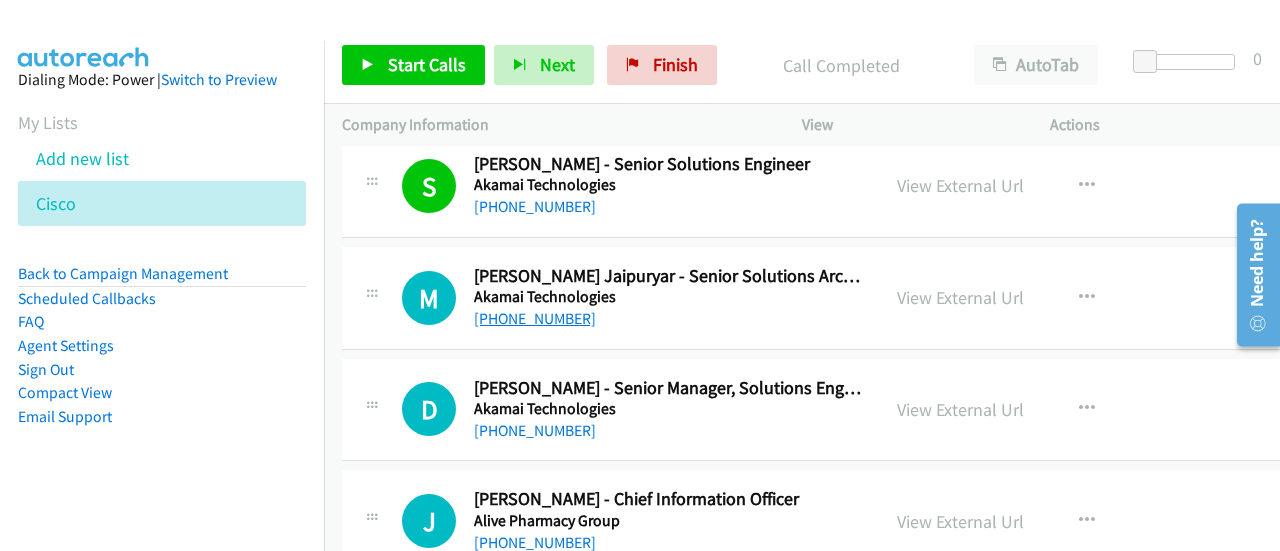 click on "[PHONE_NUMBER]" at bounding box center (535, 318) 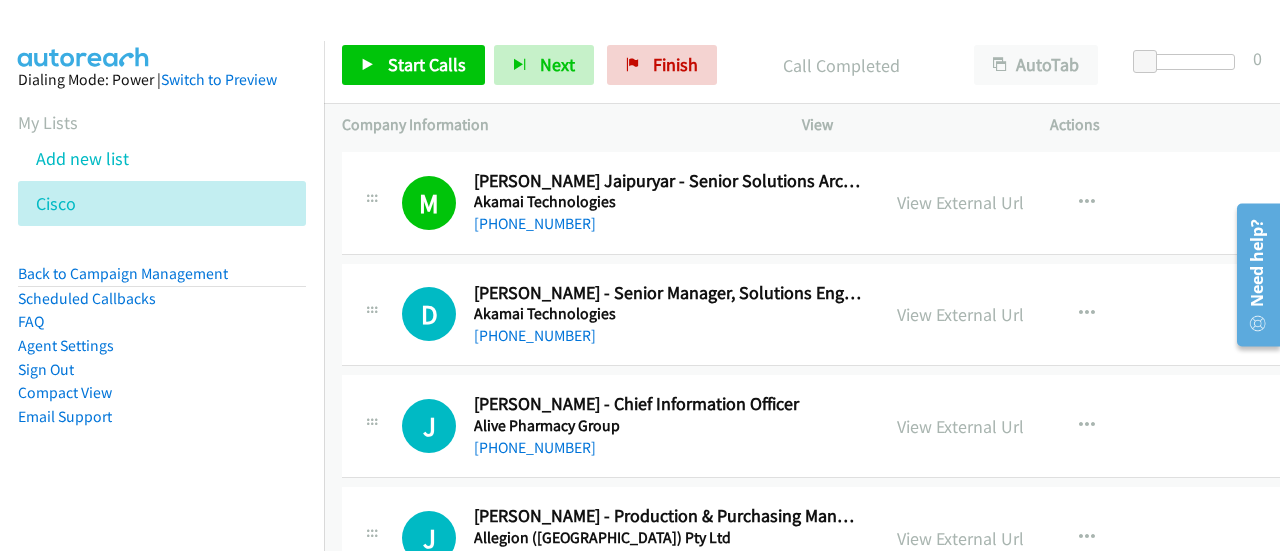 scroll, scrollTop: 5876, scrollLeft: 0, axis: vertical 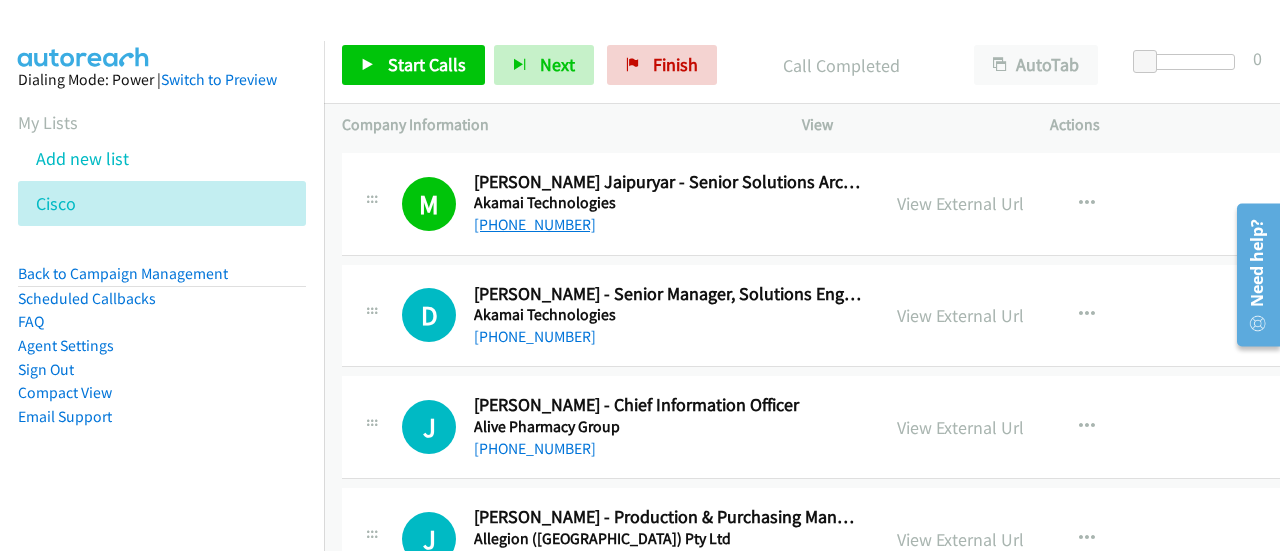 click on "[PHONE_NUMBER]" at bounding box center [535, 224] 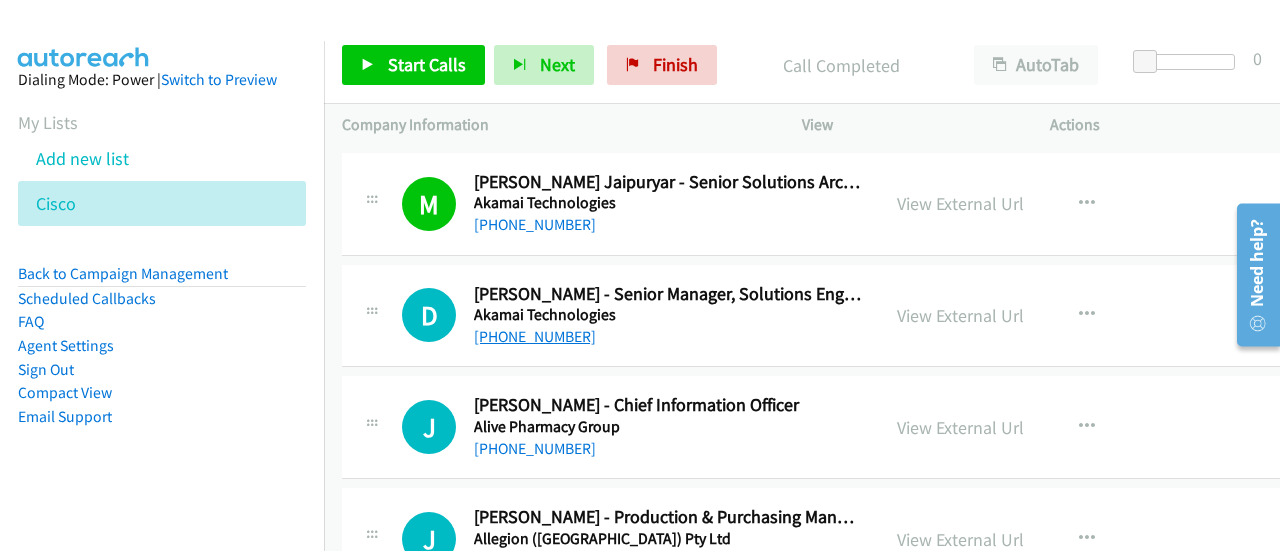 click on "[PHONE_NUMBER]" at bounding box center [535, 336] 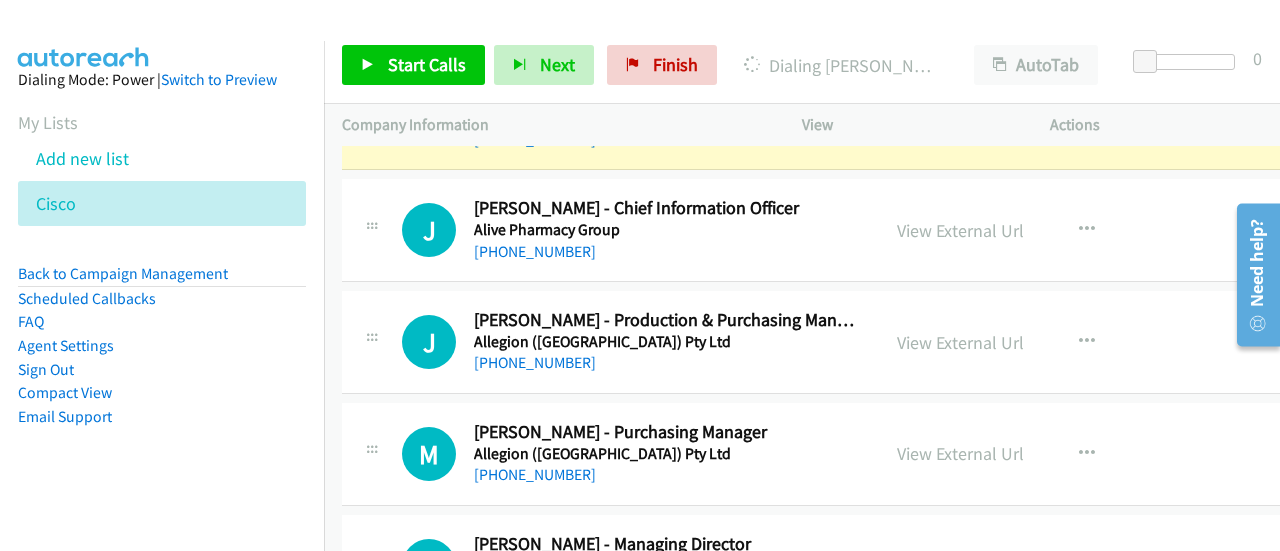 scroll, scrollTop: 6076, scrollLeft: 0, axis: vertical 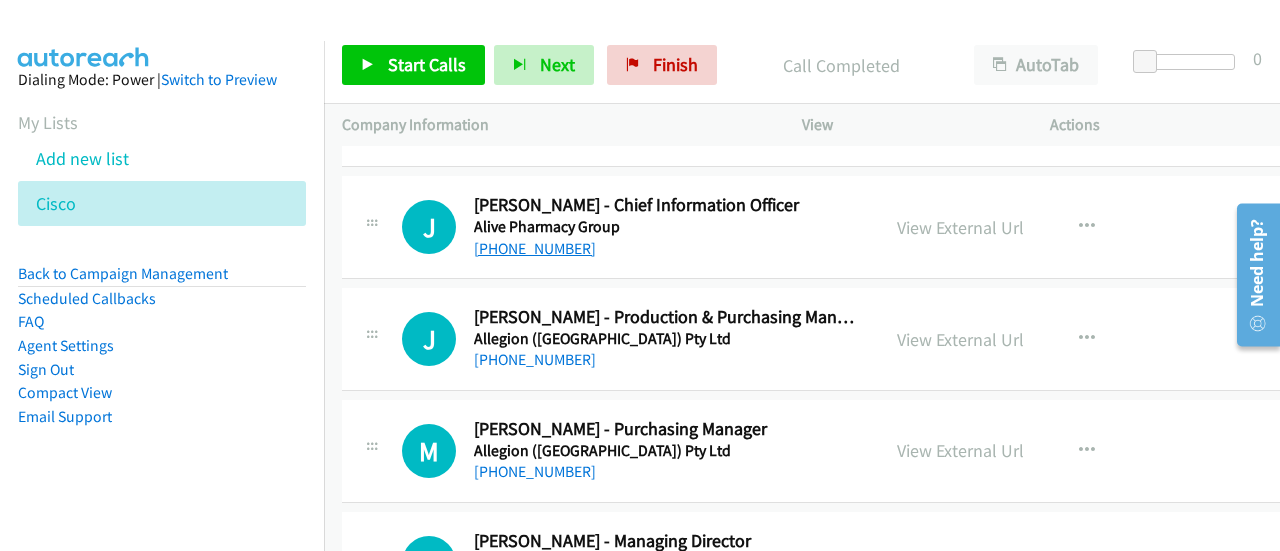 click on "[PHONE_NUMBER]" at bounding box center [535, 248] 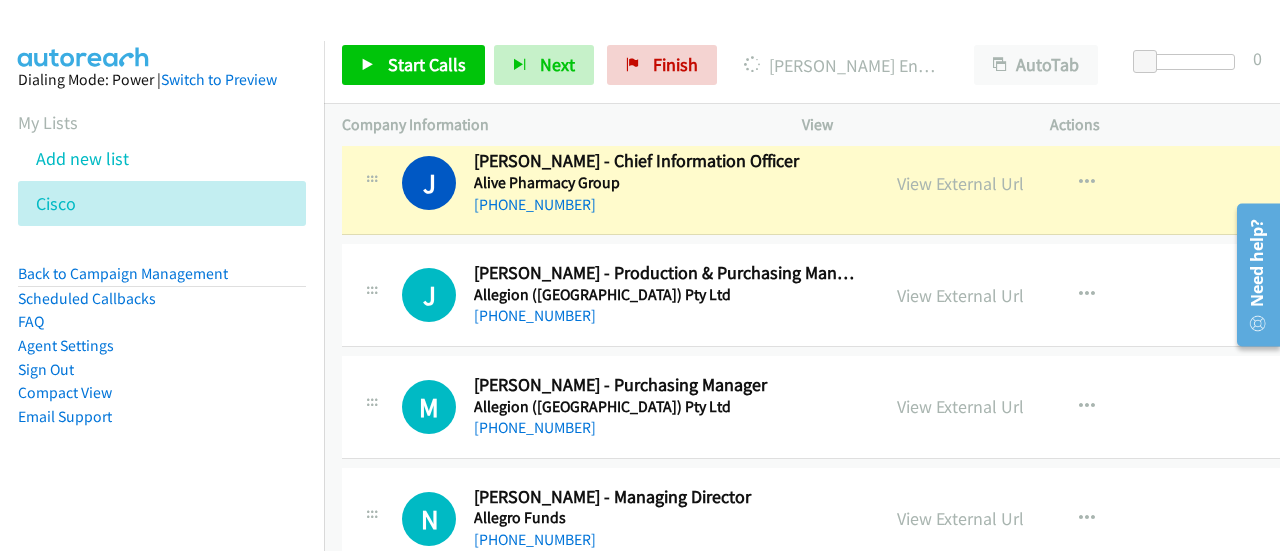 scroll, scrollTop: 6118, scrollLeft: 0, axis: vertical 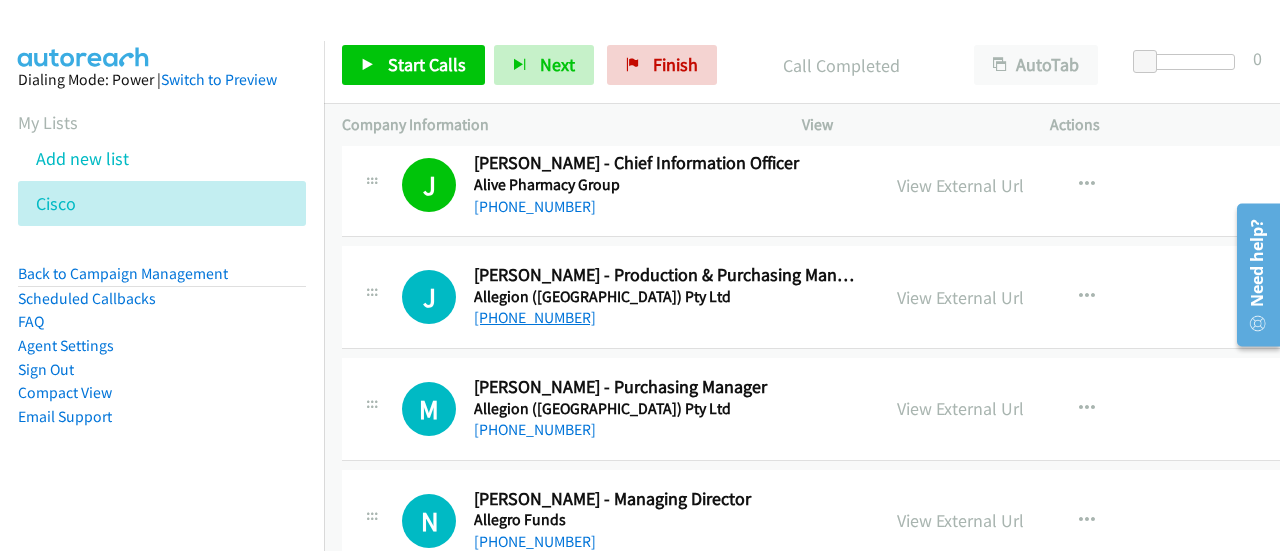 click on "[PHONE_NUMBER]" at bounding box center (535, 317) 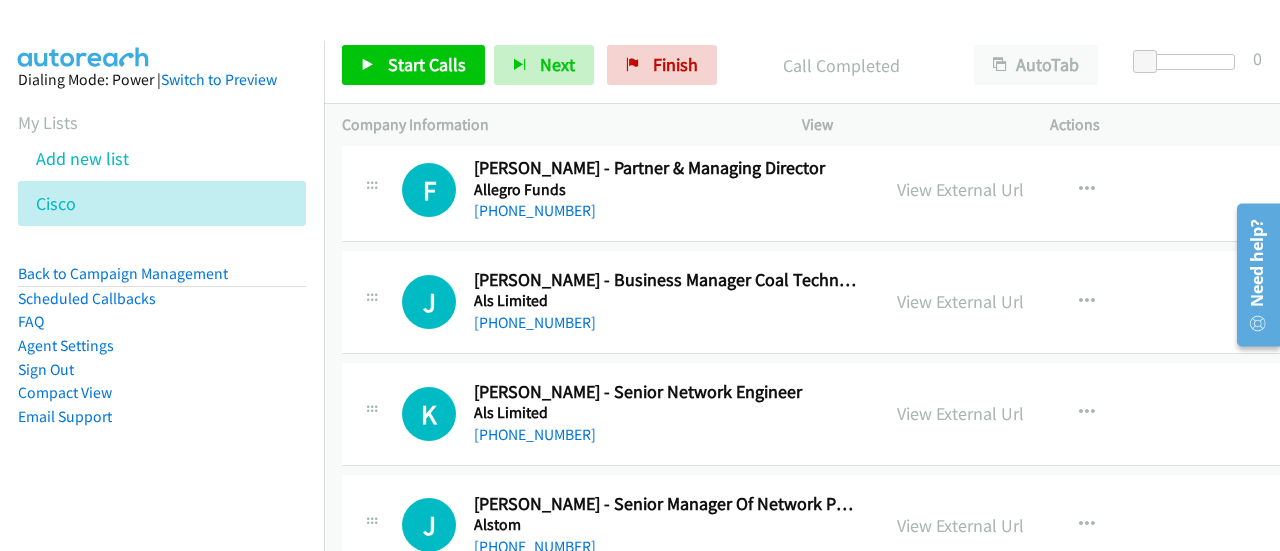 scroll, scrollTop: 6927, scrollLeft: 0, axis: vertical 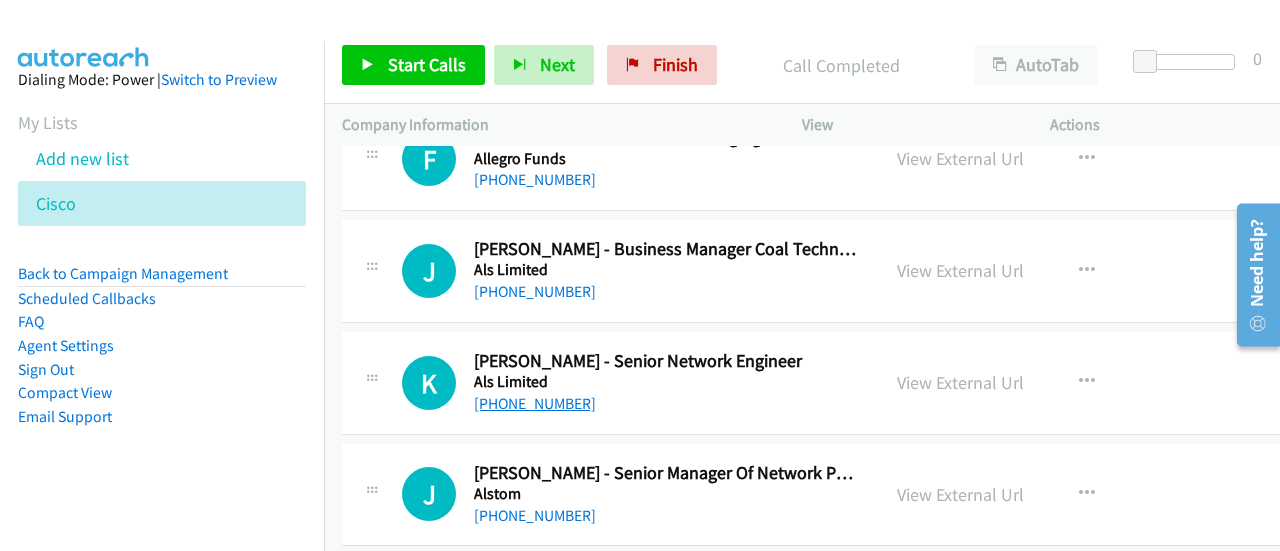 click on "[PHONE_NUMBER]" at bounding box center (535, 403) 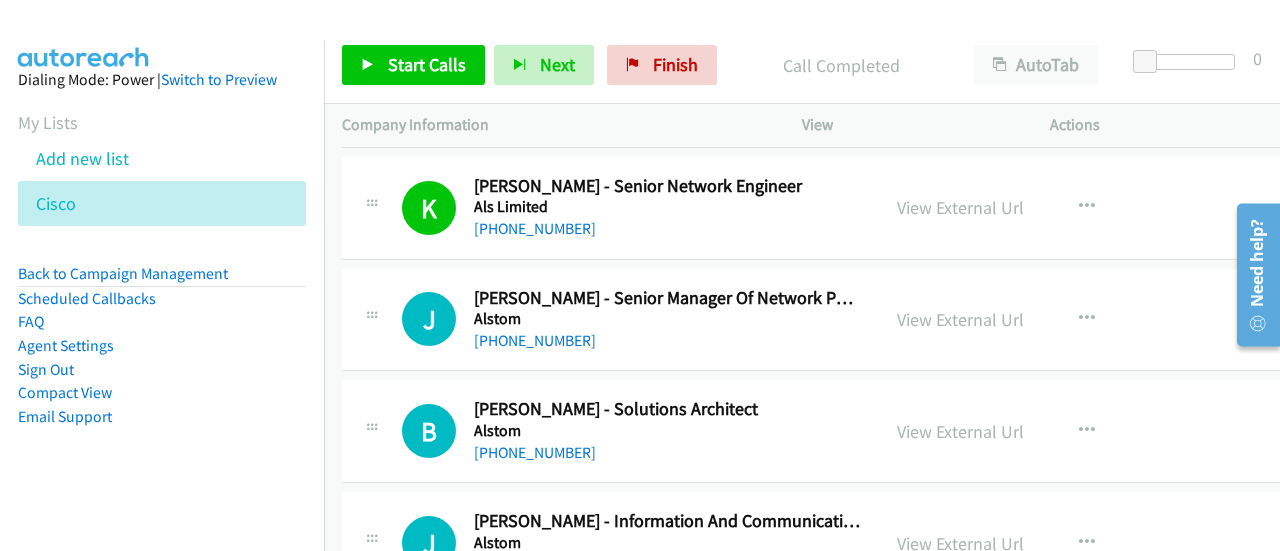 scroll, scrollTop: 7099, scrollLeft: 0, axis: vertical 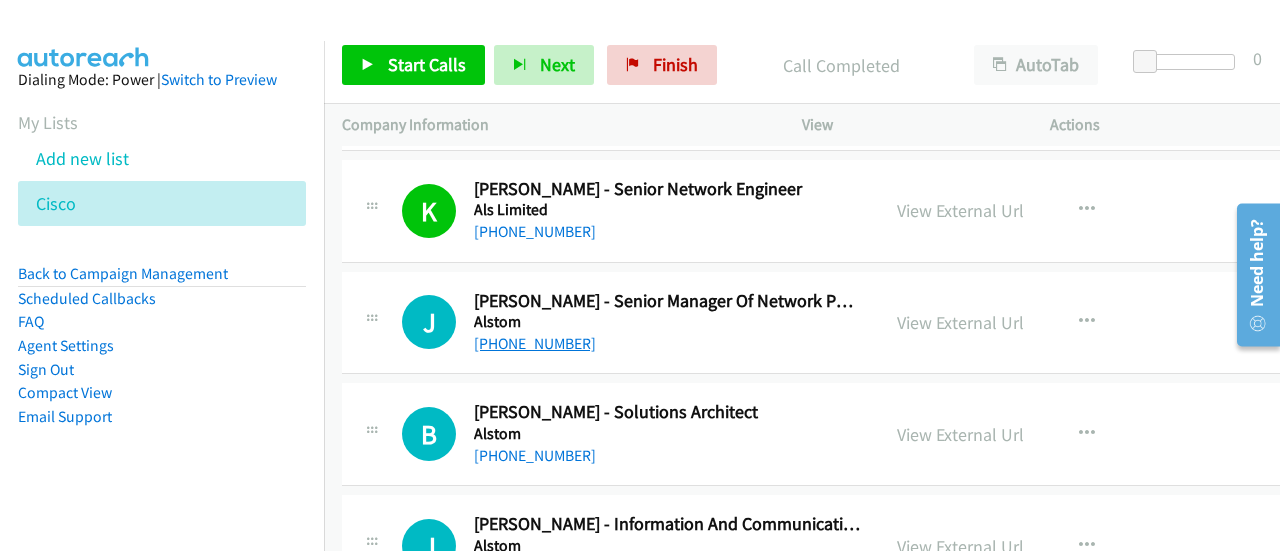 click on "[PHONE_NUMBER]" at bounding box center [535, 343] 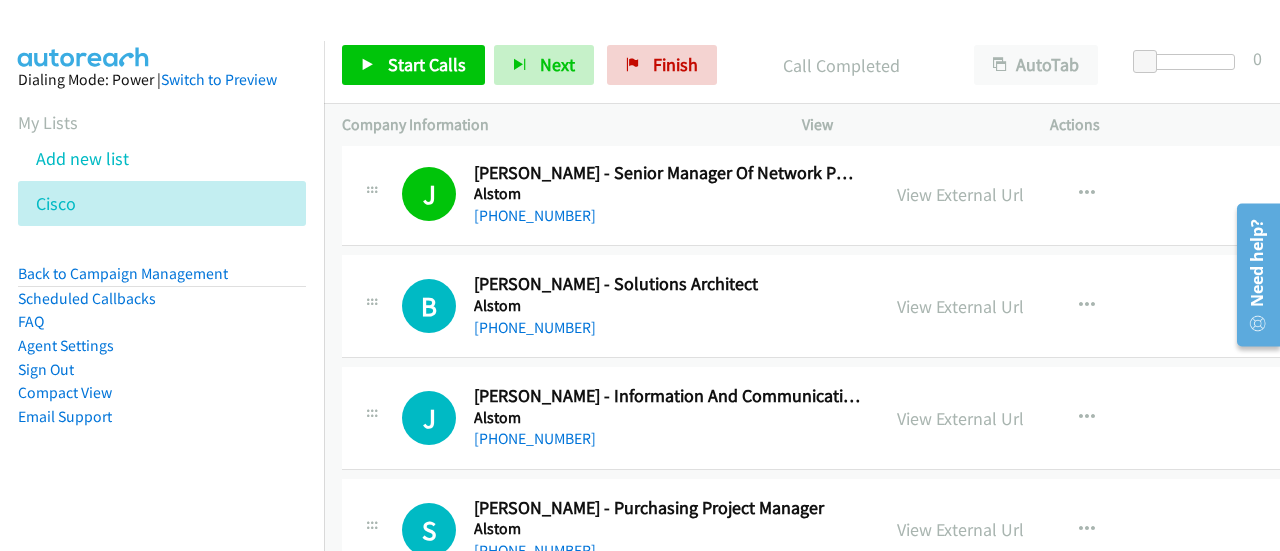 scroll, scrollTop: 7234, scrollLeft: 0, axis: vertical 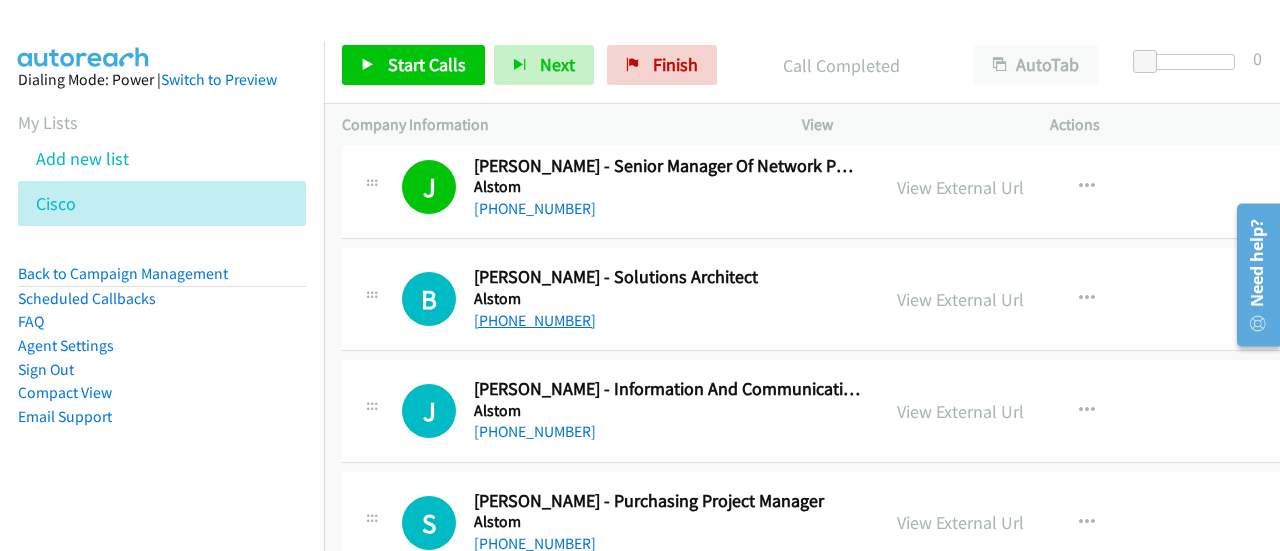click on "[PHONE_NUMBER]" at bounding box center (535, 320) 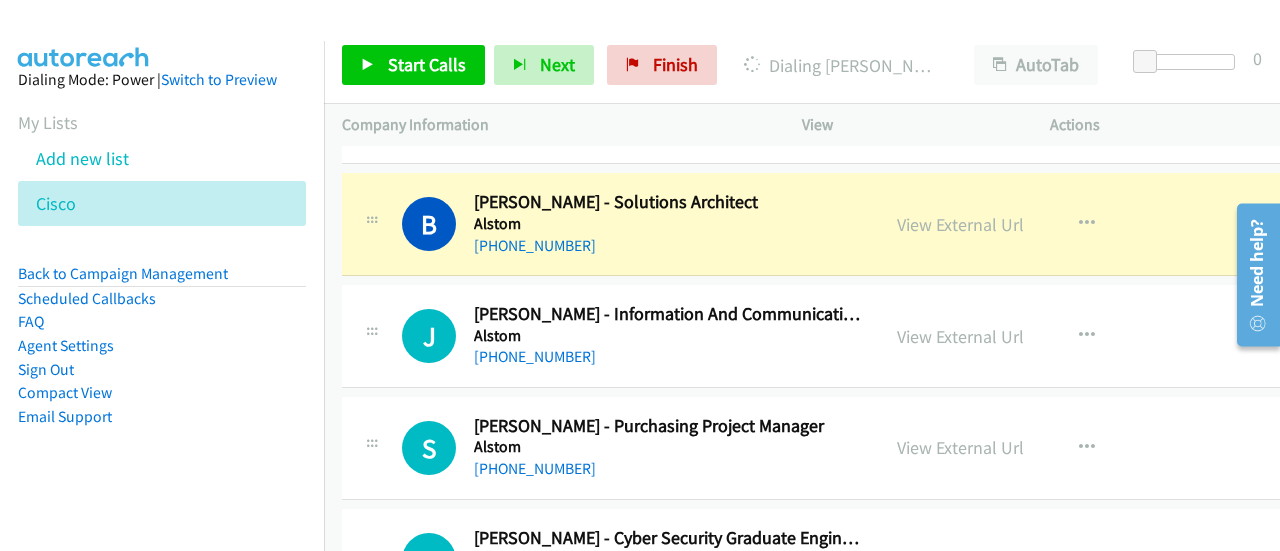 scroll, scrollTop: 7308, scrollLeft: 0, axis: vertical 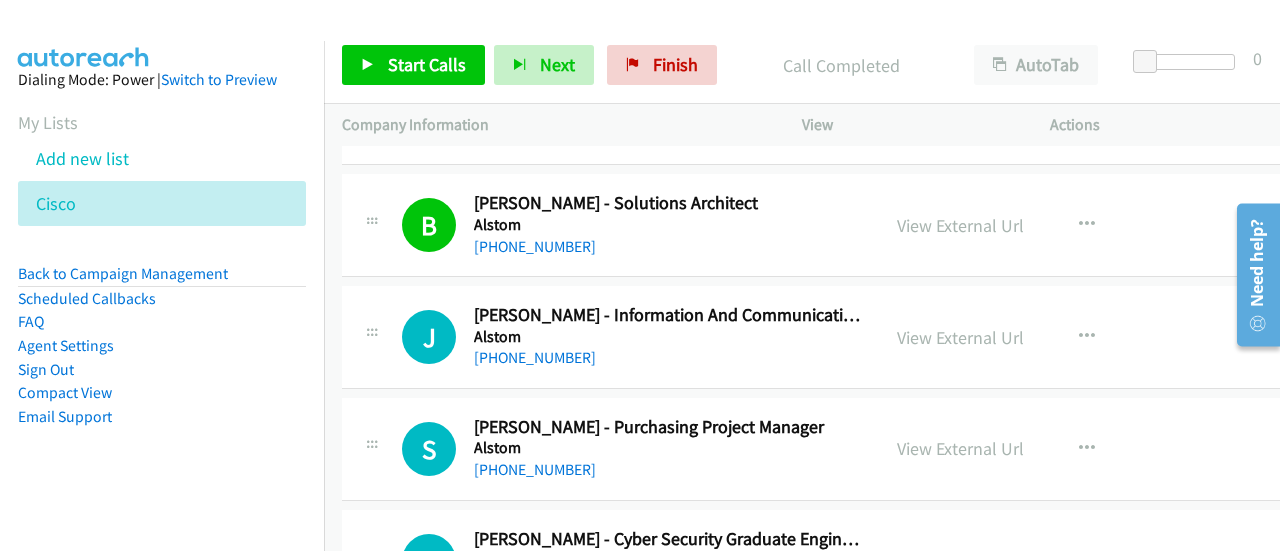 click on "[PHONE_NUMBER]" at bounding box center (667, 358) 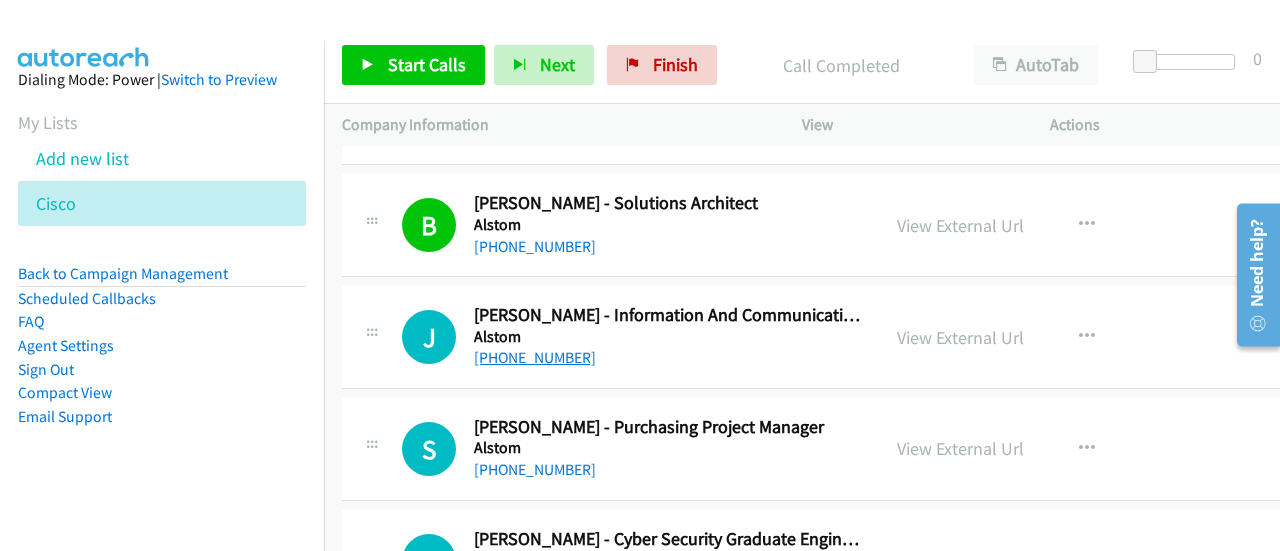 click on "[PHONE_NUMBER]" at bounding box center [535, 357] 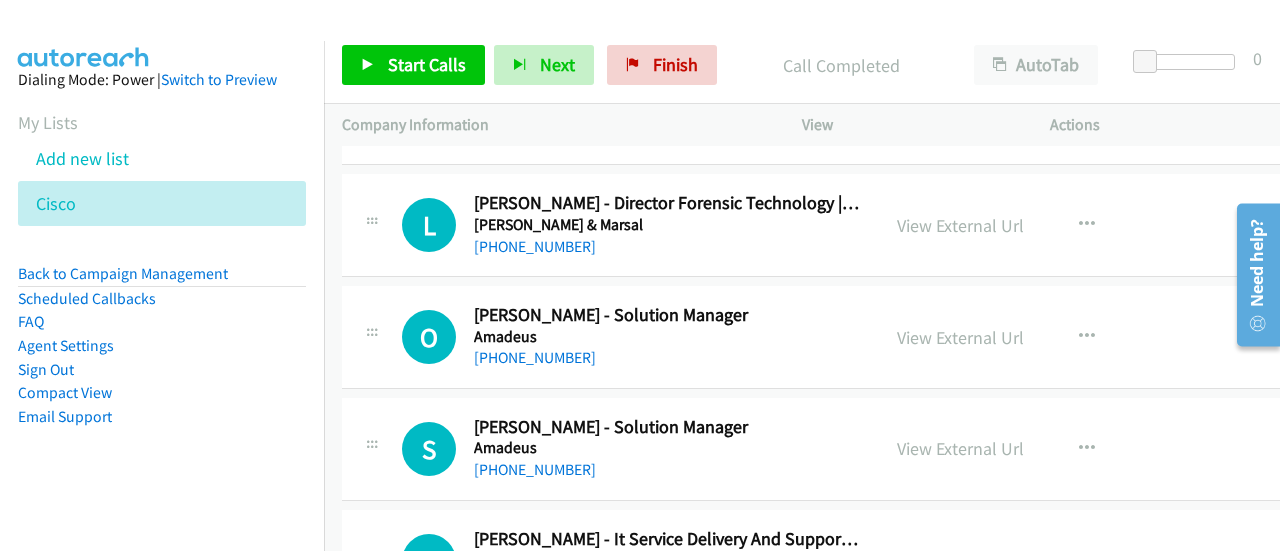 scroll, scrollTop: 10887, scrollLeft: 0, axis: vertical 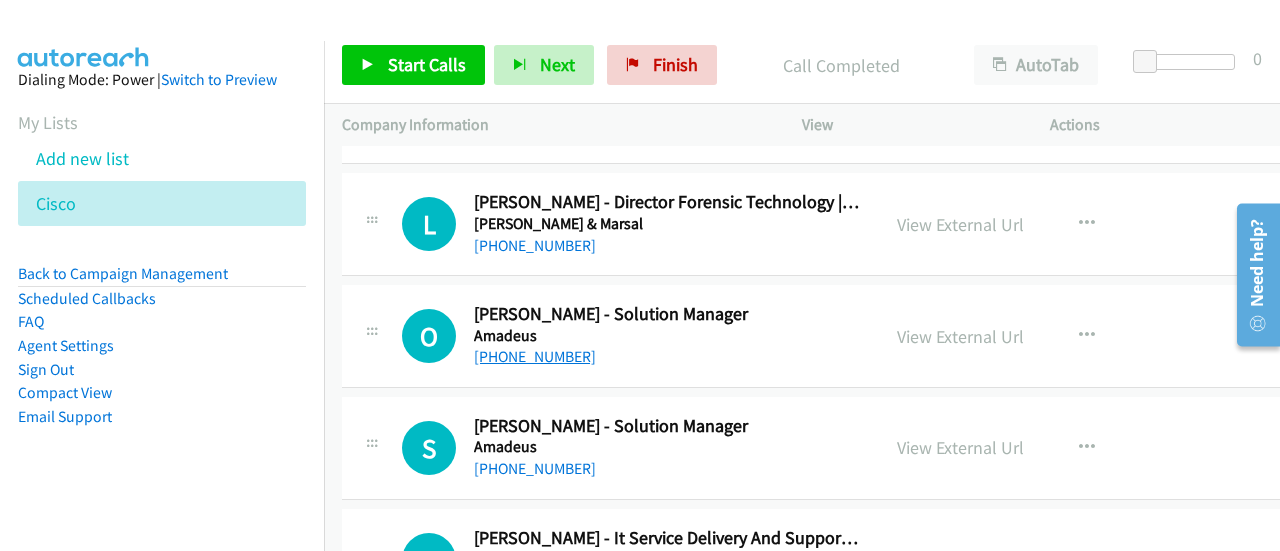 click on "[PHONE_NUMBER]" at bounding box center [535, 356] 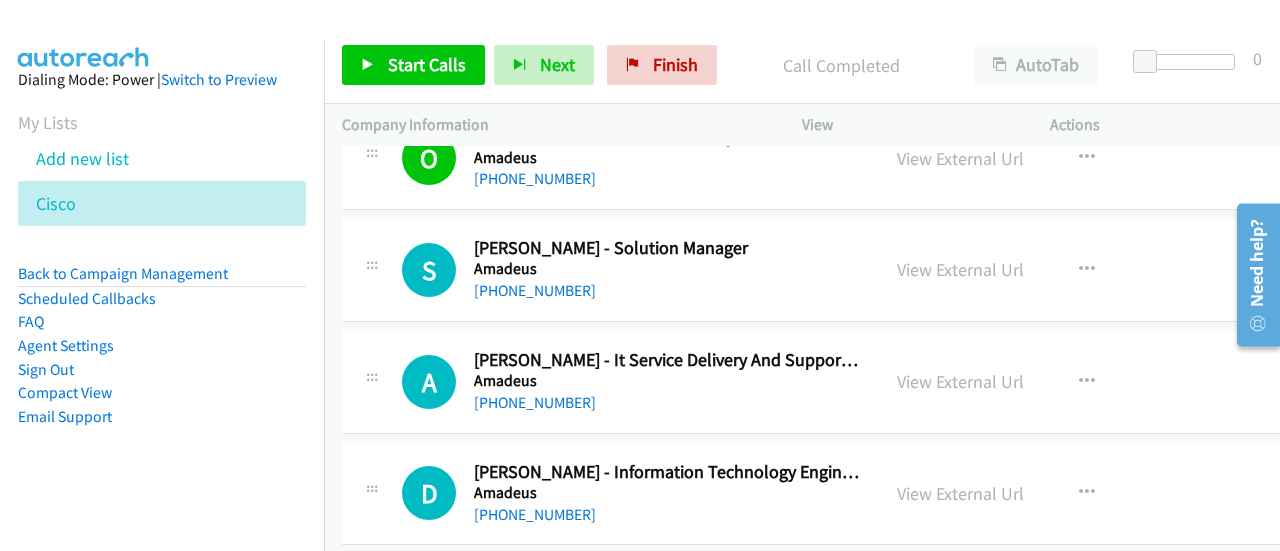scroll, scrollTop: 11066, scrollLeft: 0, axis: vertical 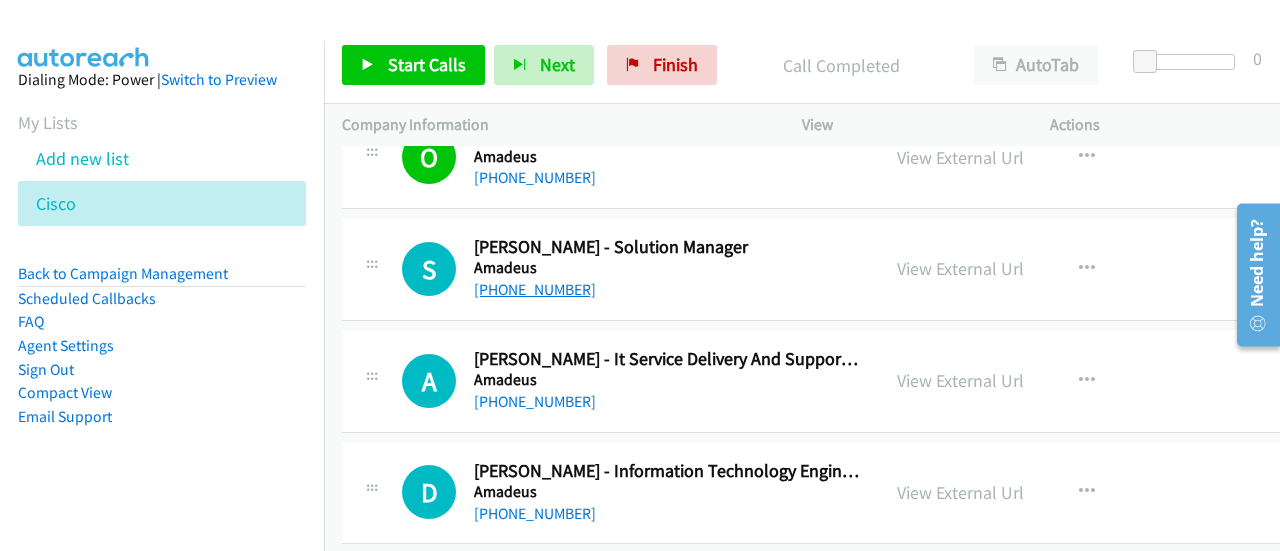 click on "[PHONE_NUMBER]" at bounding box center [535, 289] 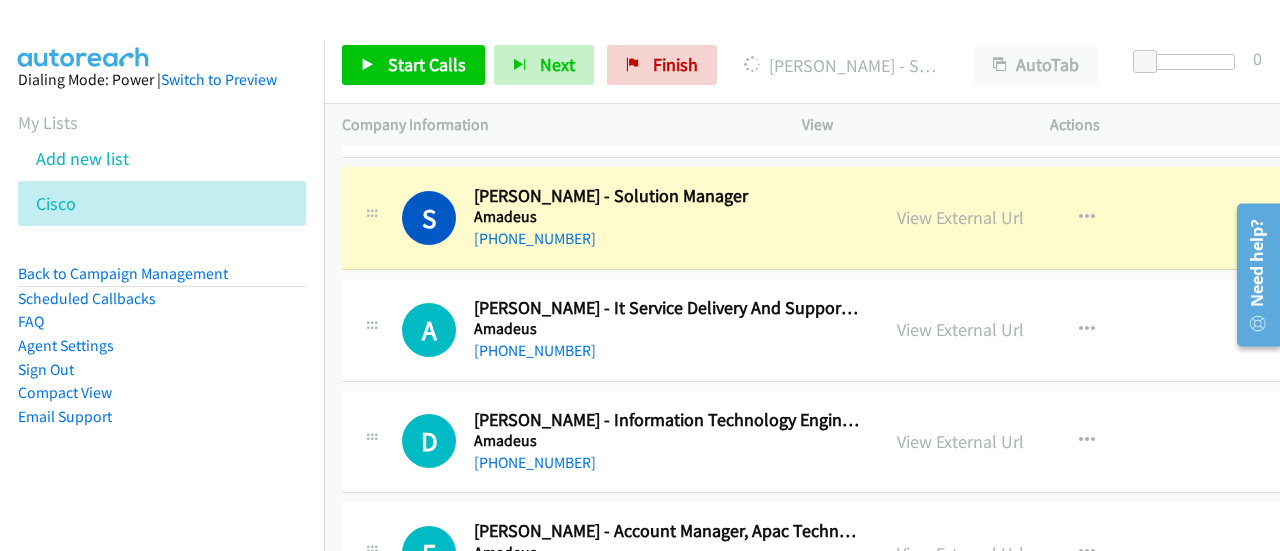 scroll, scrollTop: 11116, scrollLeft: 0, axis: vertical 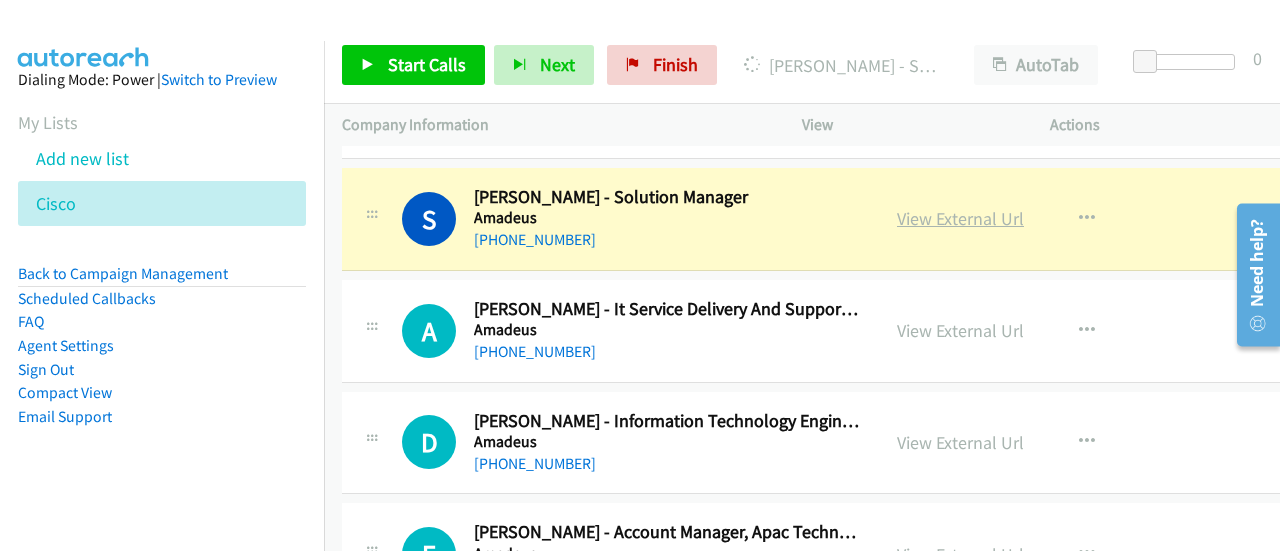click on "View External Url" at bounding box center [960, 218] 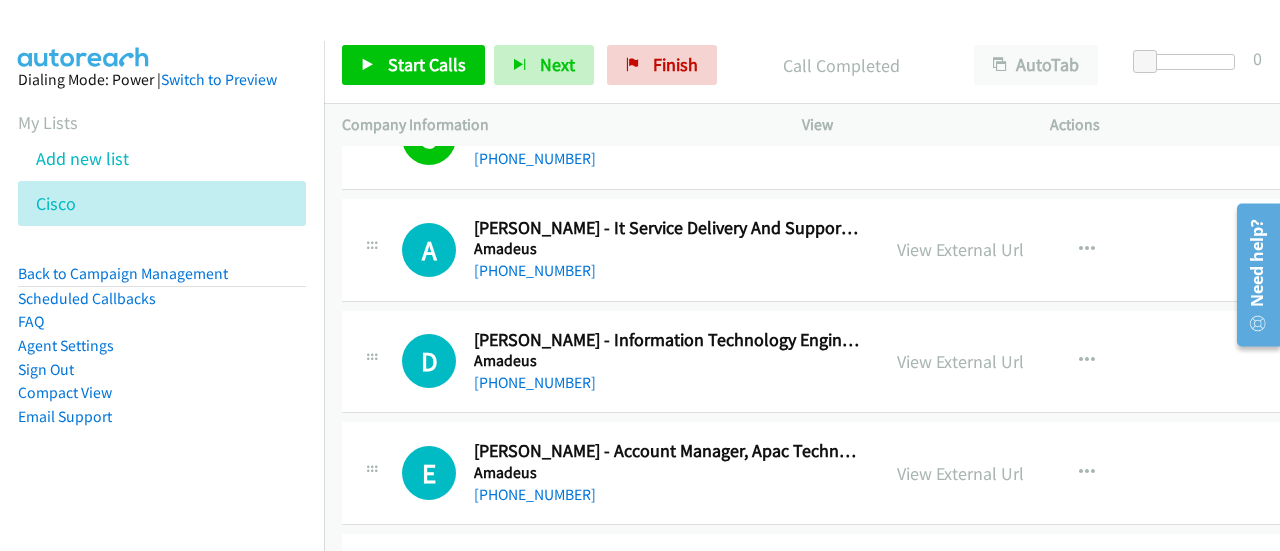 scroll, scrollTop: 11200, scrollLeft: 0, axis: vertical 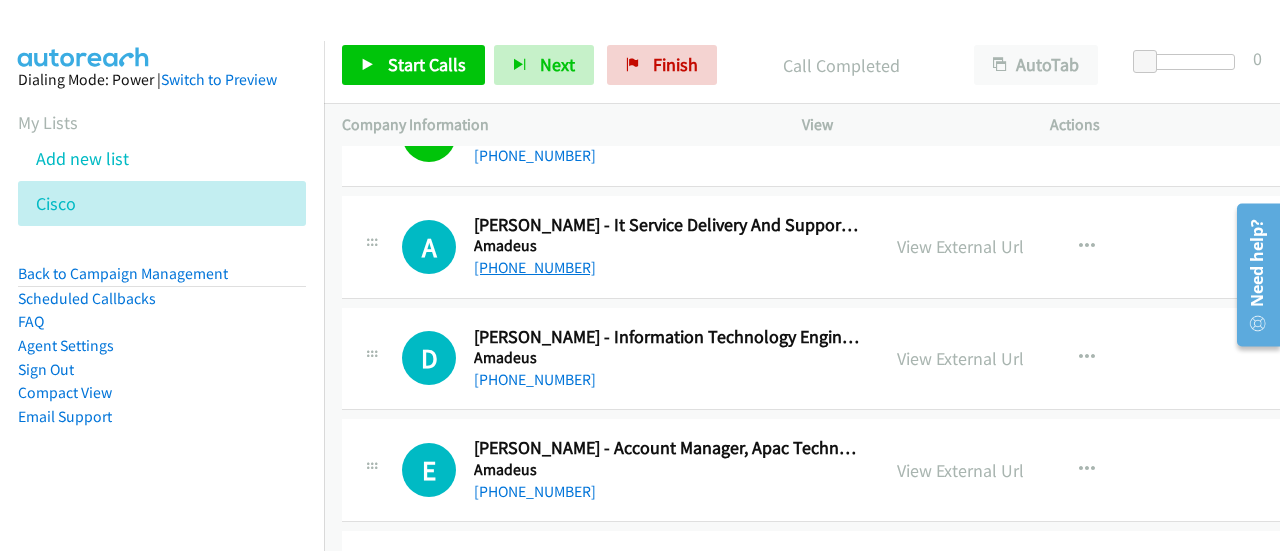 click on "[PHONE_NUMBER]" at bounding box center [535, 267] 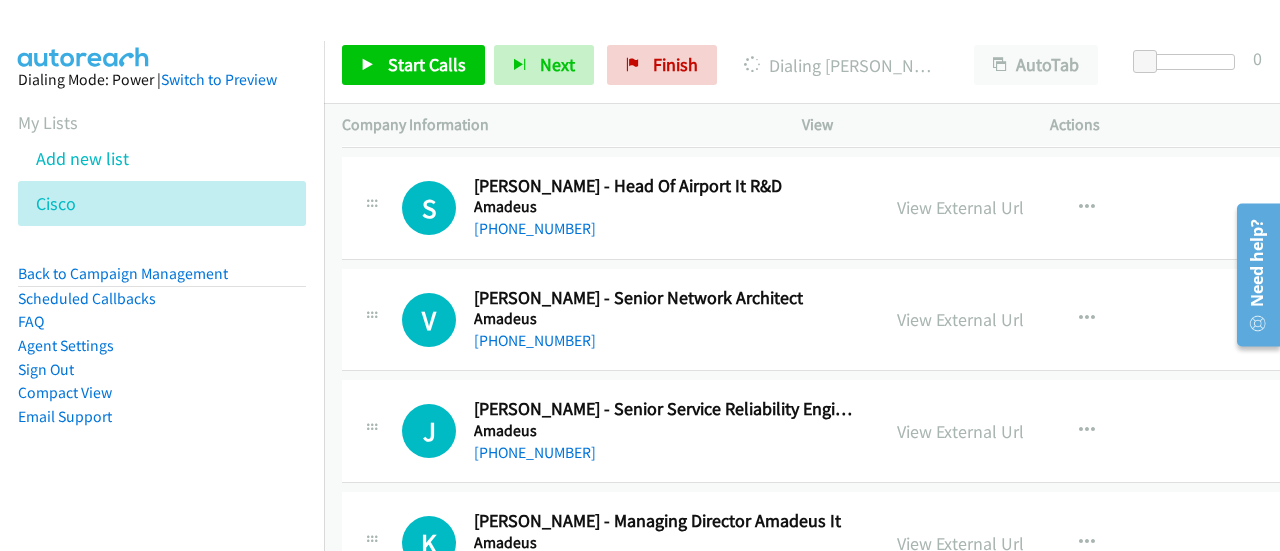 scroll, scrollTop: 11801, scrollLeft: 0, axis: vertical 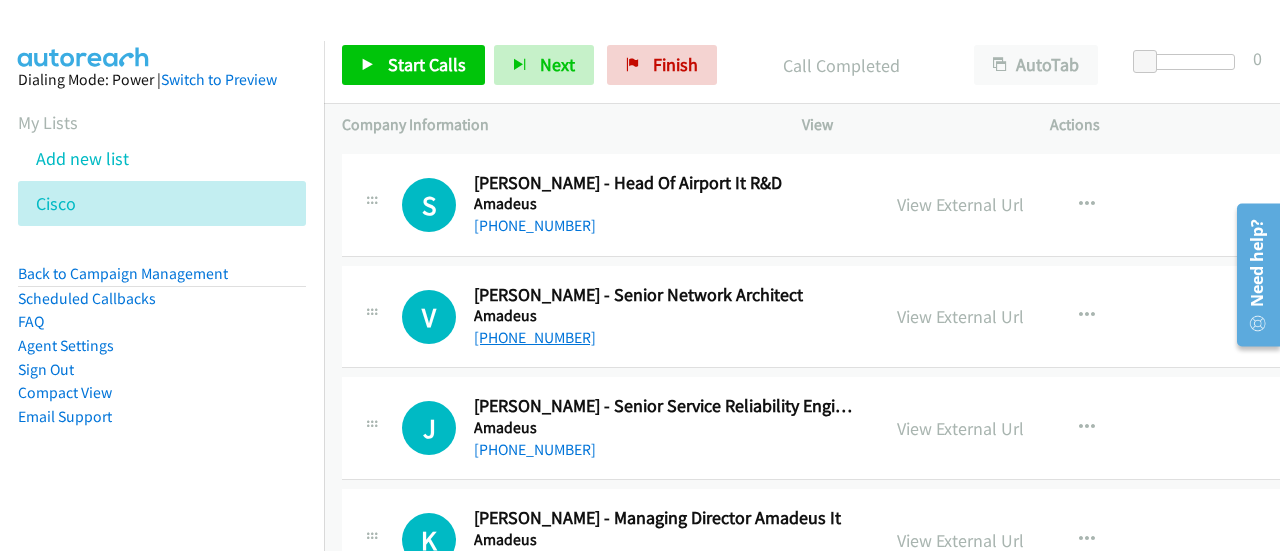 click on "[PHONE_NUMBER]" at bounding box center [535, 337] 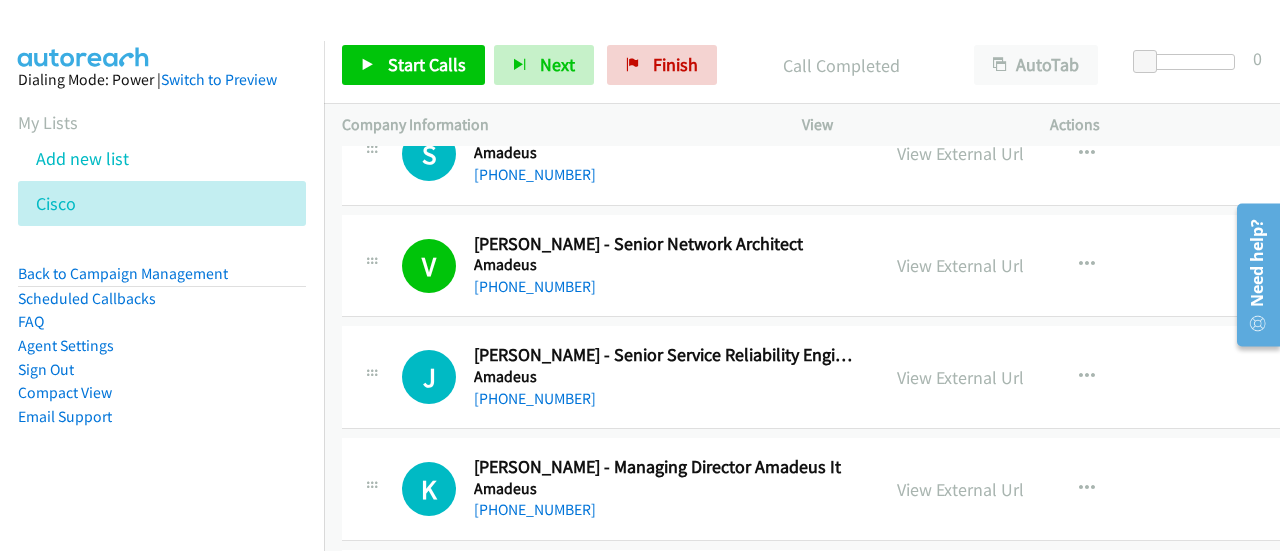scroll, scrollTop: 11851, scrollLeft: 0, axis: vertical 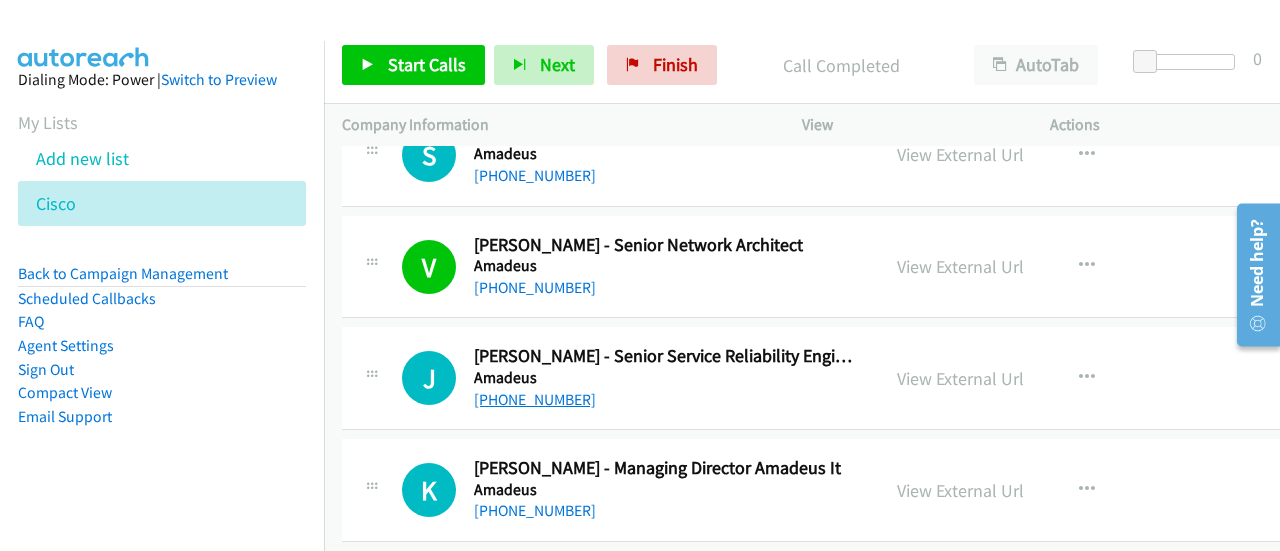 click on "[PHONE_NUMBER]" at bounding box center [535, 399] 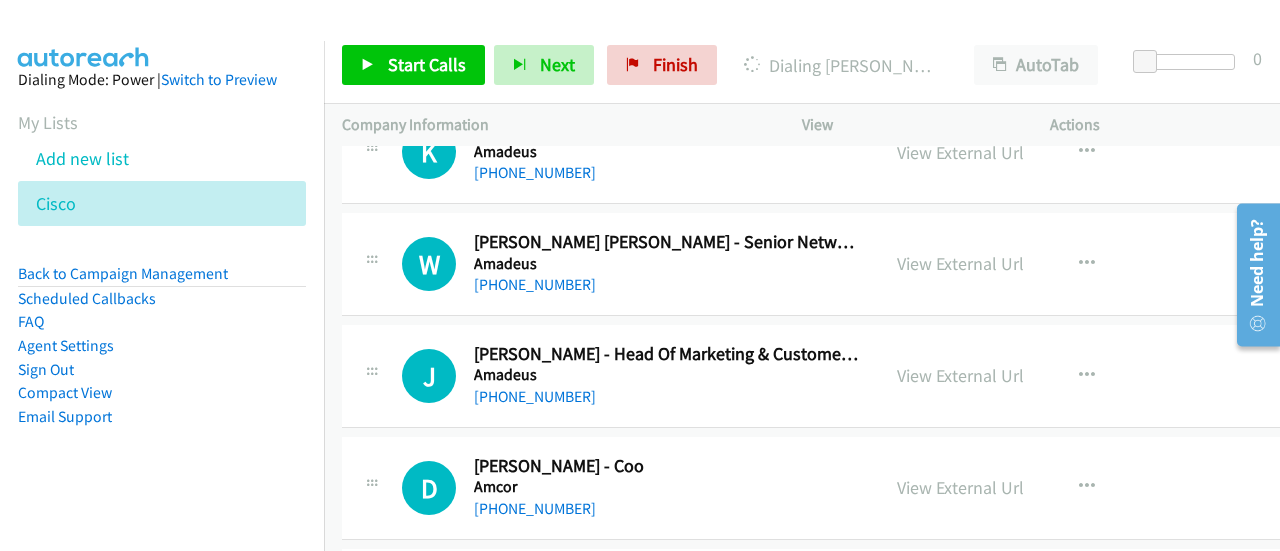 scroll, scrollTop: 12192, scrollLeft: 0, axis: vertical 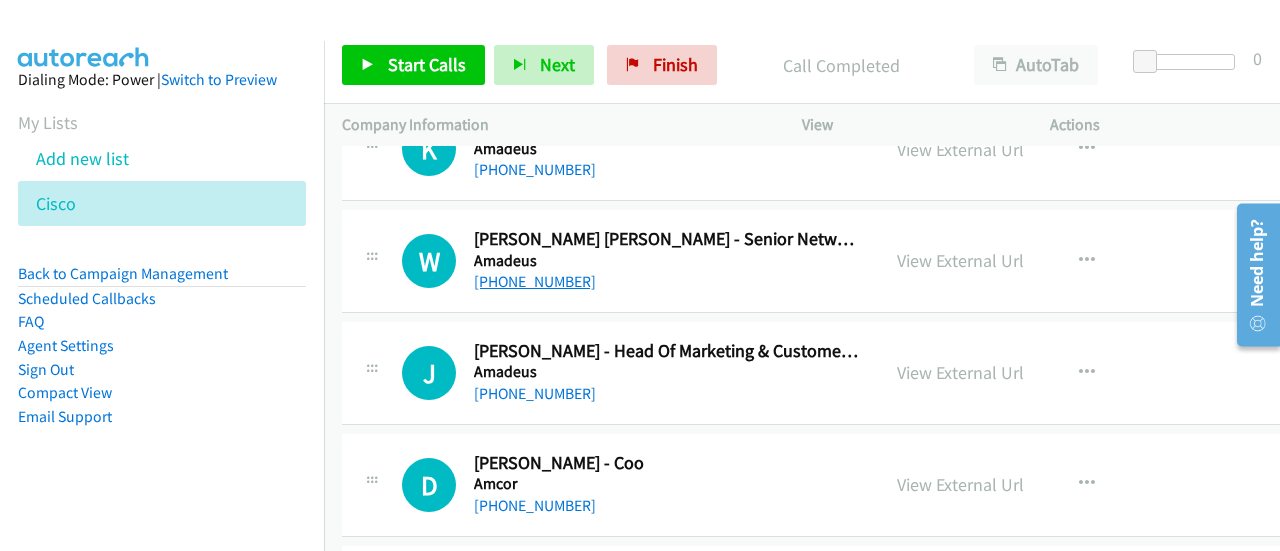 click on "[PHONE_NUMBER]" at bounding box center (535, 281) 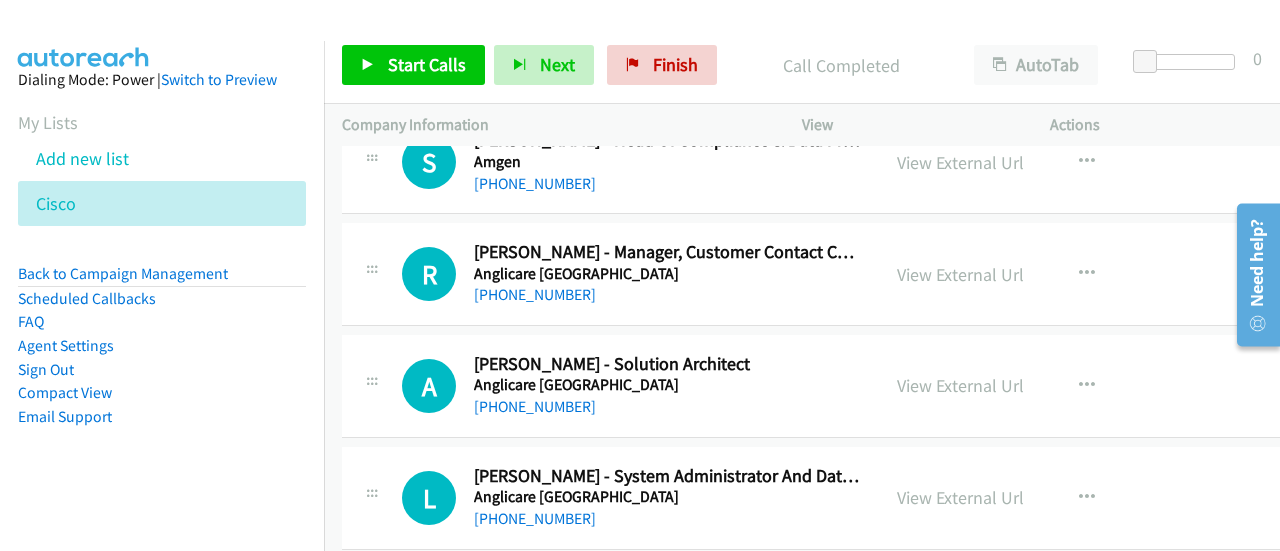scroll, scrollTop: 12752, scrollLeft: 0, axis: vertical 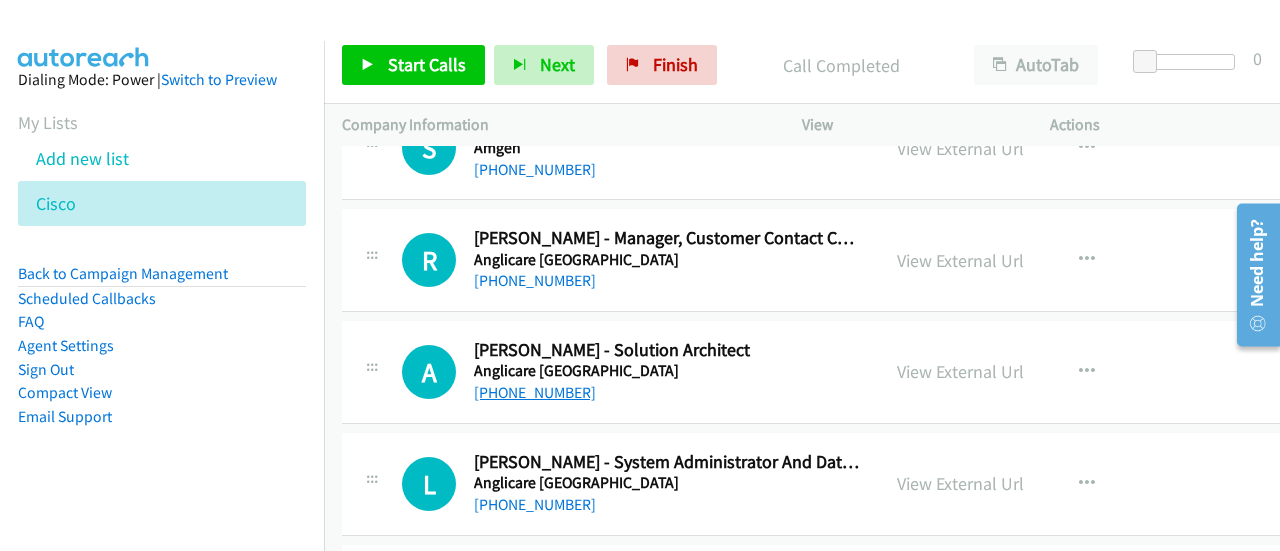 click on "[PHONE_NUMBER]" at bounding box center [535, 392] 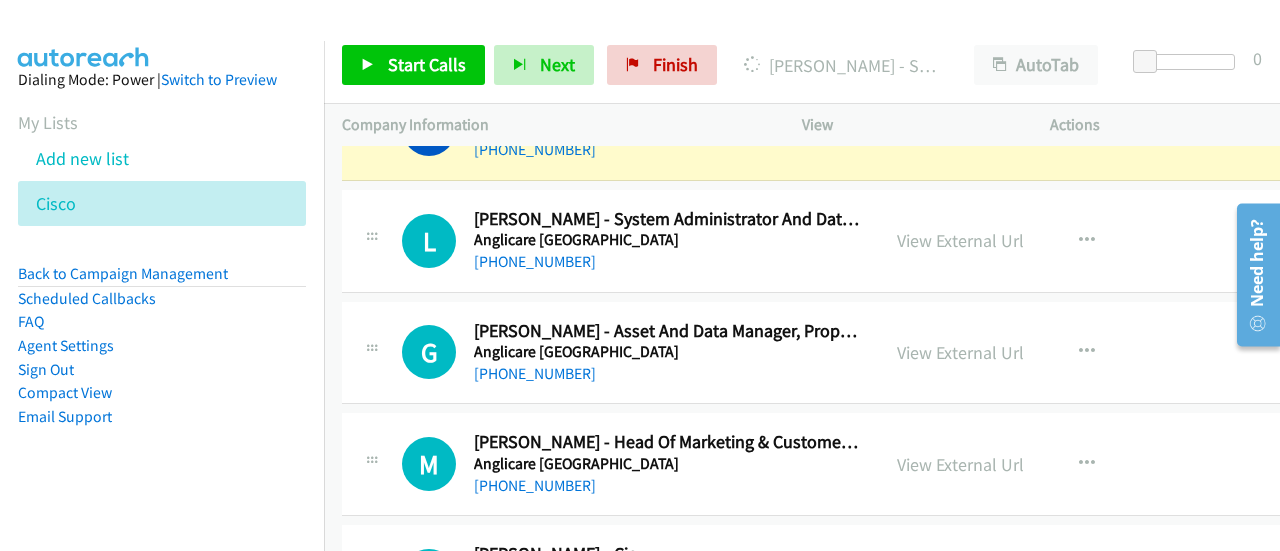 scroll, scrollTop: 12996, scrollLeft: 0, axis: vertical 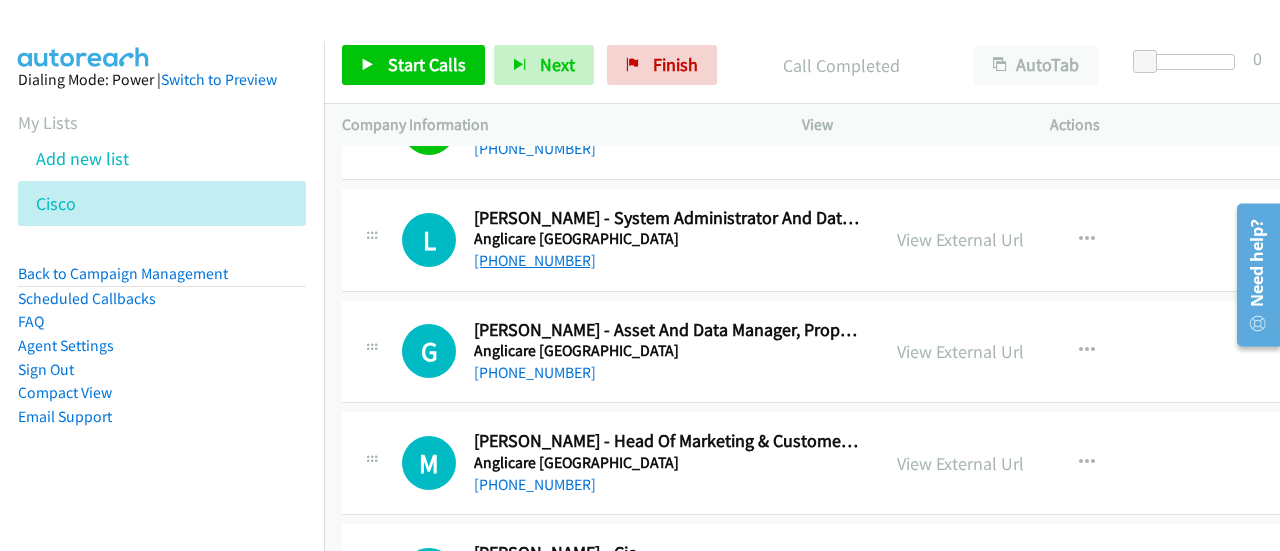 click on "[PHONE_NUMBER]" at bounding box center (535, 260) 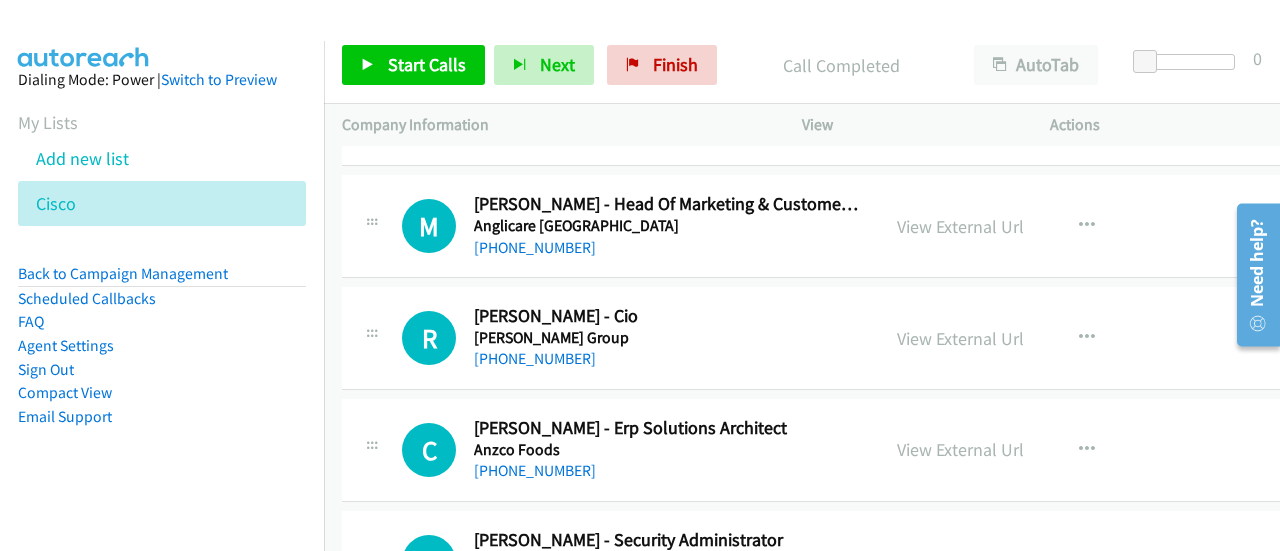 scroll, scrollTop: 13241, scrollLeft: 0, axis: vertical 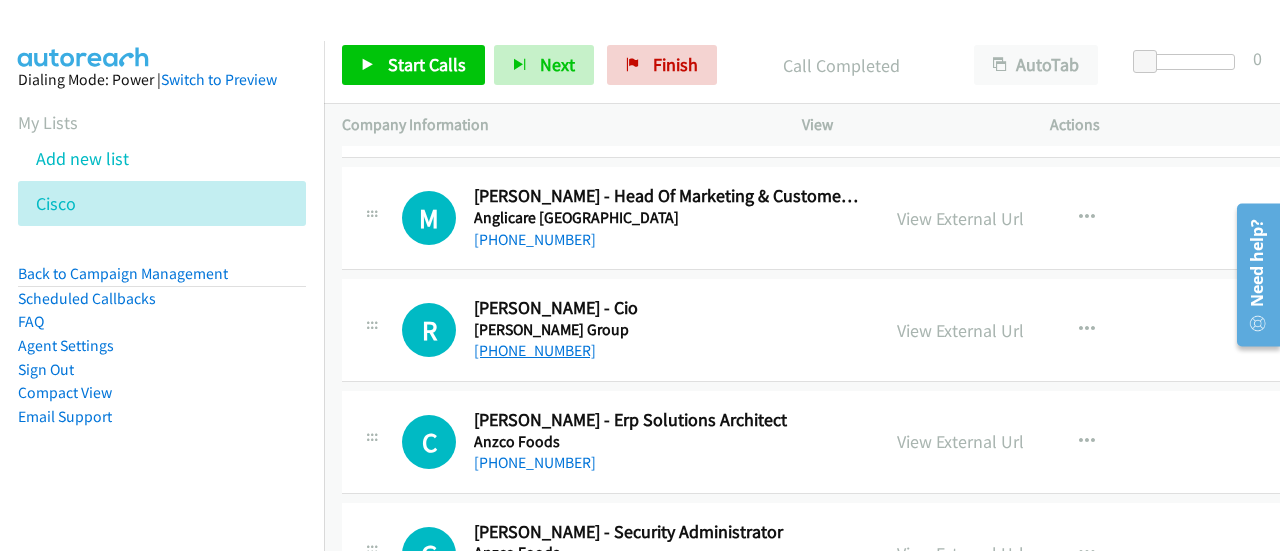 click on "[PHONE_NUMBER]" at bounding box center [535, 350] 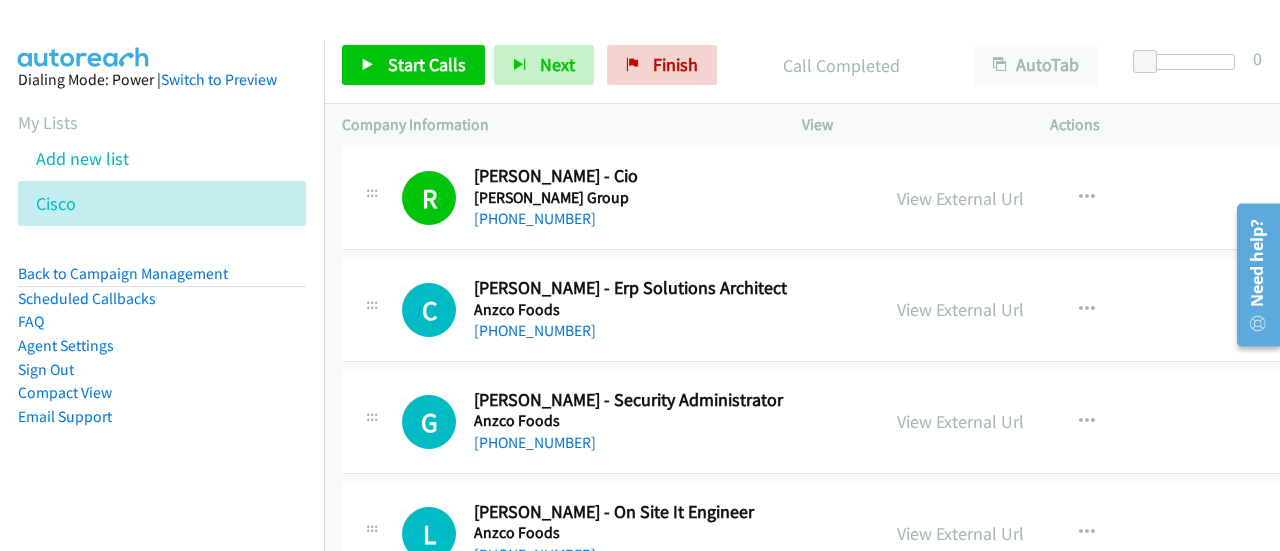 scroll, scrollTop: 13374, scrollLeft: 0, axis: vertical 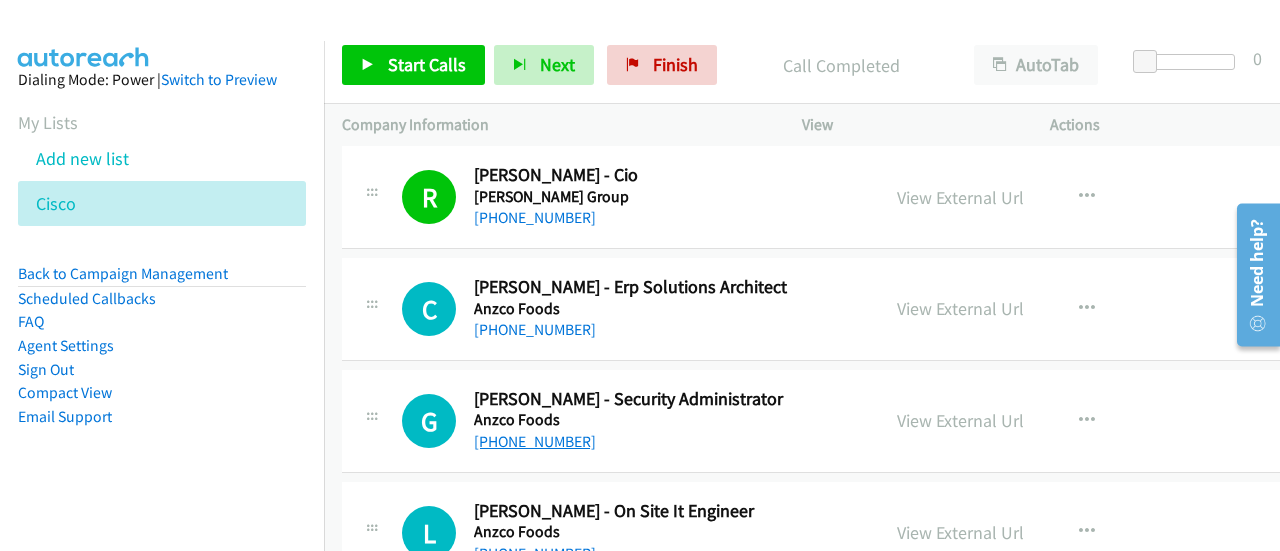 click on "[PHONE_NUMBER]" at bounding box center [535, 441] 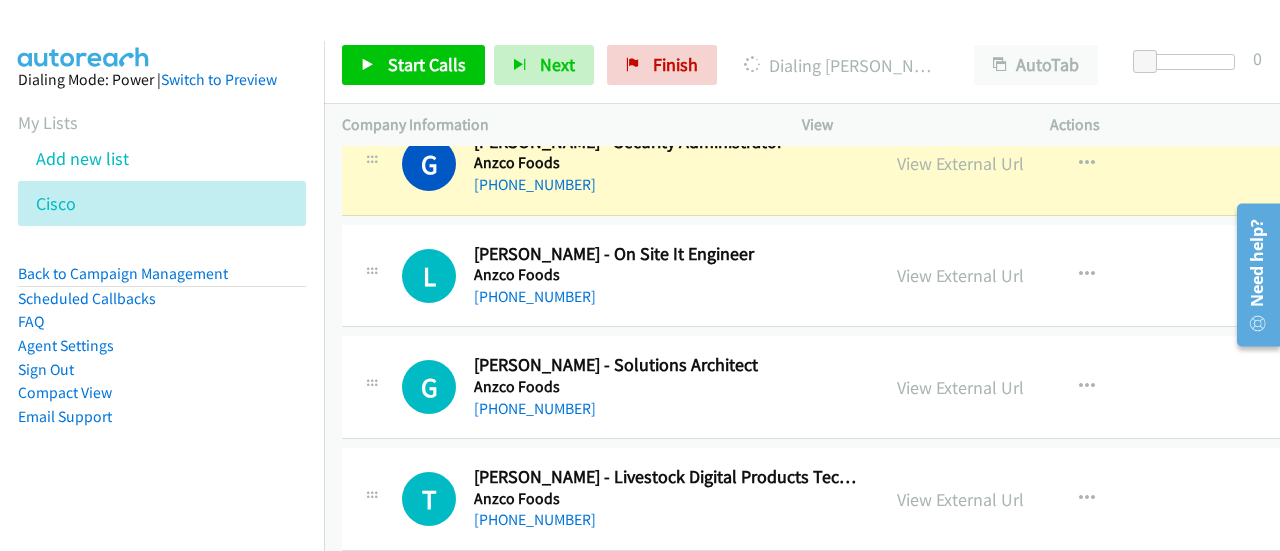 scroll, scrollTop: 13653, scrollLeft: 0, axis: vertical 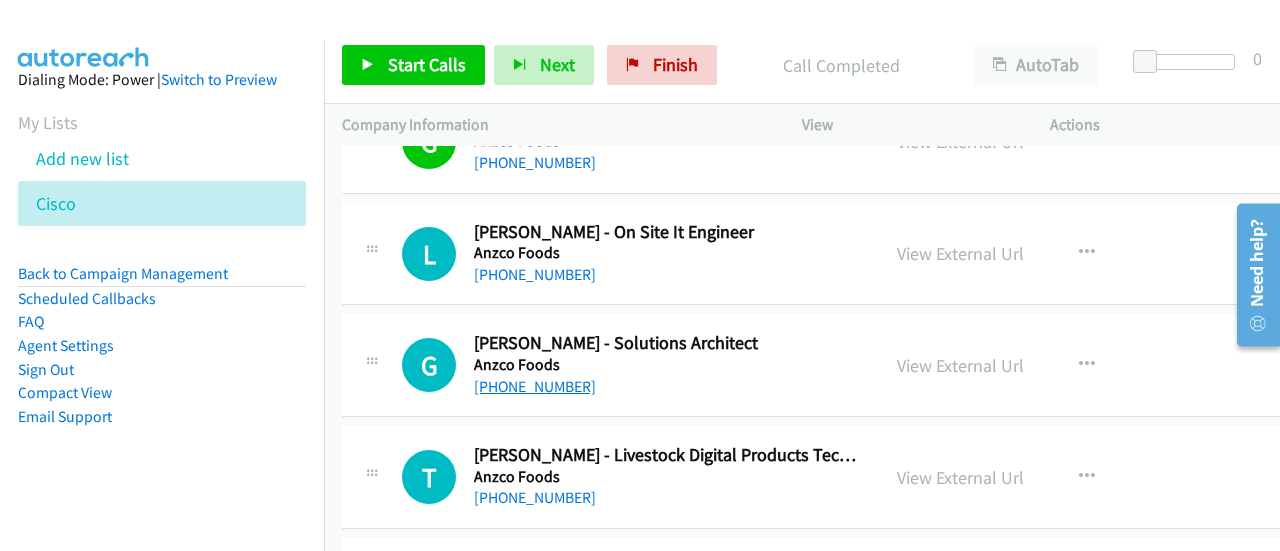 click on "[PHONE_NUMBER]" at bounding box center (535, 386) 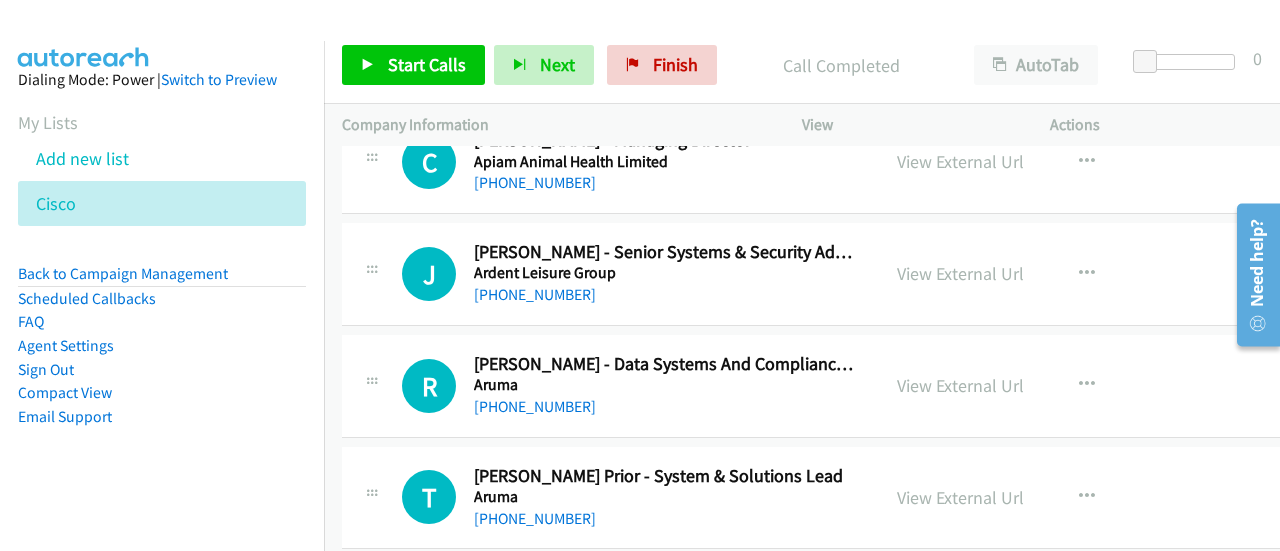 scroll, scrollTop: 14082, scrollLeft: 0, axis: vertical 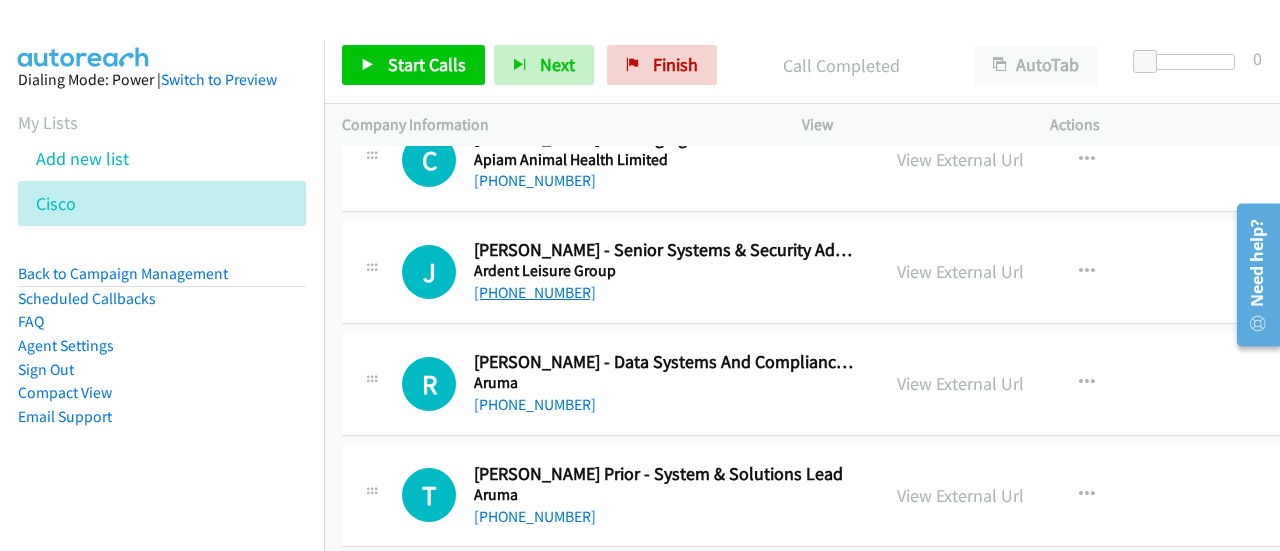 click on "[PHONE_NUMBER]" at bounding box center [535, 292] 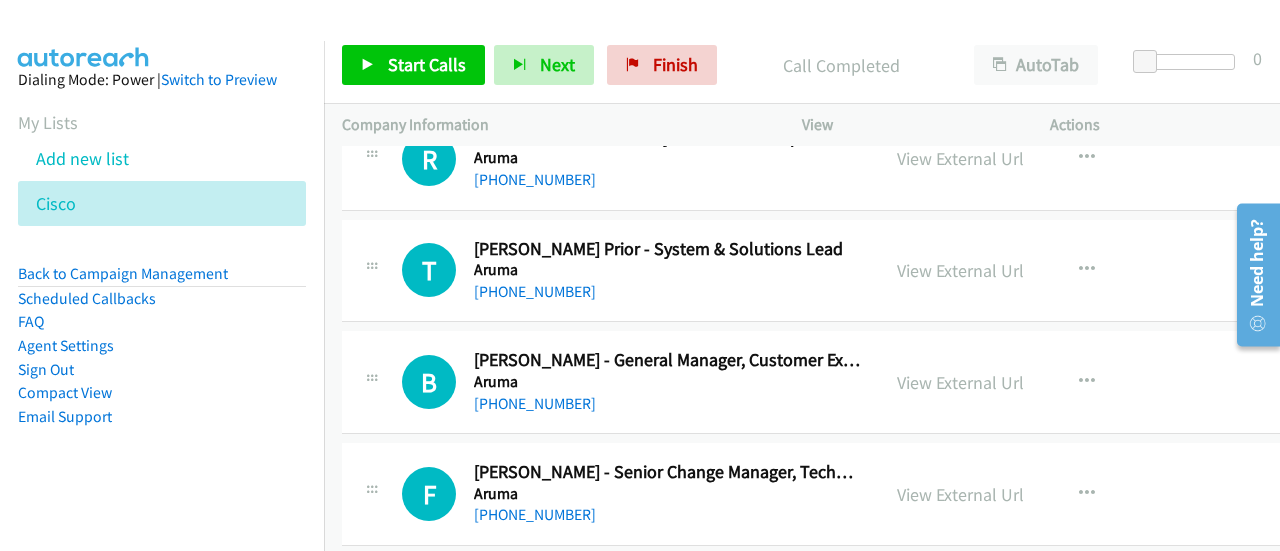 scroll, scrollTop: 14311, scrollLeft: 0, axis: vertical 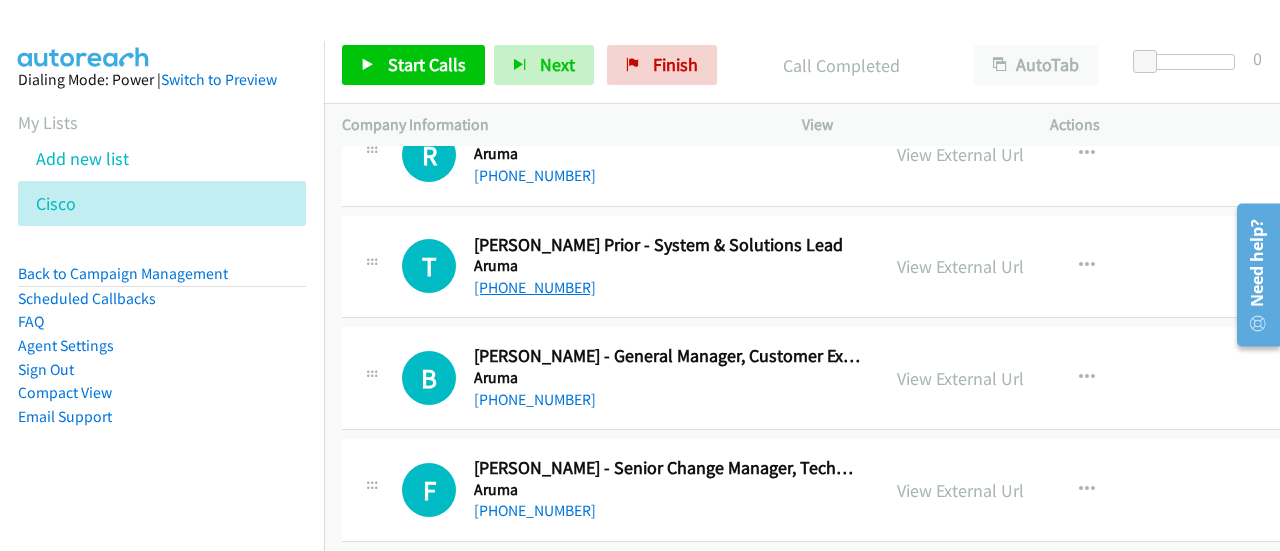 click on "[PHONE_NUMBER]" at bounding box center (535, 287) 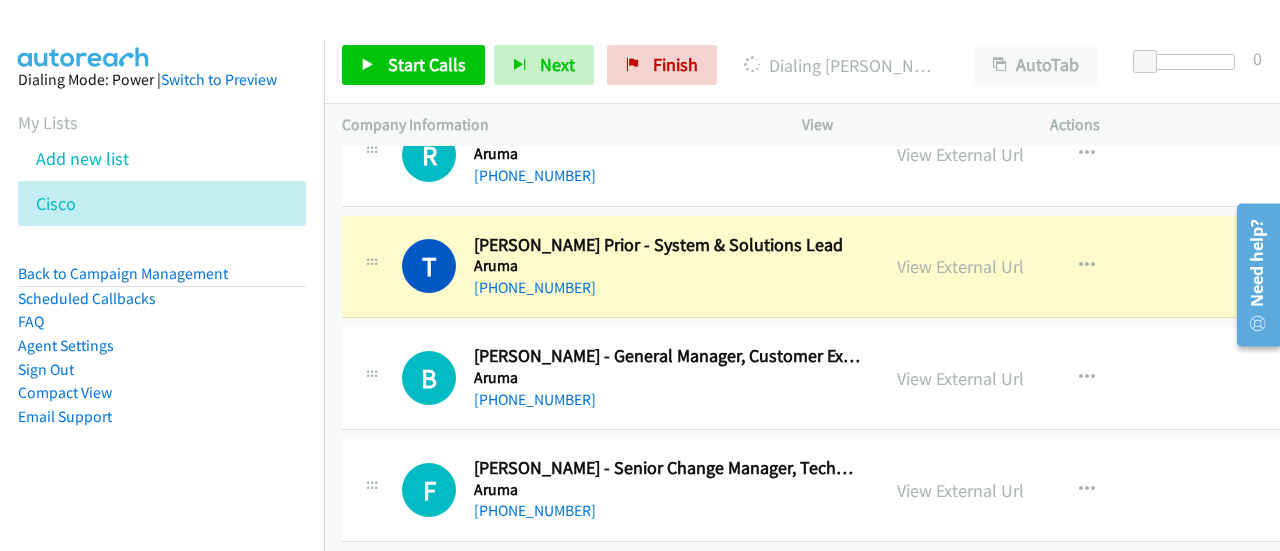 click on "B
Callback Scheduled
[PERSON_NAME] - General Manager, Customer Experience & Strategy
Aruma
[GEOGRAPHIC_DATA]/[GEOGRAPHIC_DATA]
[PHONE_NUMBER]
View External Url
View External Url
Schedule/Manage Callback
Start Calls Here
Remove from list
Add to do not call list
Reset Call Status" at bounding box center [843, 379] 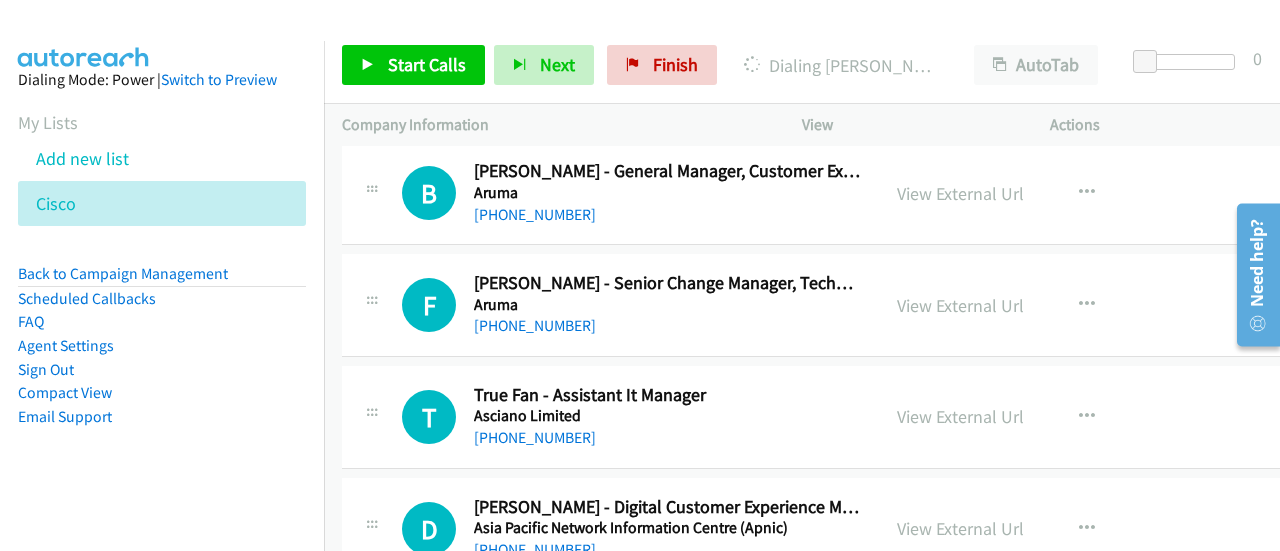 scroll, scrollTop: 14497, scrollLeft: 0, axis: vertical 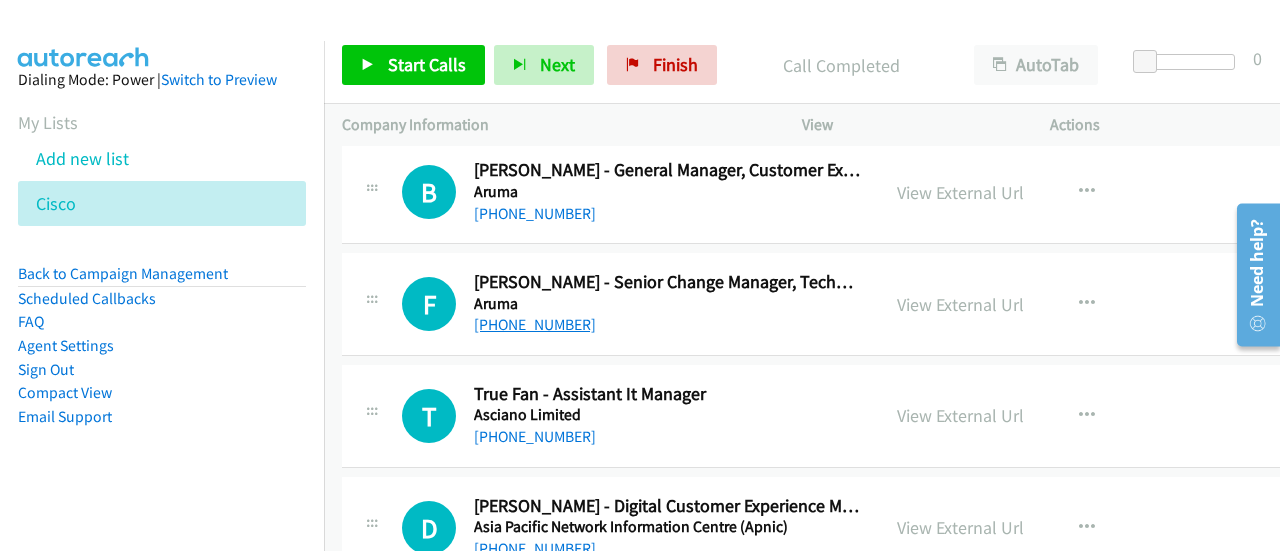 click on "[PHONE_NUMBER]" at bounding box center [535, 324] 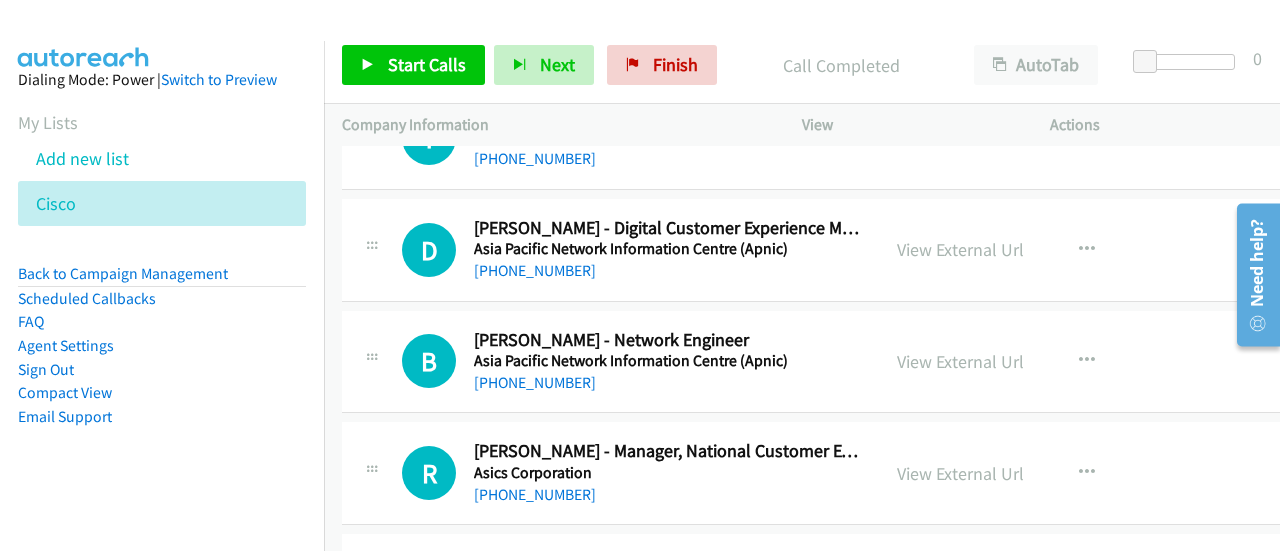 scroll, scrollTop: 14781, scrollLeft: 0, axis: vertical 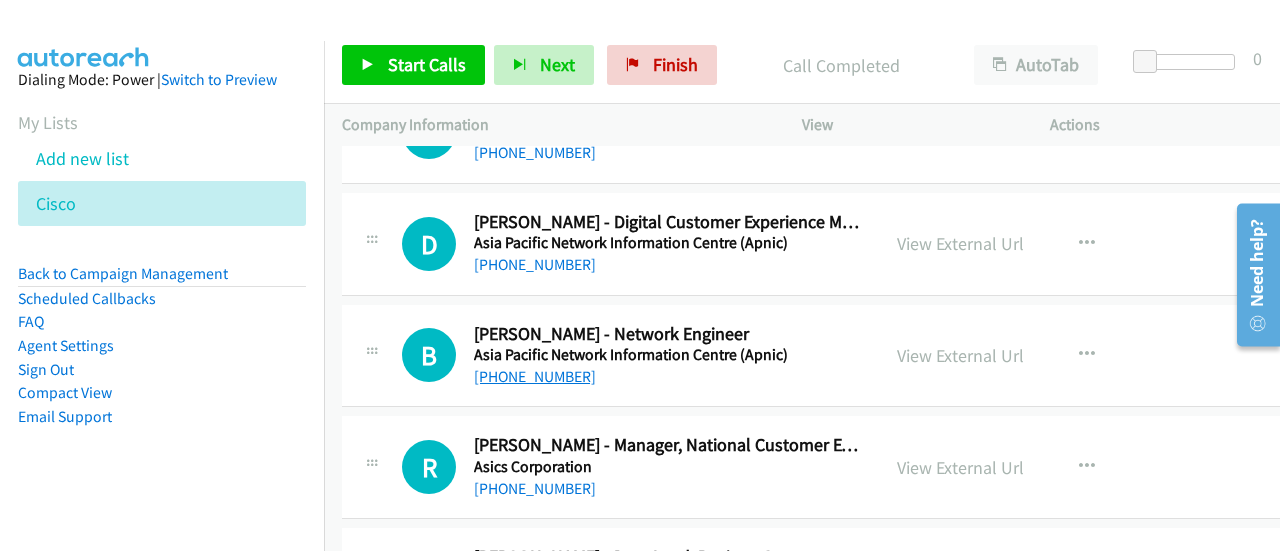 click on "[PHONE_NUMBER]" at bounding box center (535, 376) 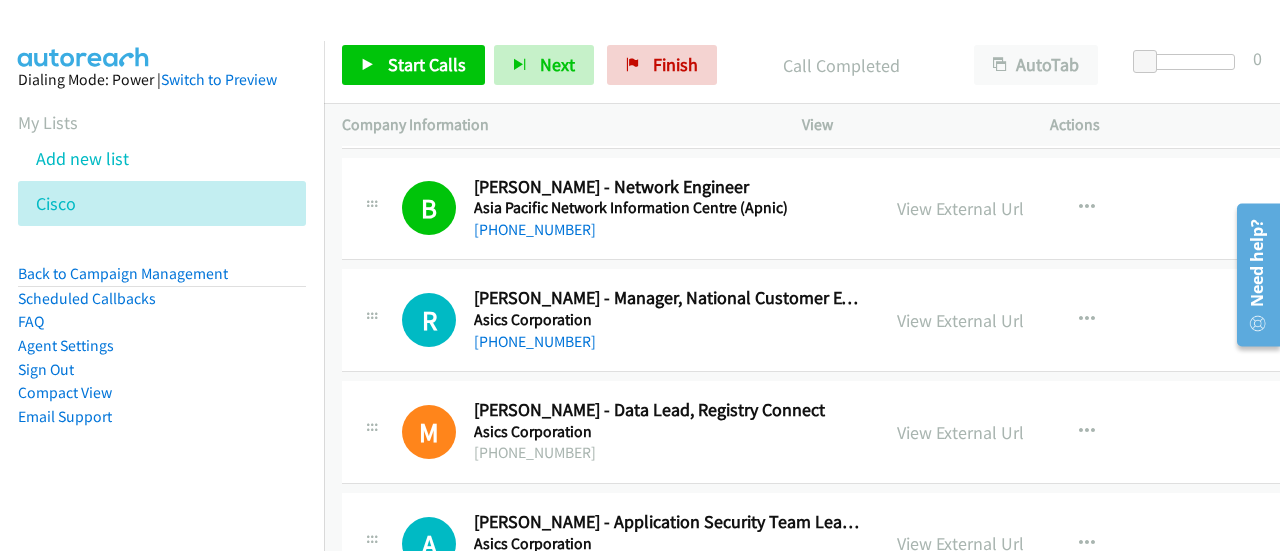 scroll, scrollTop: 14929, scrollLeft: 0, axis: vertical 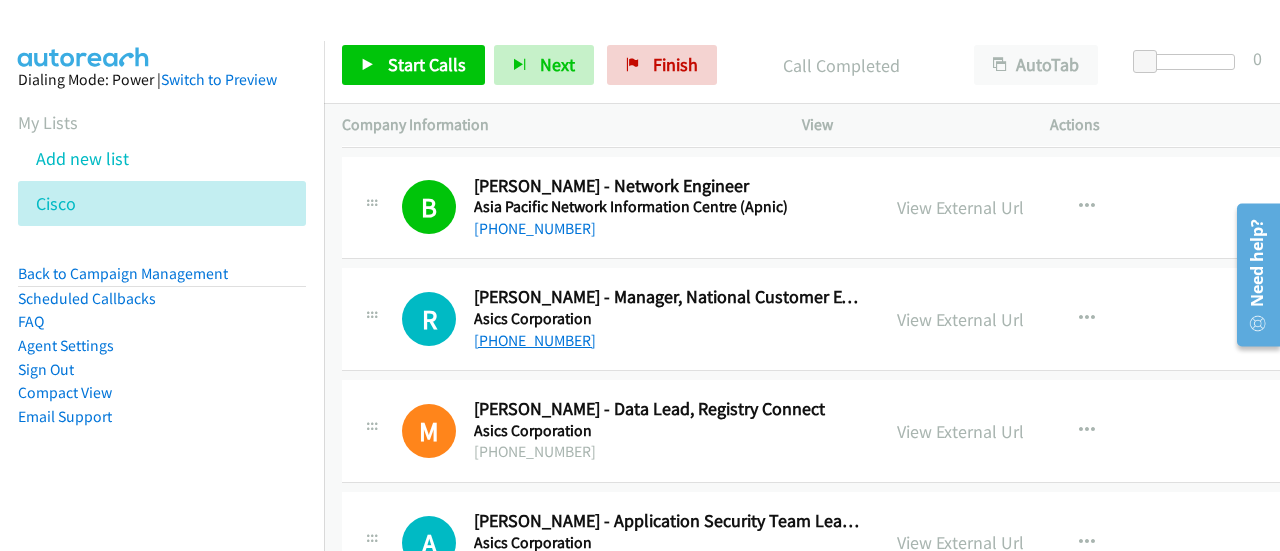 click on "[PHONE_NUMBER]" at bounding box center [535, 340] 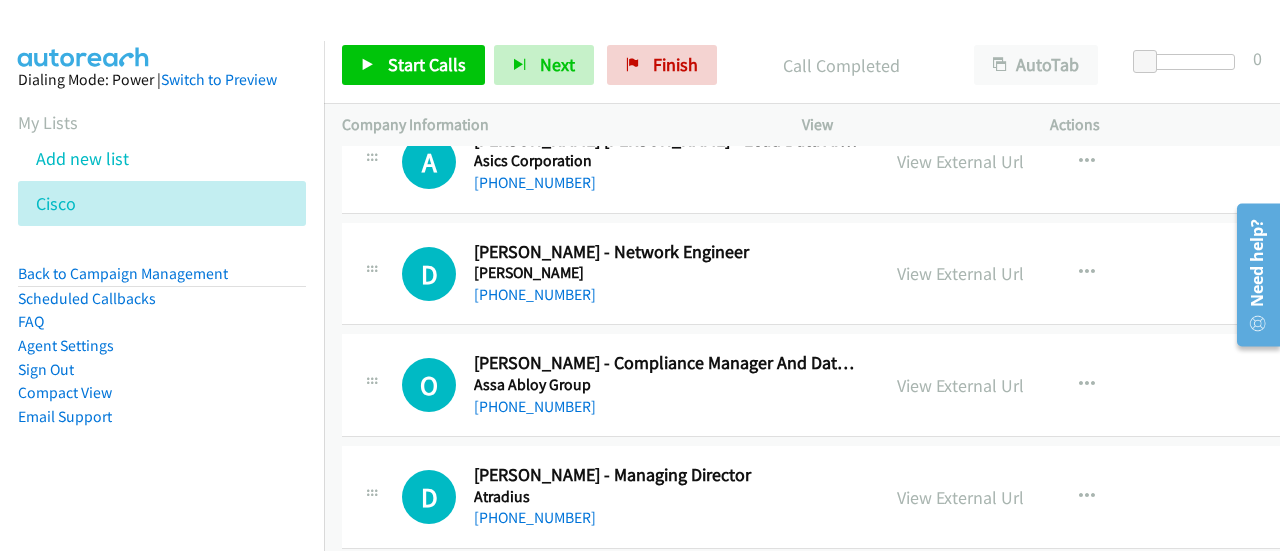 scroll, scrollTop: 15423, scrollLeft: 0, axis: vertical 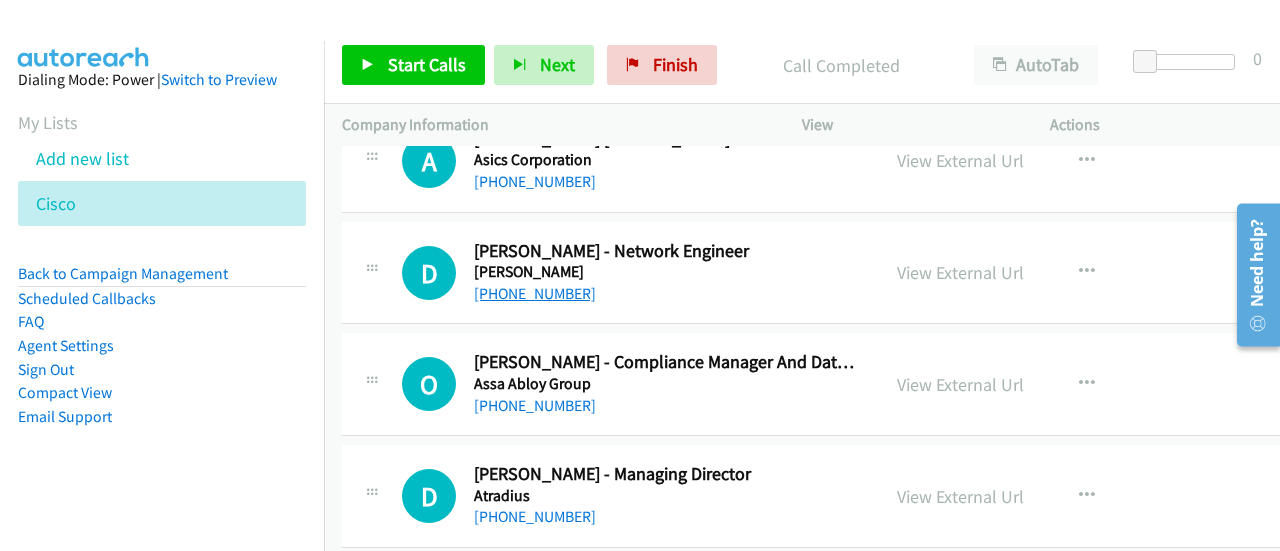 click on "[PHONE_NUMBER]" at bounding box center [535, 293] 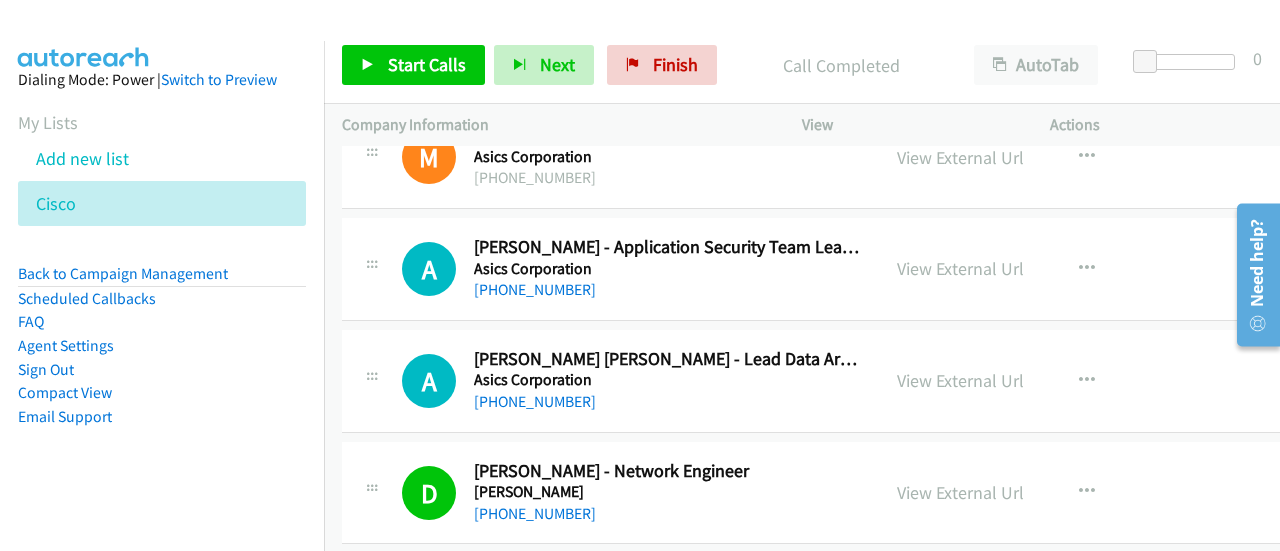 scroll, scrollTop: 15204, scrollLeft: 0, axis: vertical 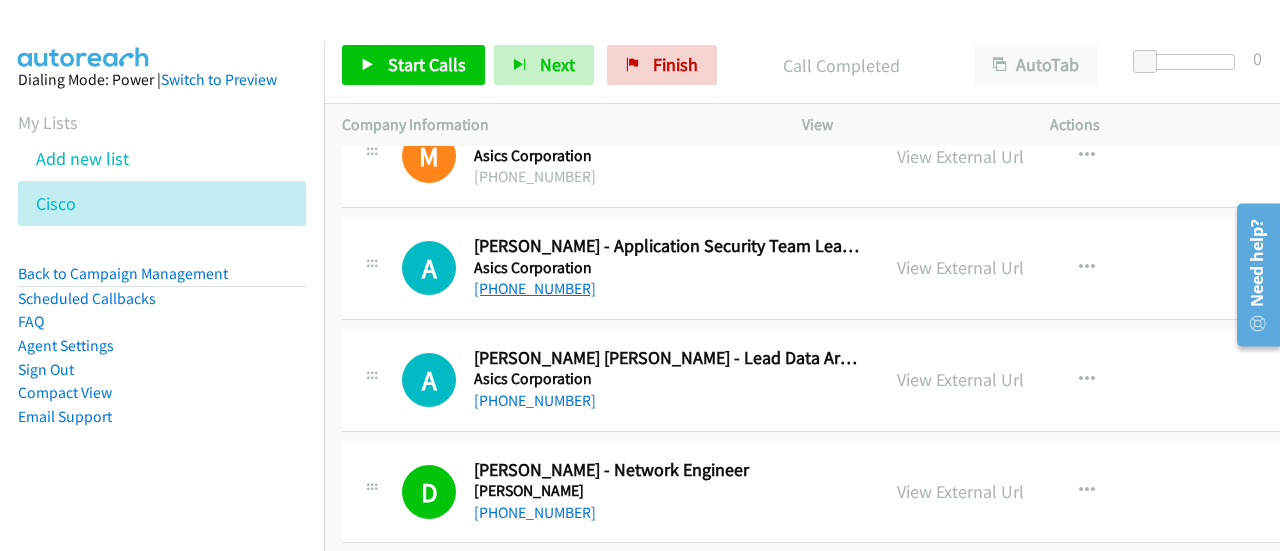 click on "[PHONE_NUMBER]" at bounding box center [535, 288] 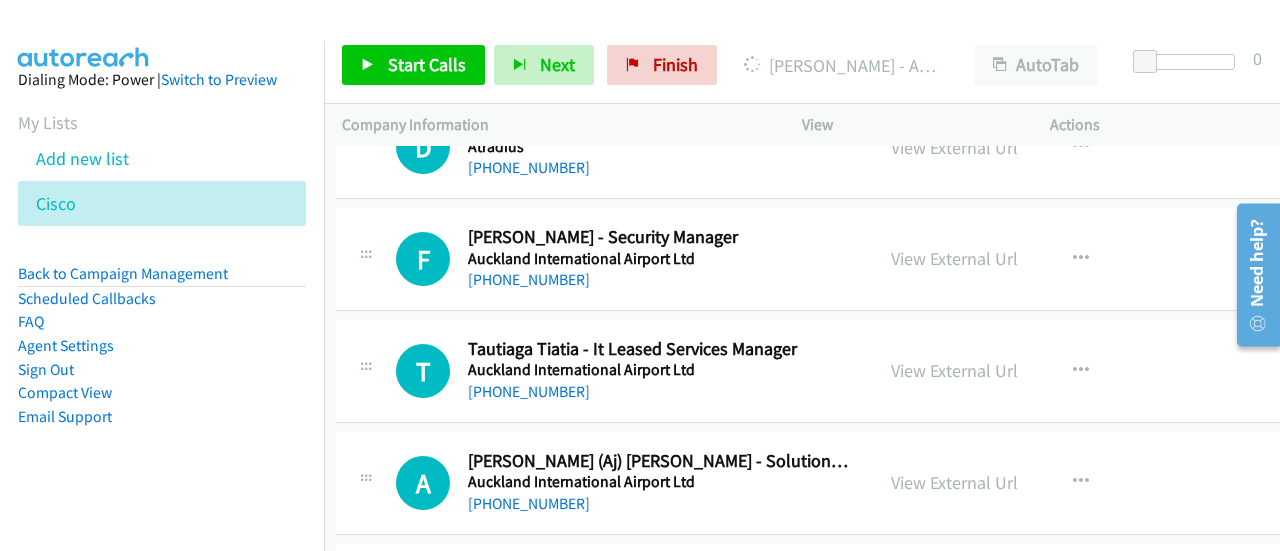scroll, scrollTop: 15773, scrollLeft: 6, axis: both 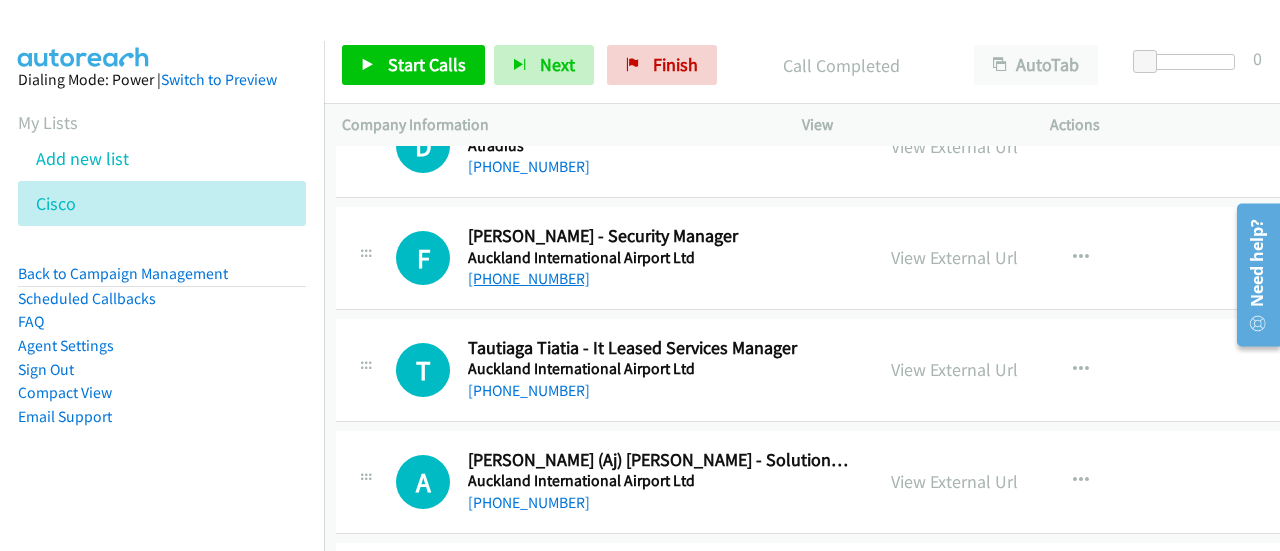 click on "[PHONE_NUMBER]" at bounding box center (529, 278) 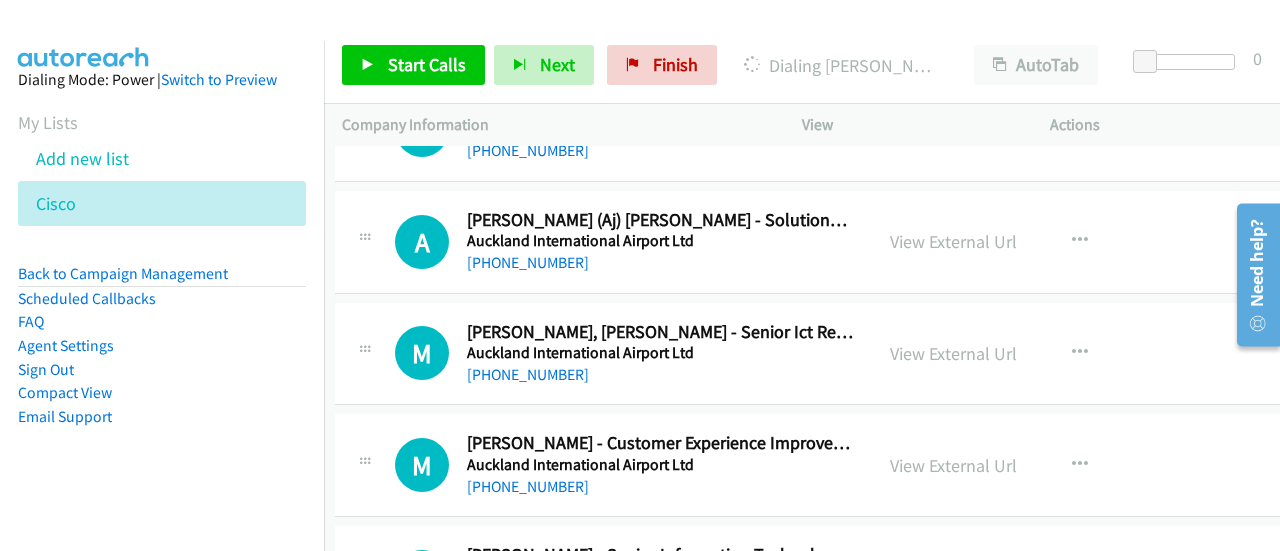 scroll, scrollTop: 16014, scrollLeft: 7, axis: both 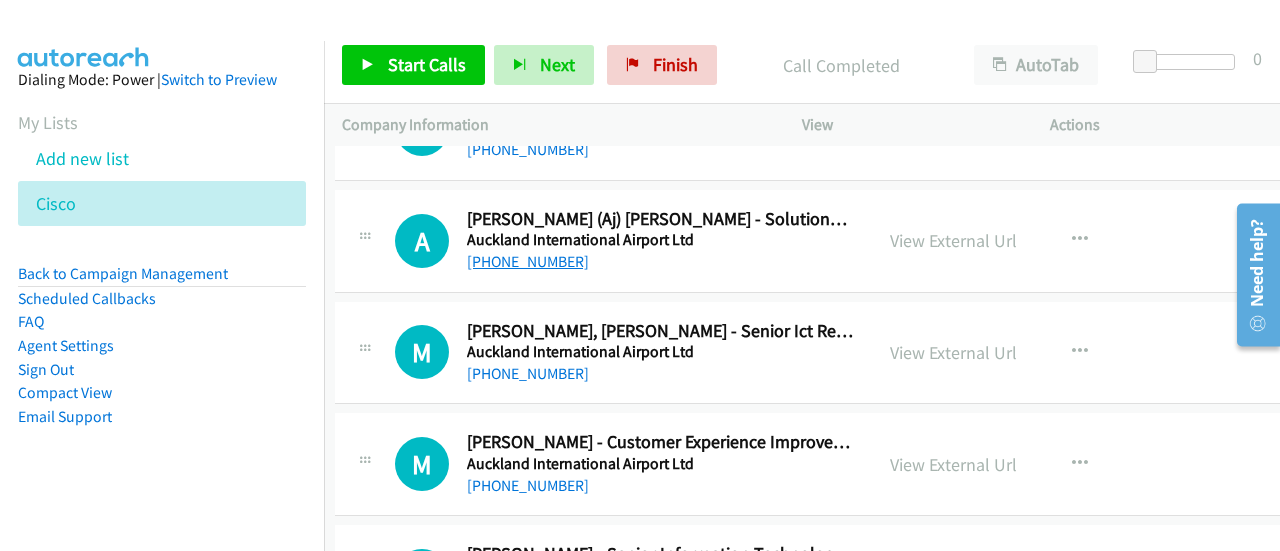 click on "[PHONE_NUMBER]" at bounding box center (528, 261) 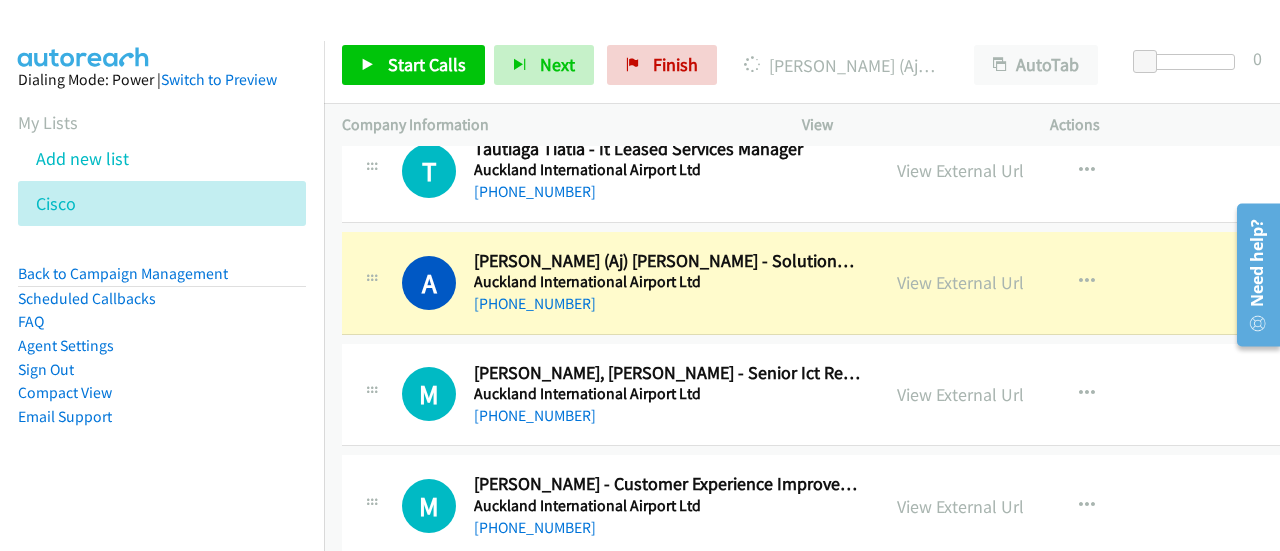 scroll, scrollTop: 15960, scrollLeft: 0, axis: vertical 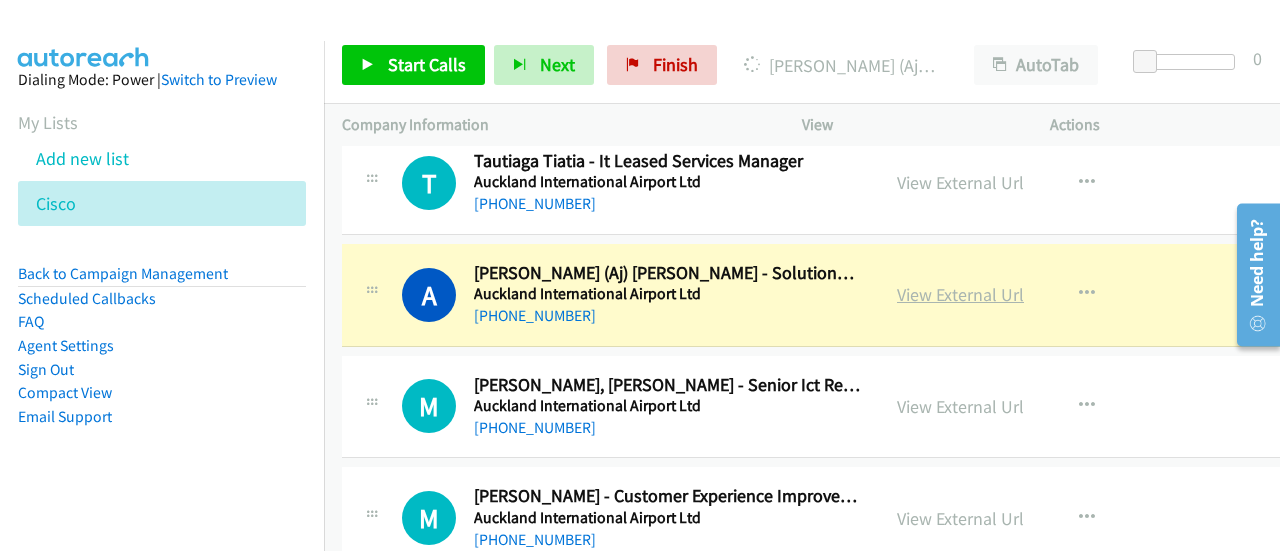 click on "View External Url" at bounding box center (960, 294) 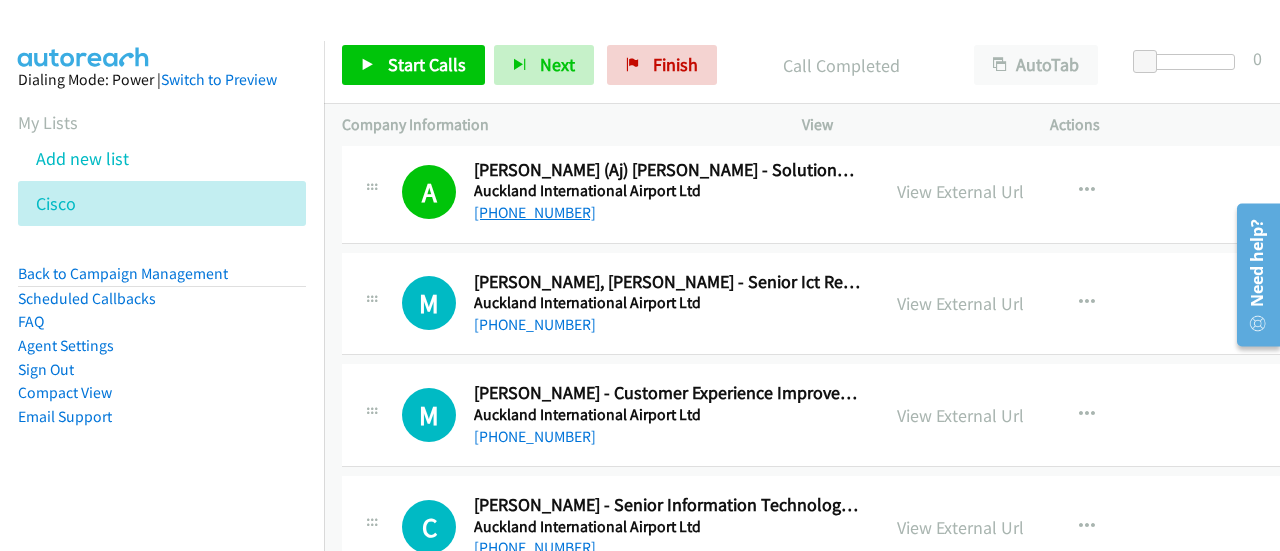 scroll, scrollTop: 16064, scrollLeft: 0, axis: vertical 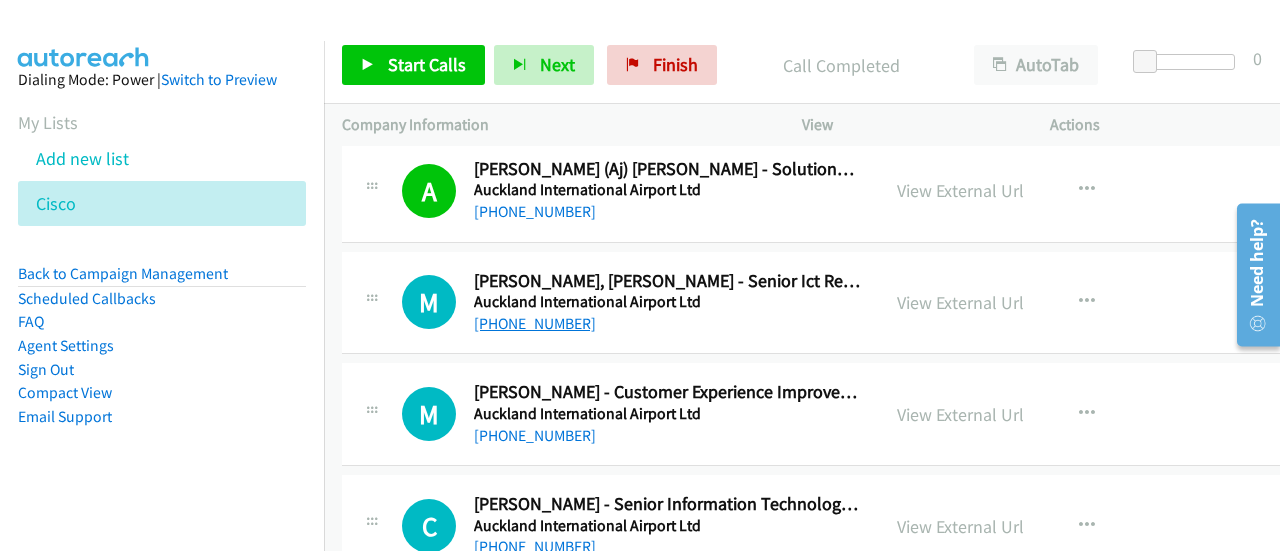 click on "[PHONE_NUMBER]" at bounding box center [535, 323] 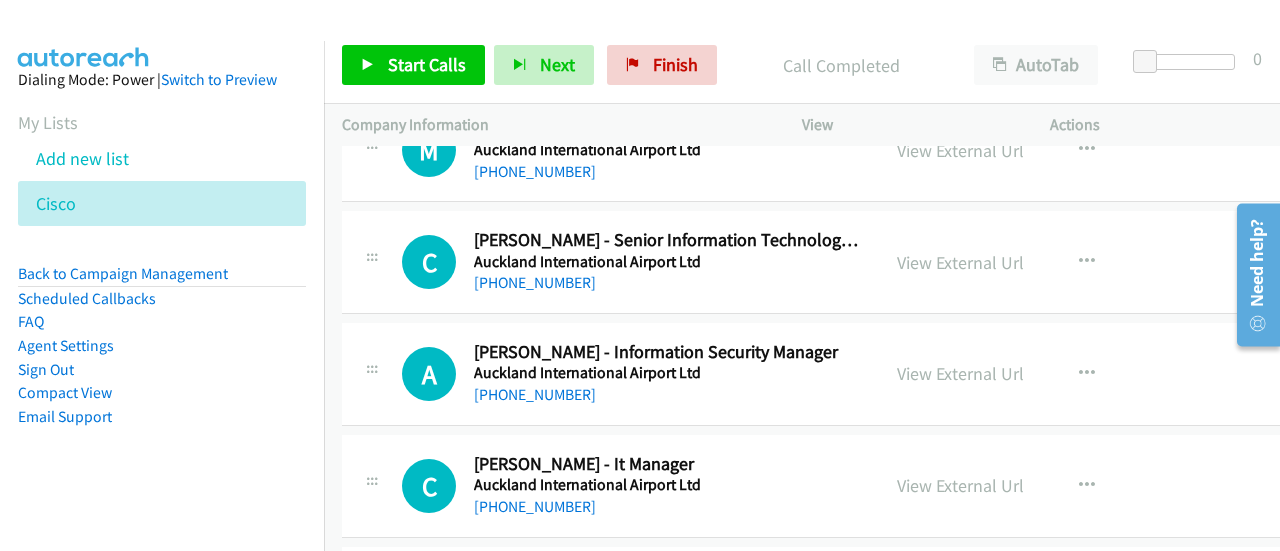 scroll, scrollTop: 16319, scrollLeft: 0, axis: vertical 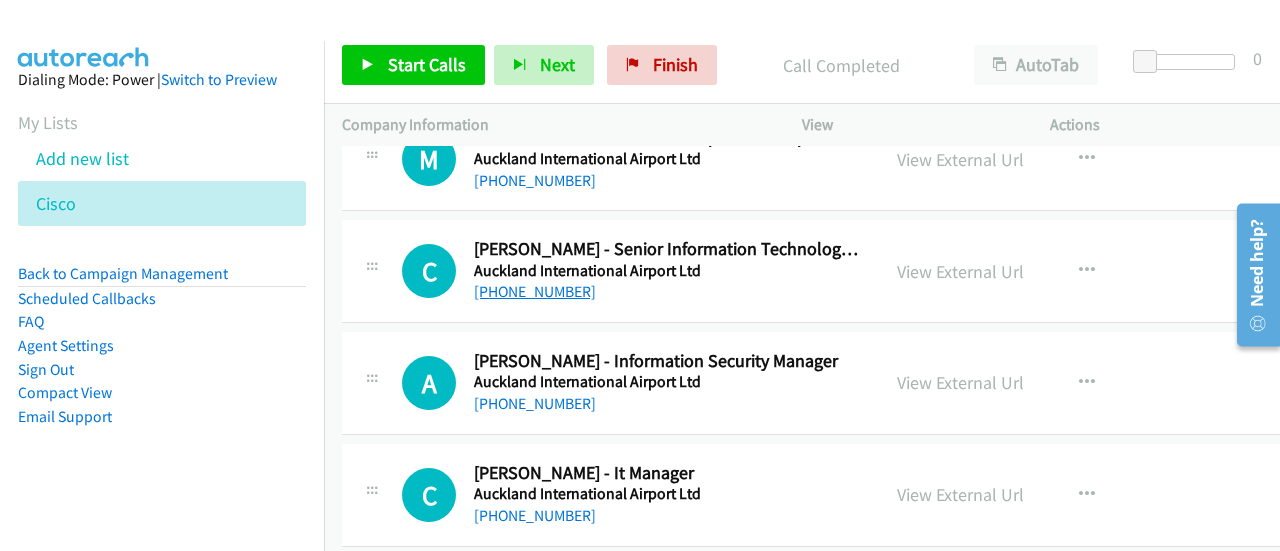 click on "[PHONE_NUMBER]" at bounding box center [535, 291] 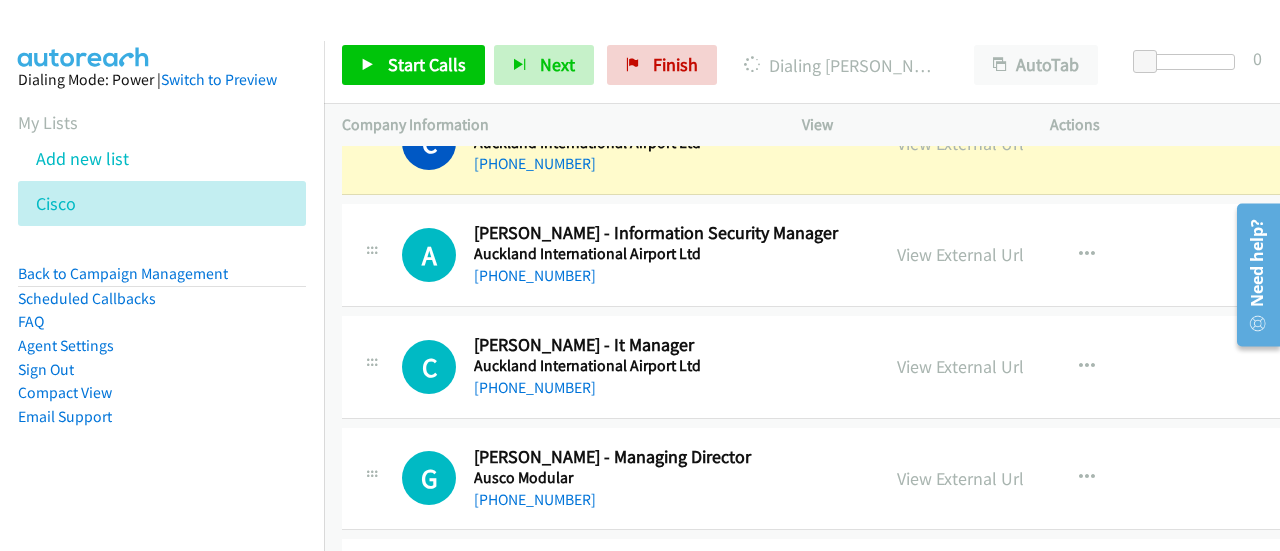 scroll, scrollTop: 16448, scrollLeft: 0, axis: vertical 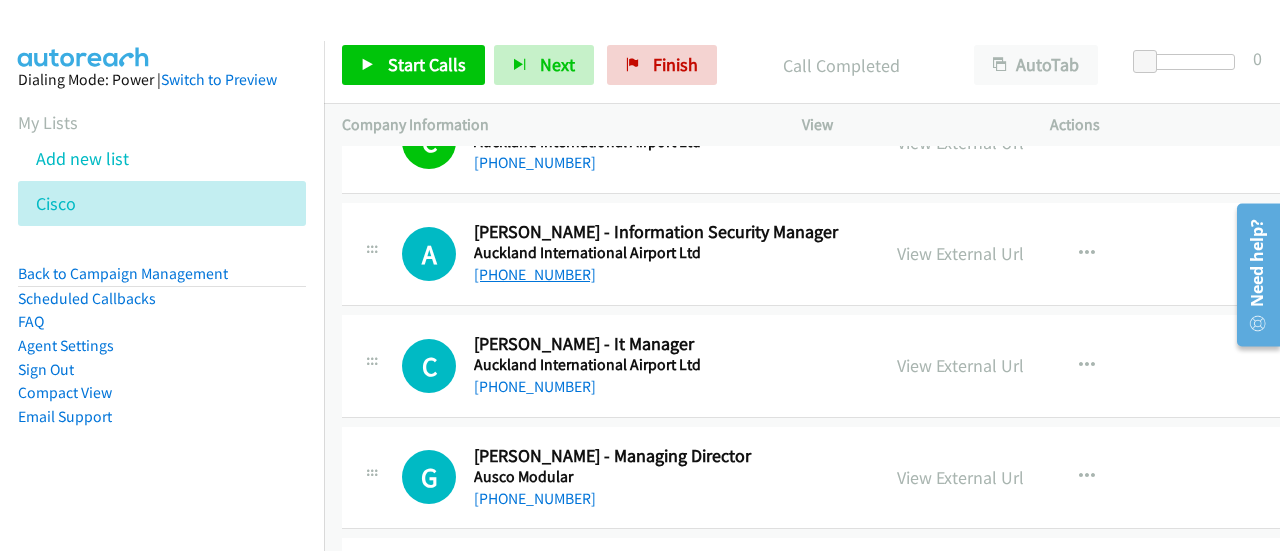 click on "[PHONE_NUMBER]" at bounding box center [535, 274] 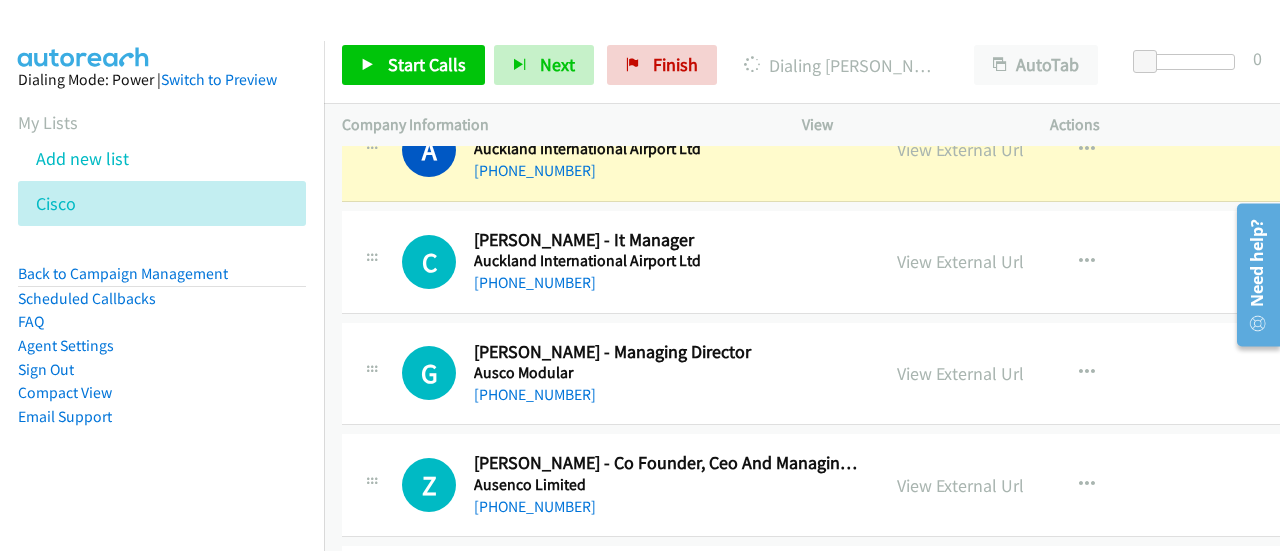 scroll, scrollTop: 16553, scrollLeft: 0, axis: vertical 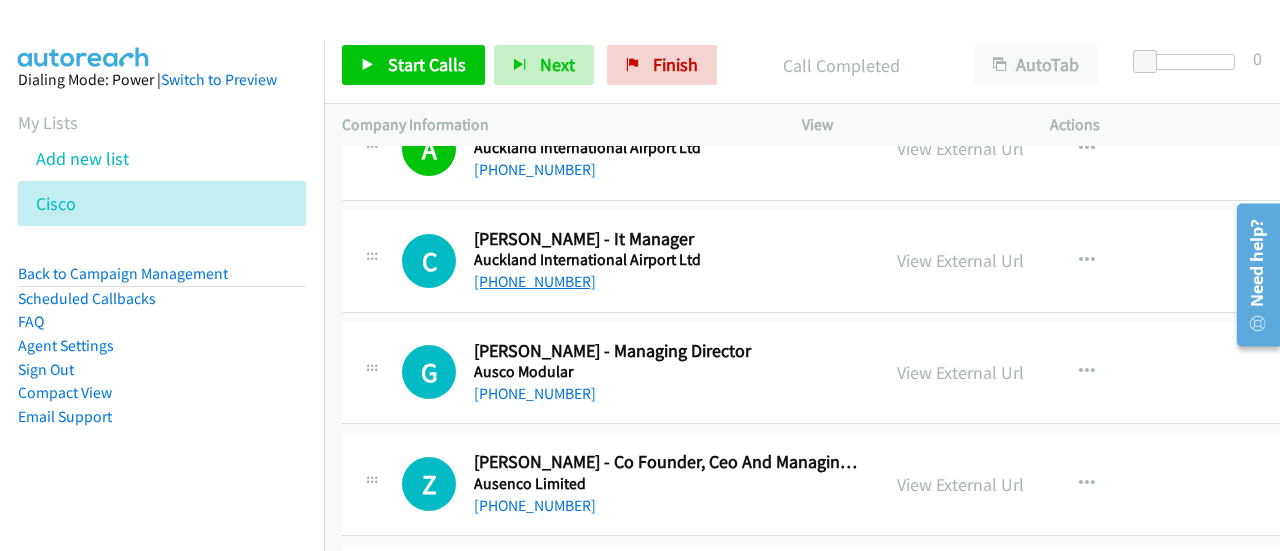 click on "[PHONE_NUMBER]" at bounding box center (535, 281) 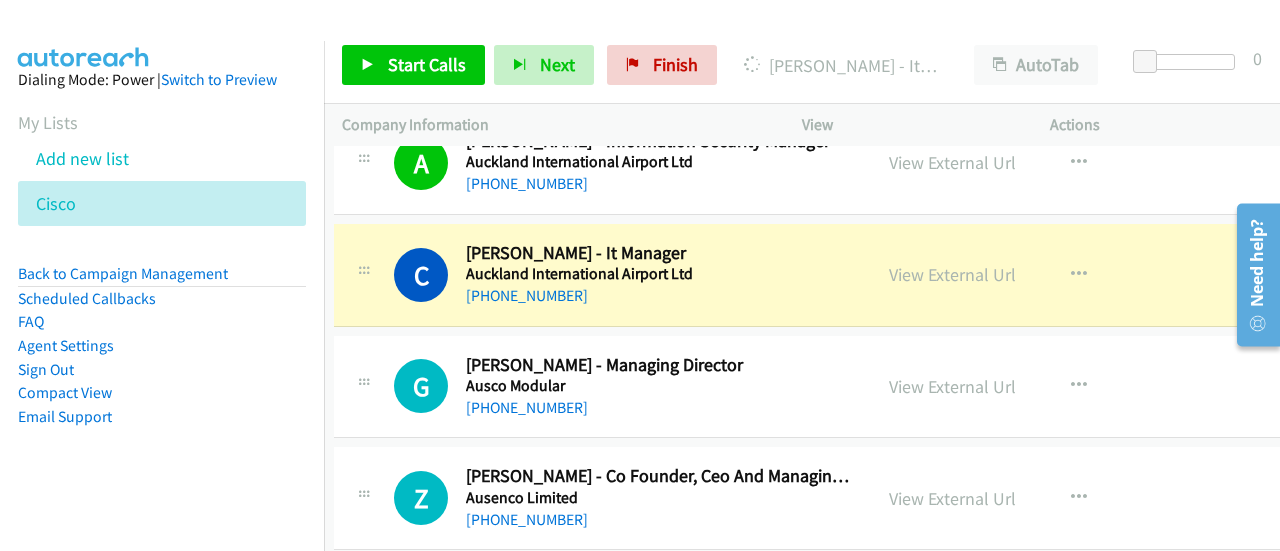 scroll, scrollTop: 16538, scrollLeft: 8, axis: both 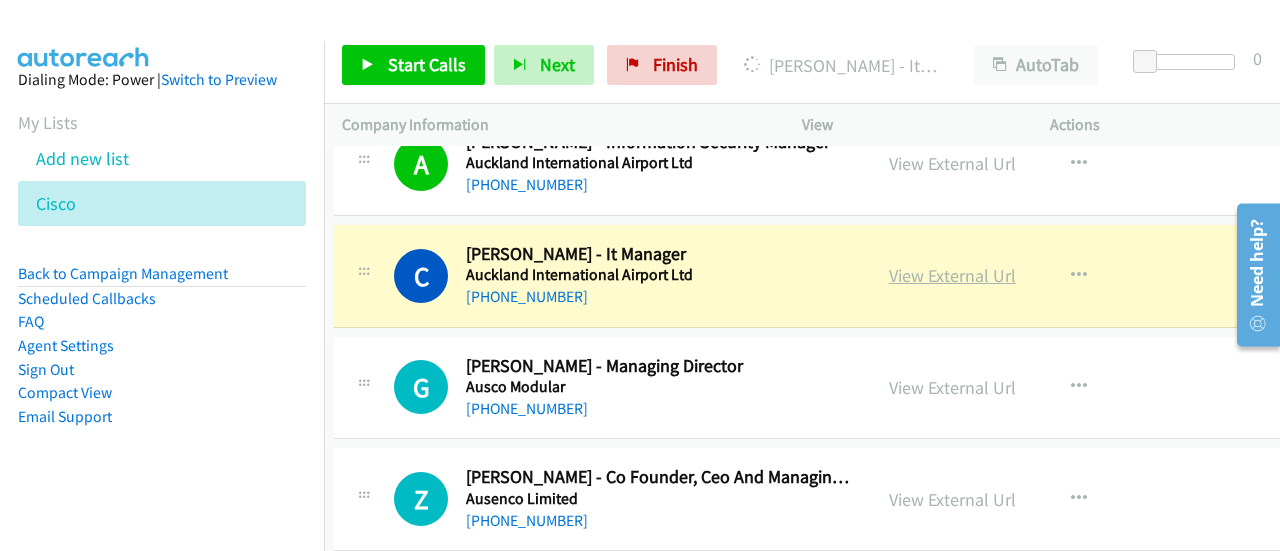 click on "View External Url" at bounding box center (952, 275) 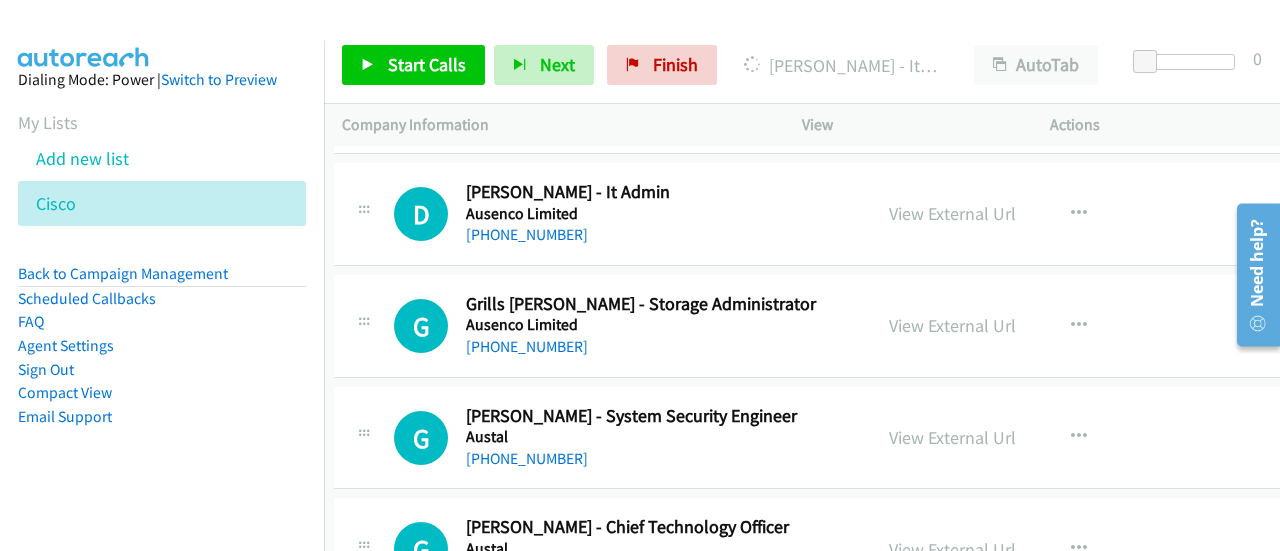 scroll, scrollTop: 17060, scrollLeft: 8, axis: both 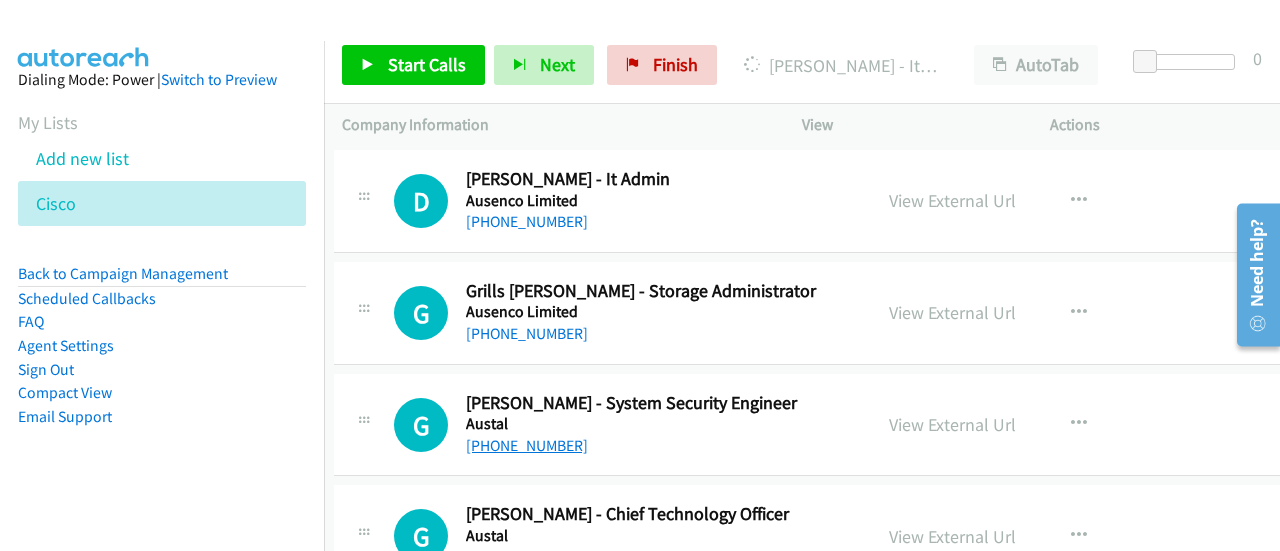 click on "[PHONE_NUMBER]" at bounding box center (527, 445) 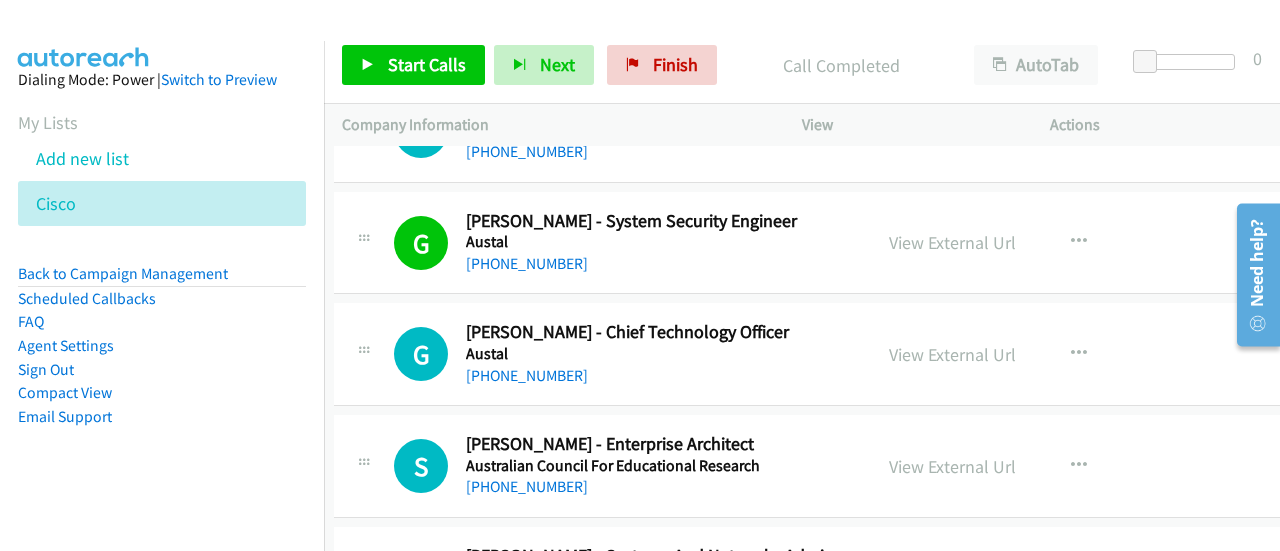 scroll, scrollTop: 17244, scrollLeft: 8, axis: both 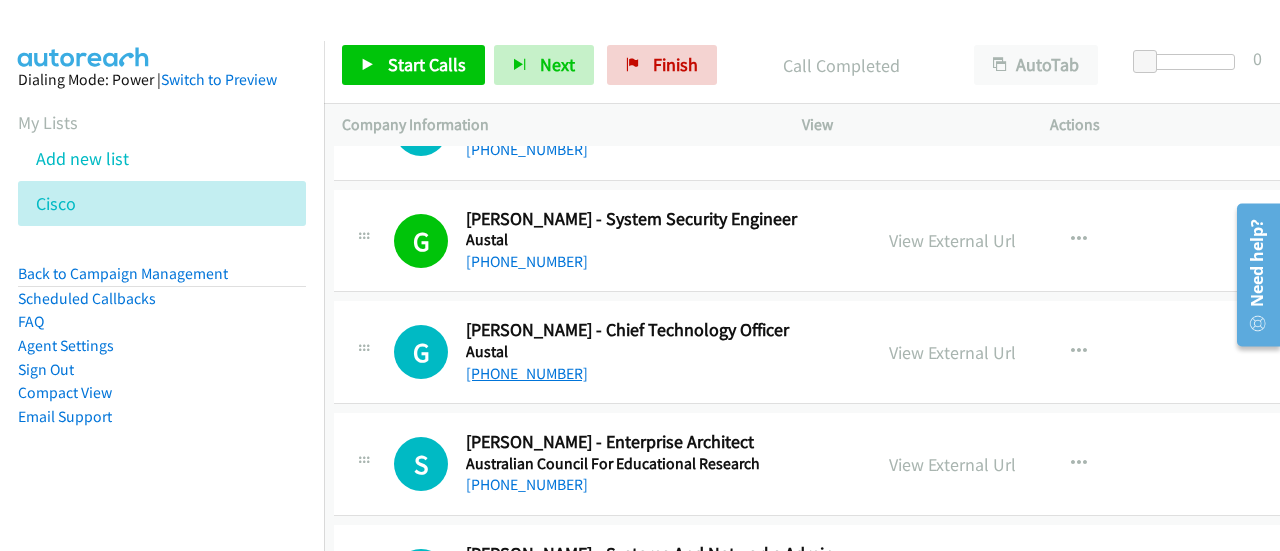 click on "[PHONE_NUMBER]" at bounding box center (527, 373) 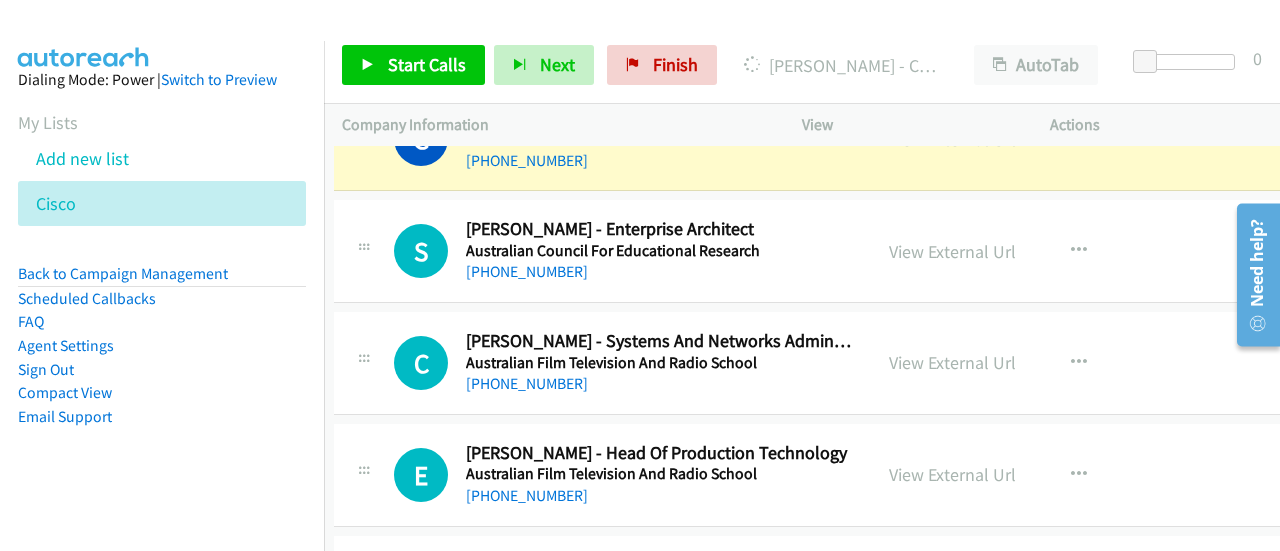 scroll, scrollTop: 17458, scrollLeft: 8, axis: both 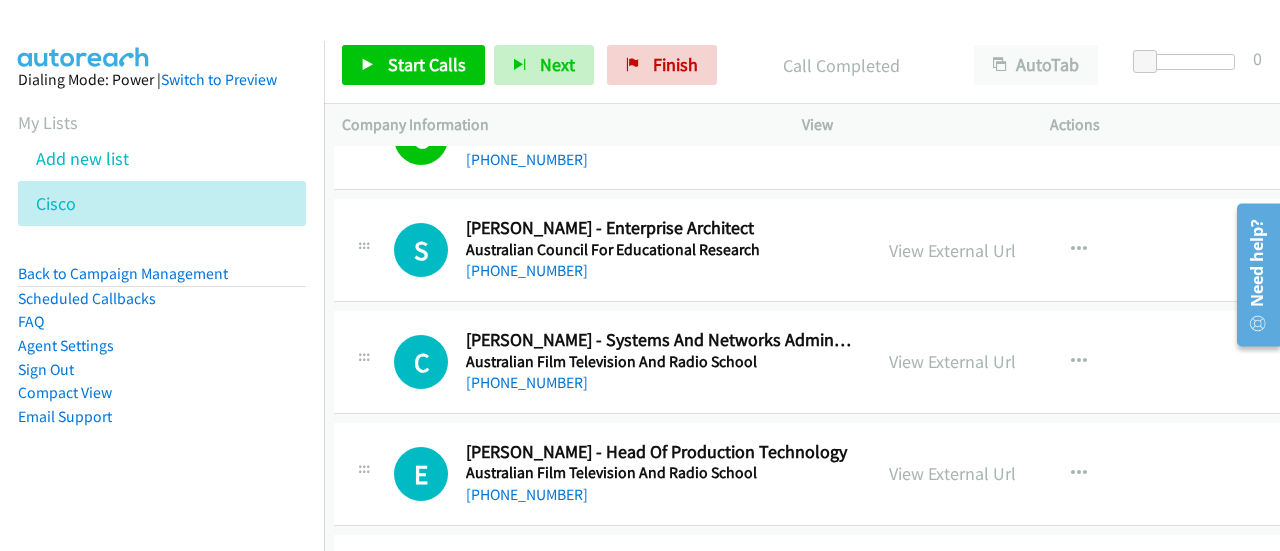 click on "[PHONE_NUMBER]" at bounding box center (659, 271) 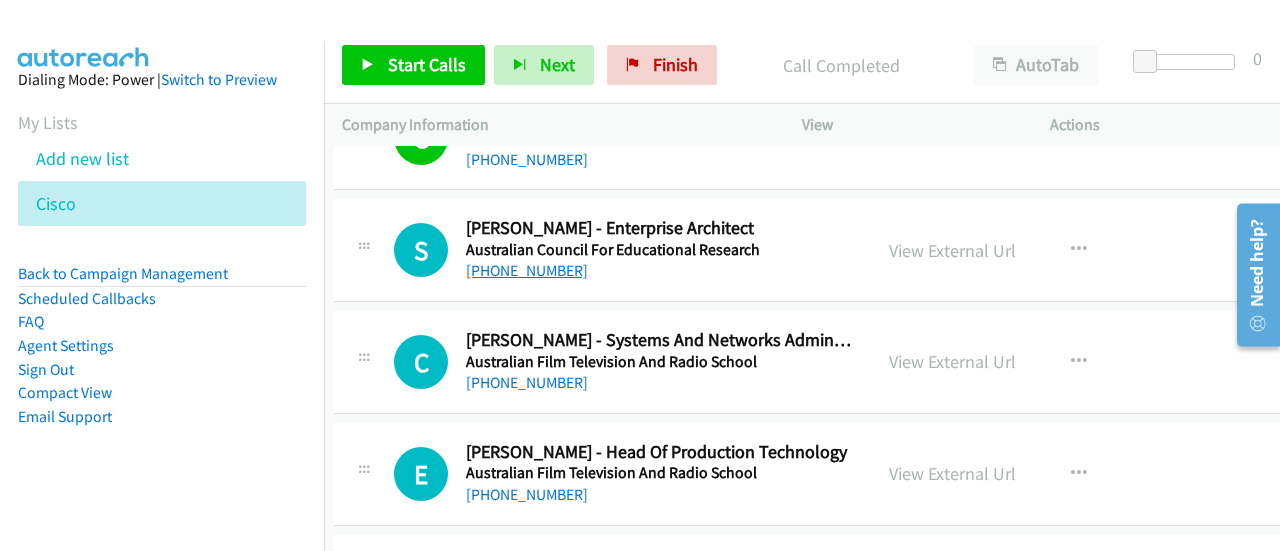 click on "[PHONE_NUMBER]" at bounding box center (527, 270) 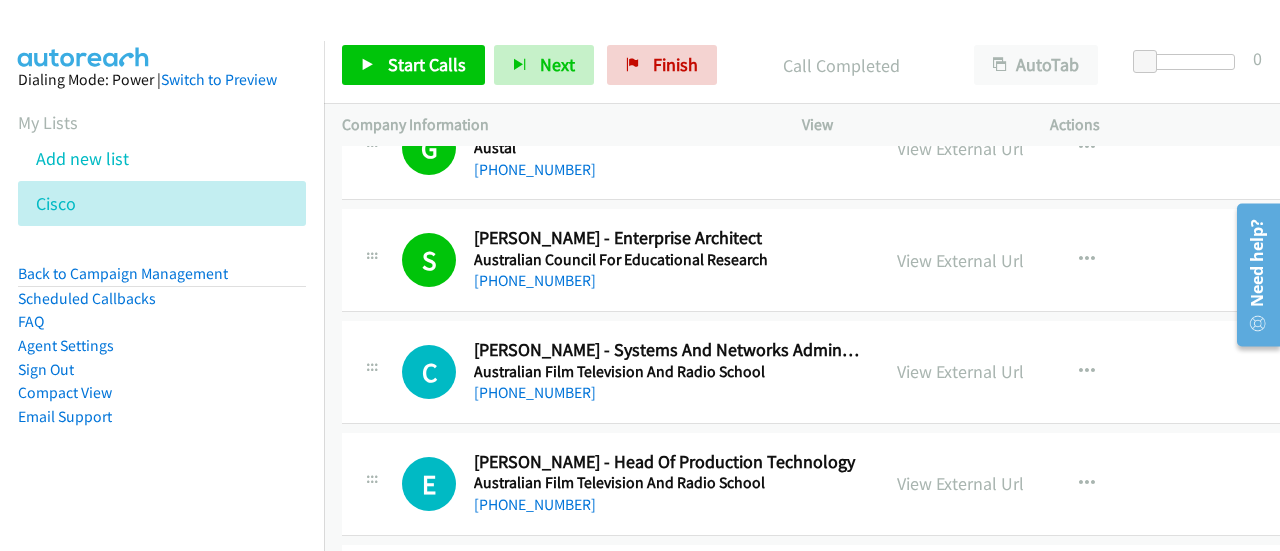 scroll, scrollTop: 17449, scrollLeft: 0, axis: vertical 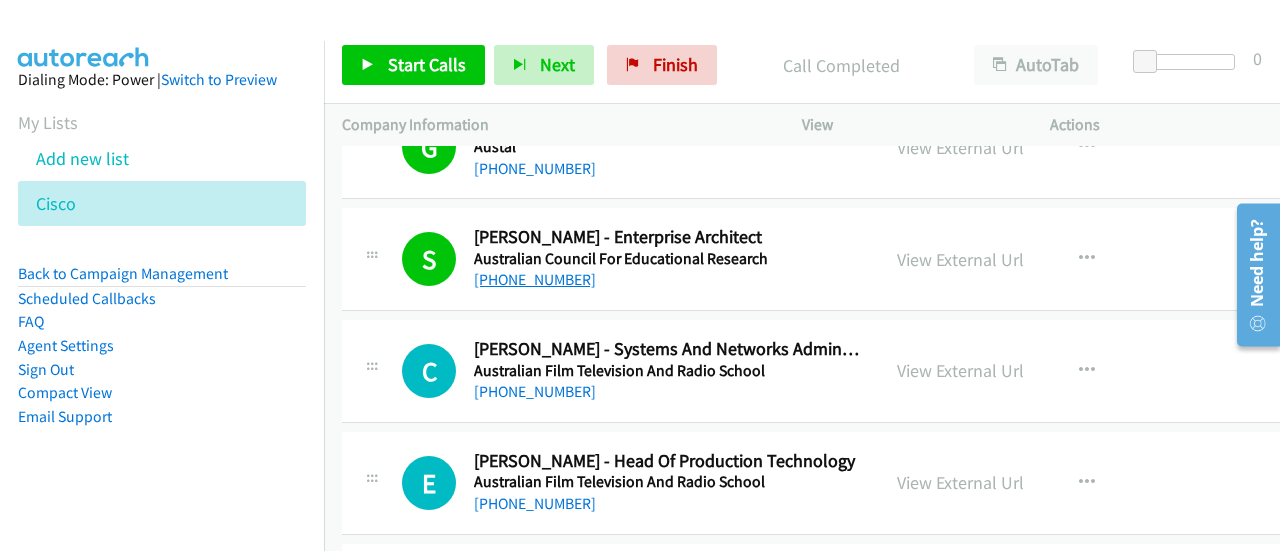 click on "[PHONE_NUMBER]" at bounding box center (535, 279) 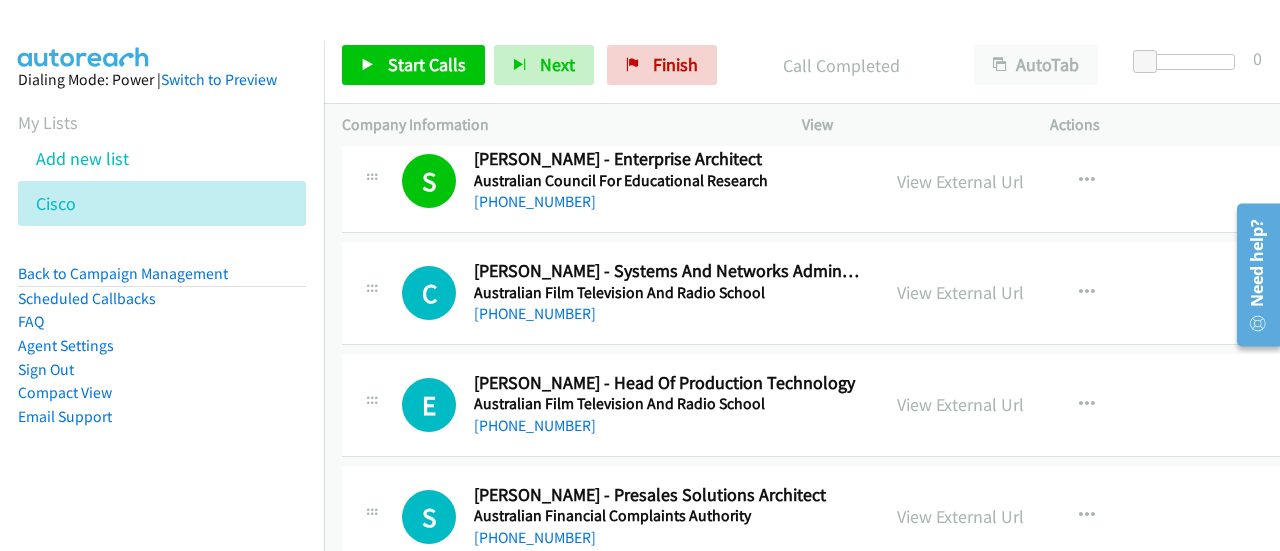 scroll, scrollTop: 17528, scrollLeft: 0, axis: vertical 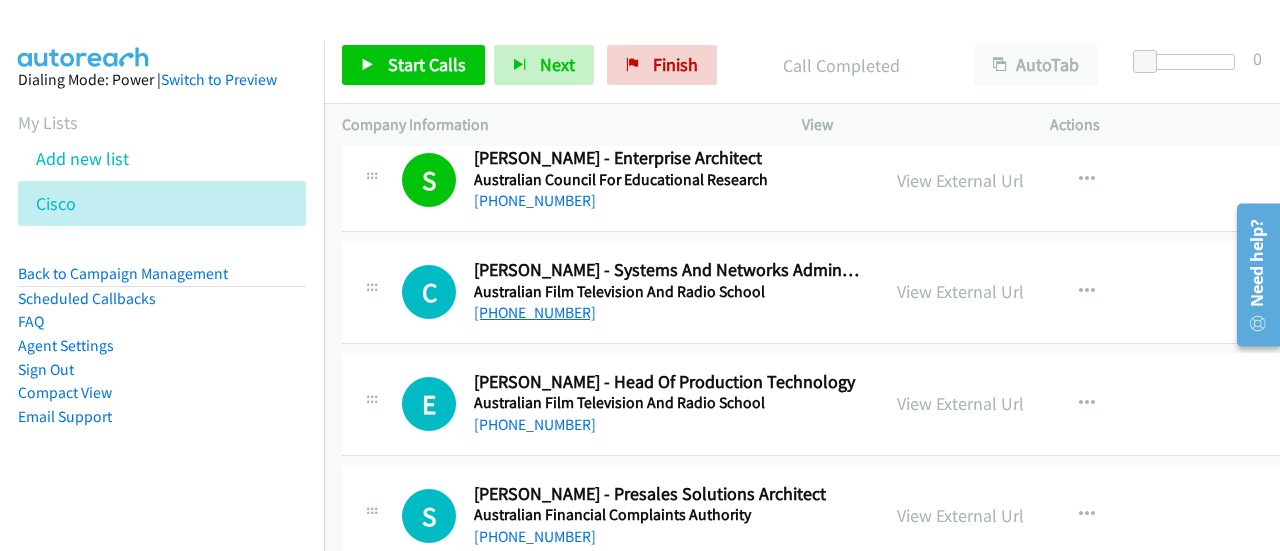 click on "[PHONE_NUMBER]" at bounding box center (535, 312) 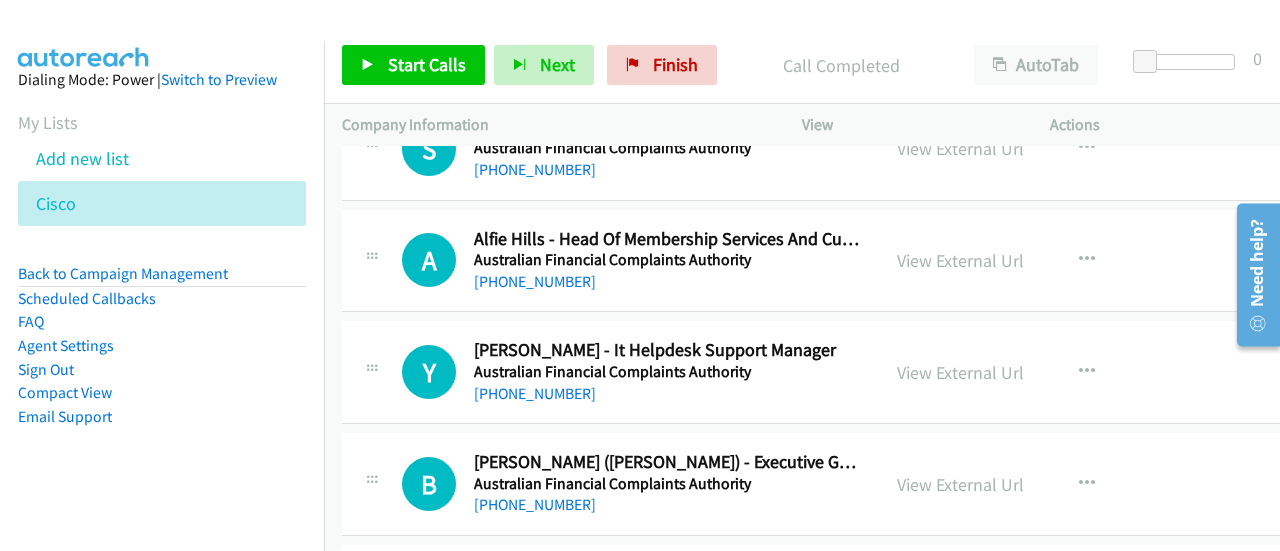 scroll, scrollTop: 17898, scrollLeft: 0, axis: vertical 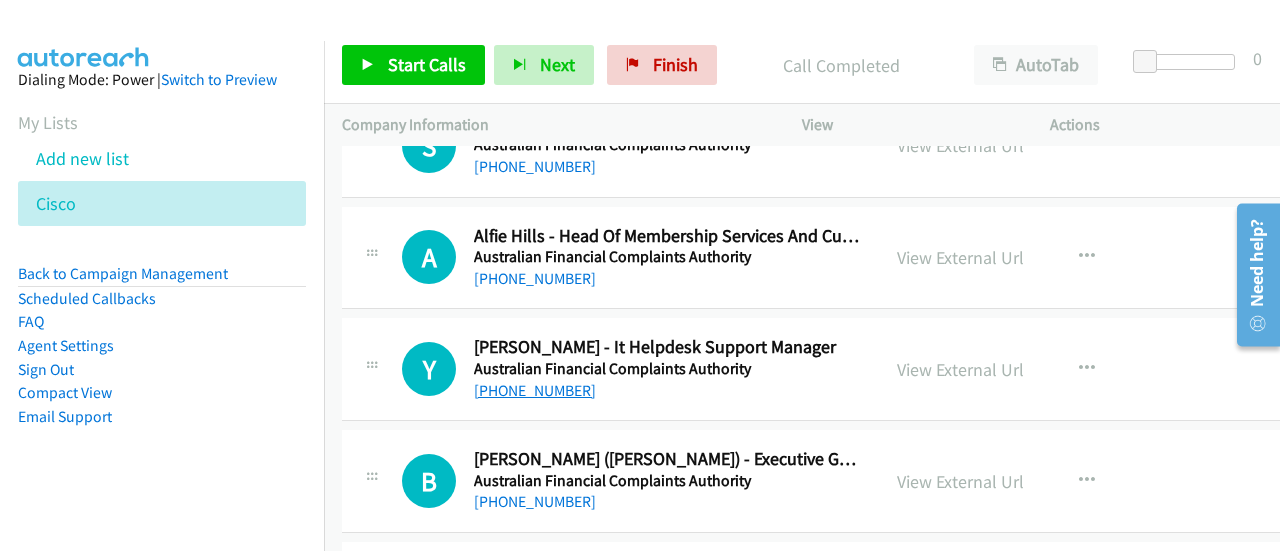 click on "[PHONE_NUMBER]" at bounding box center (535, 390) 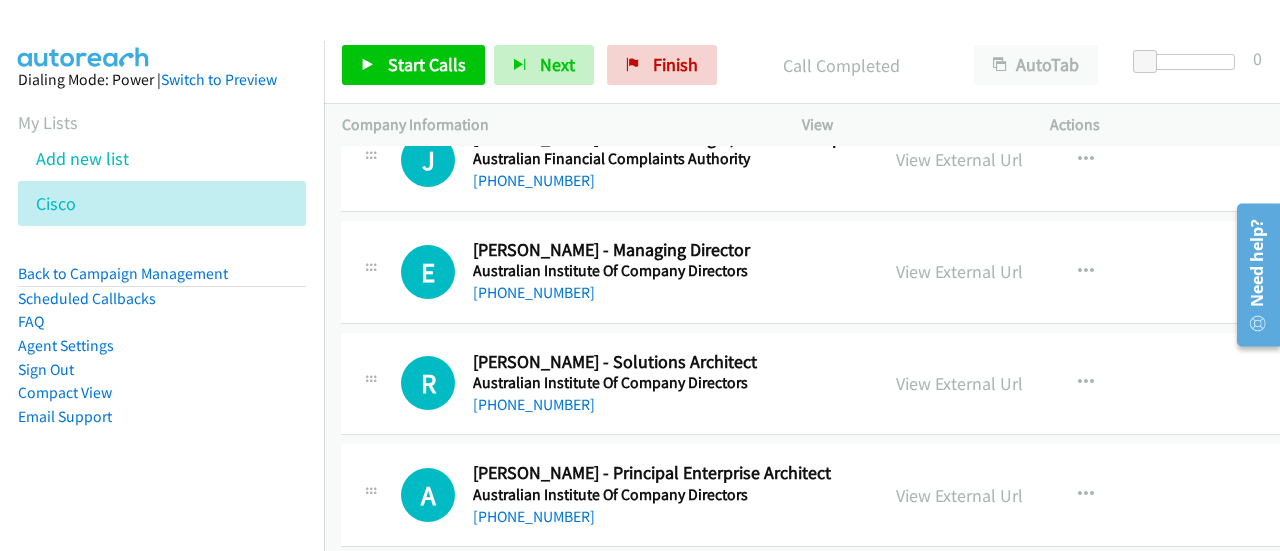 scroll, scrollTop: 18332, scrollLeft: 1, axis: both 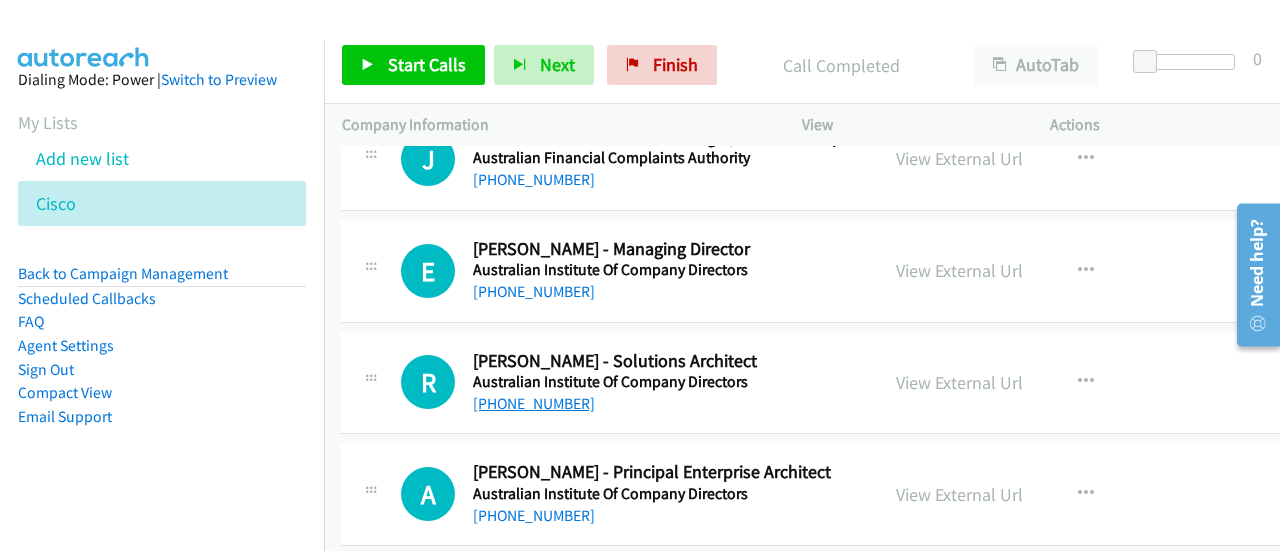 click on "[PHONE_NUMBER]" at bounding box center (534, 403) 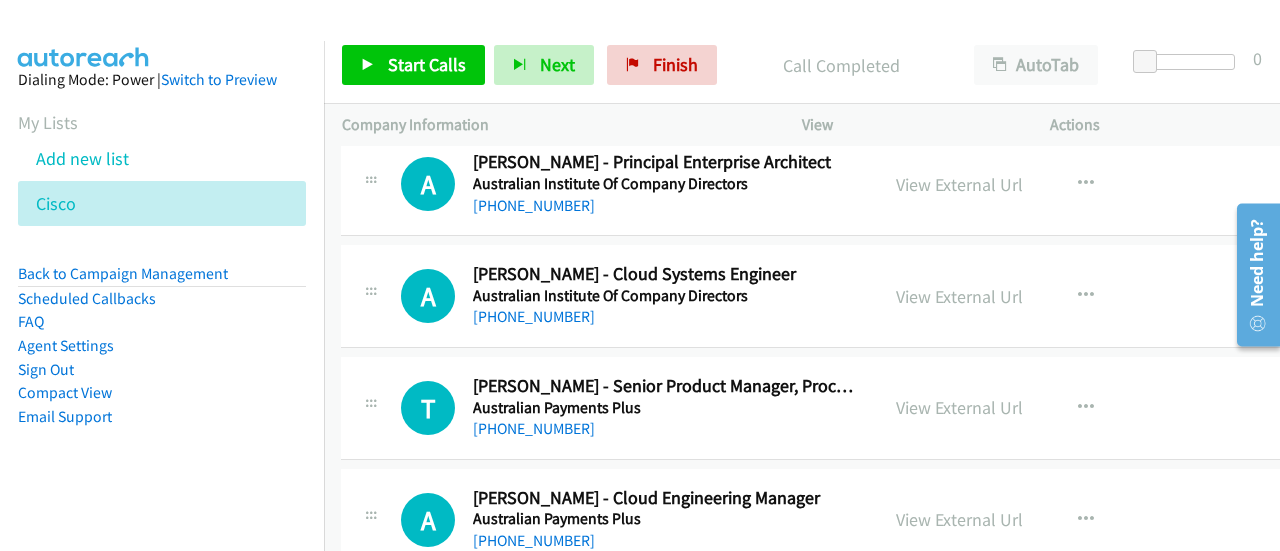 scroll, scrollTop: 18643, scrollLeft: 1, axis: both 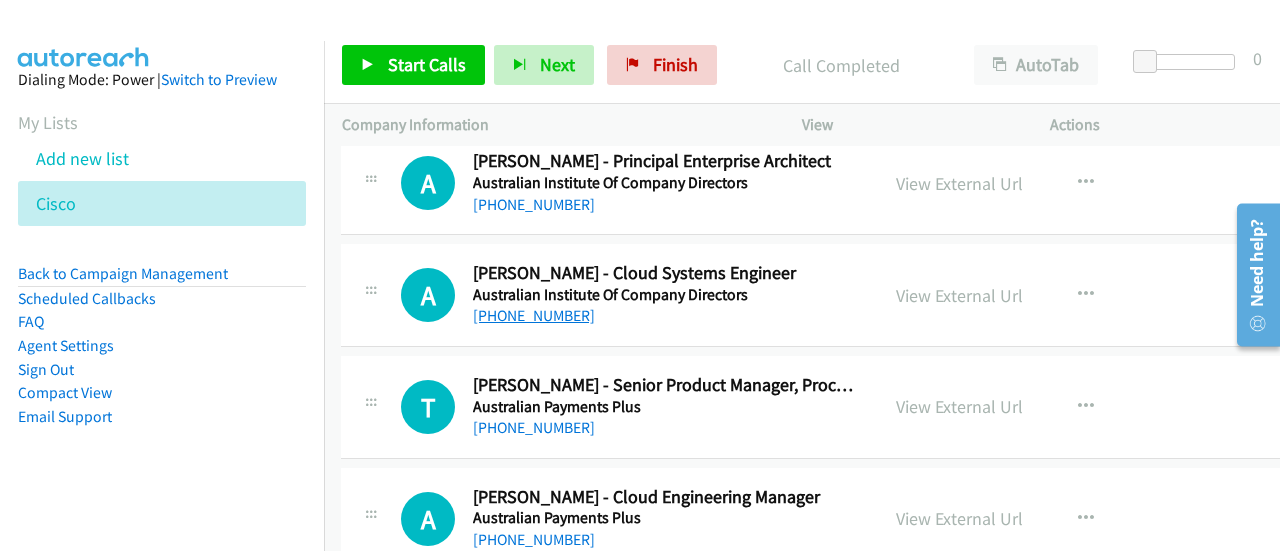 click on "[PHONE_NUMBER]" at bounding box center [534, 315] 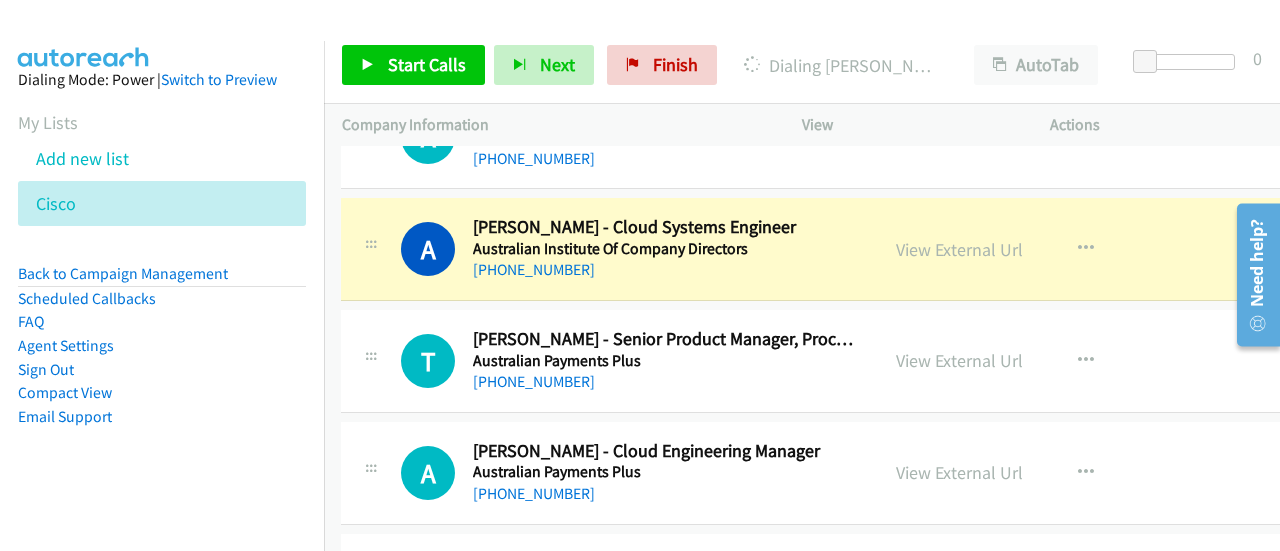 scroll, scrollTop: 18688, scrollLeft: 1, axis: both 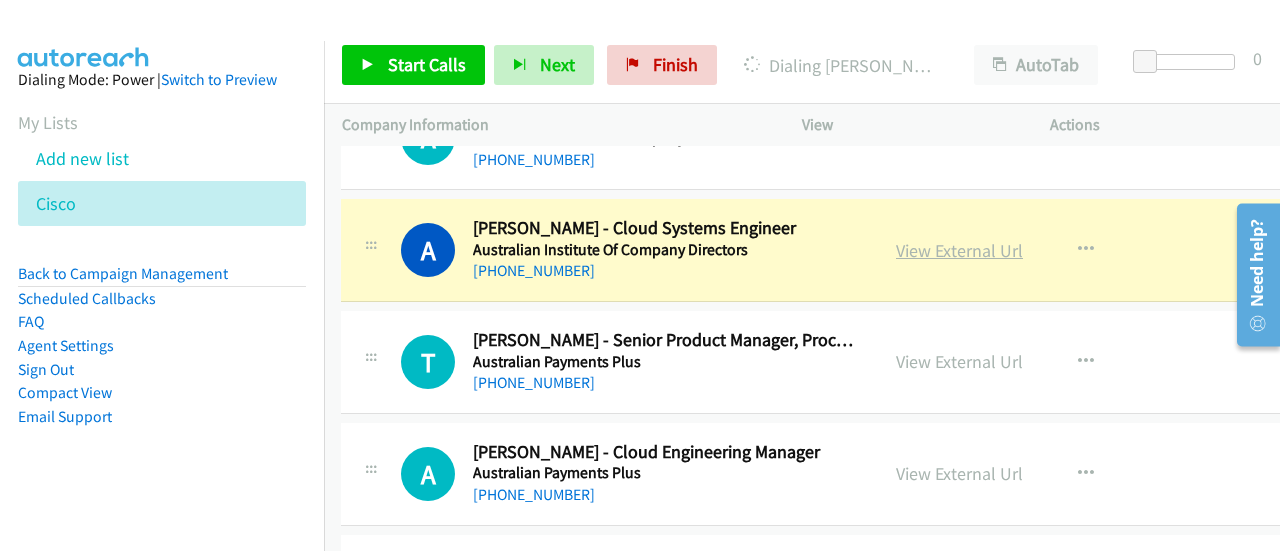 click on "View External Url" at bounding box center (959, 250) 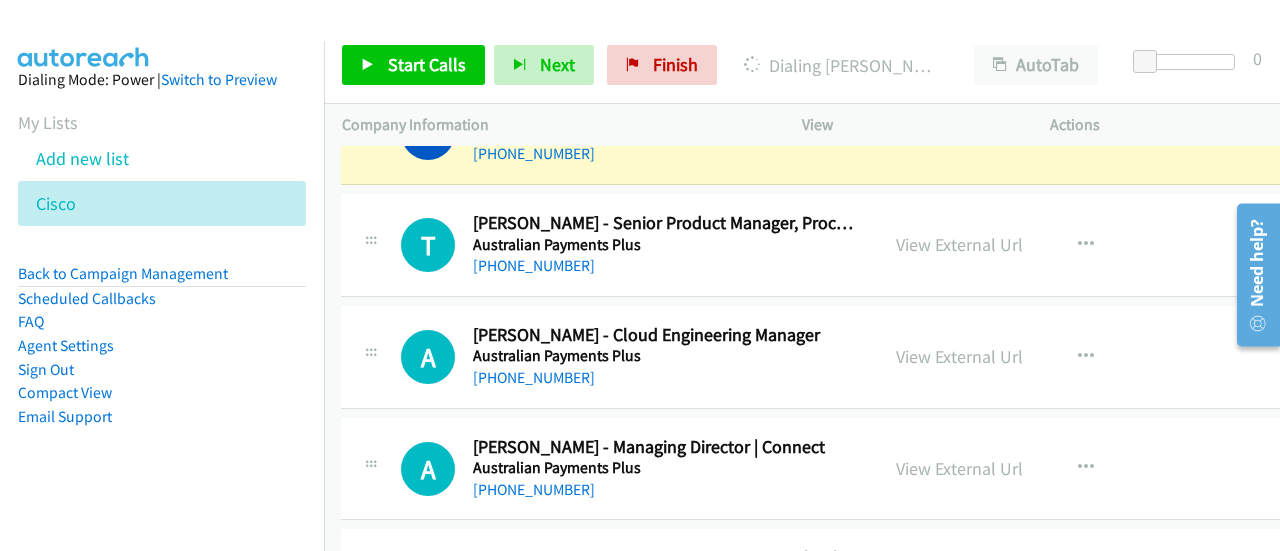 scroll, scrollTop: 18804, scrollLeft: 1, axis: both 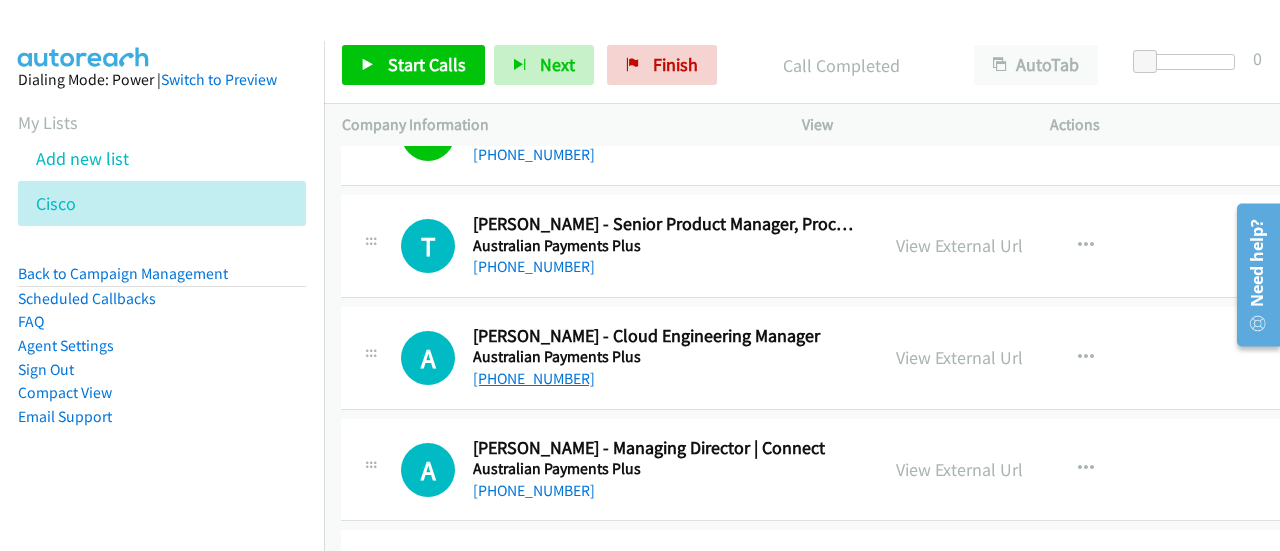 click on "[PHONE_NUMBER]" at bounding box center (534, 378) 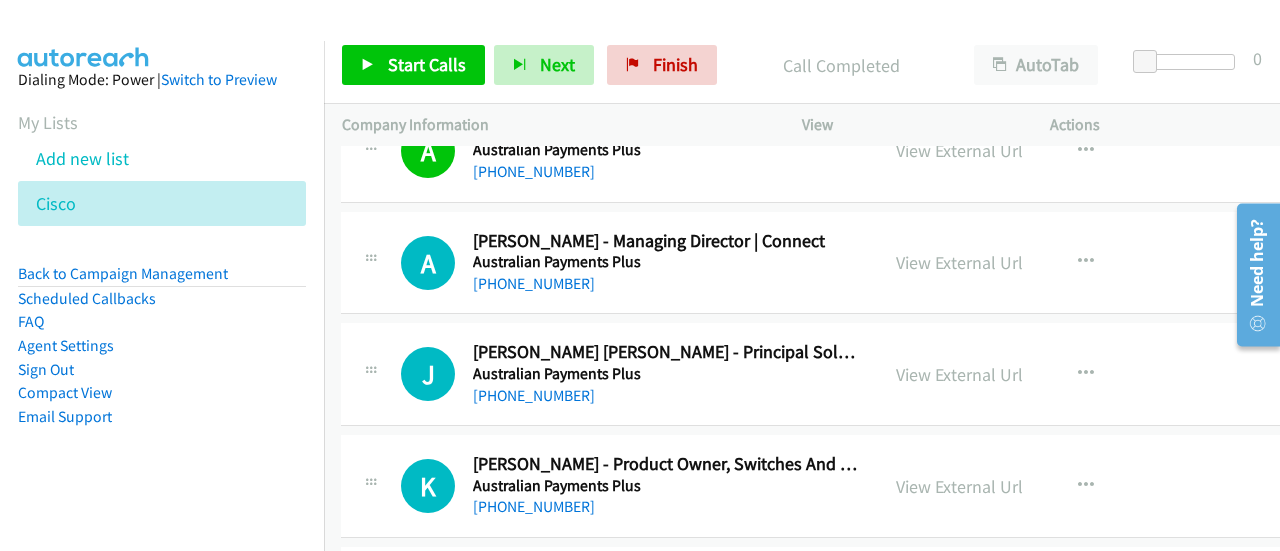 scroll, scrollTop: 19021, scrollLeft: 1, axis: both 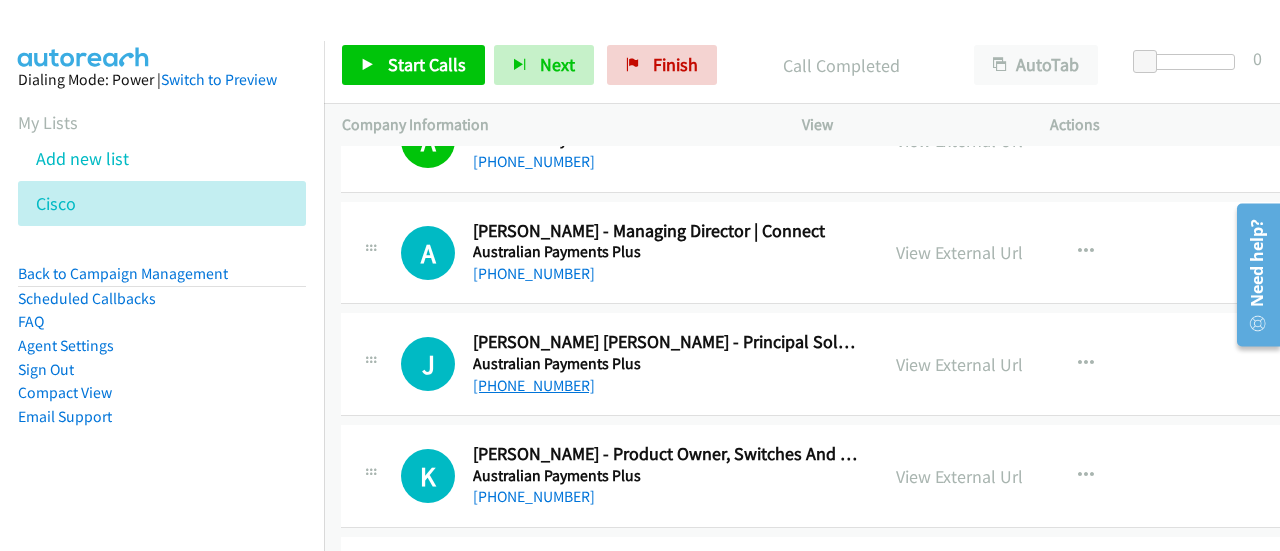 click on "[PHONE_NUMBER]" at bounding box center [534, 385] 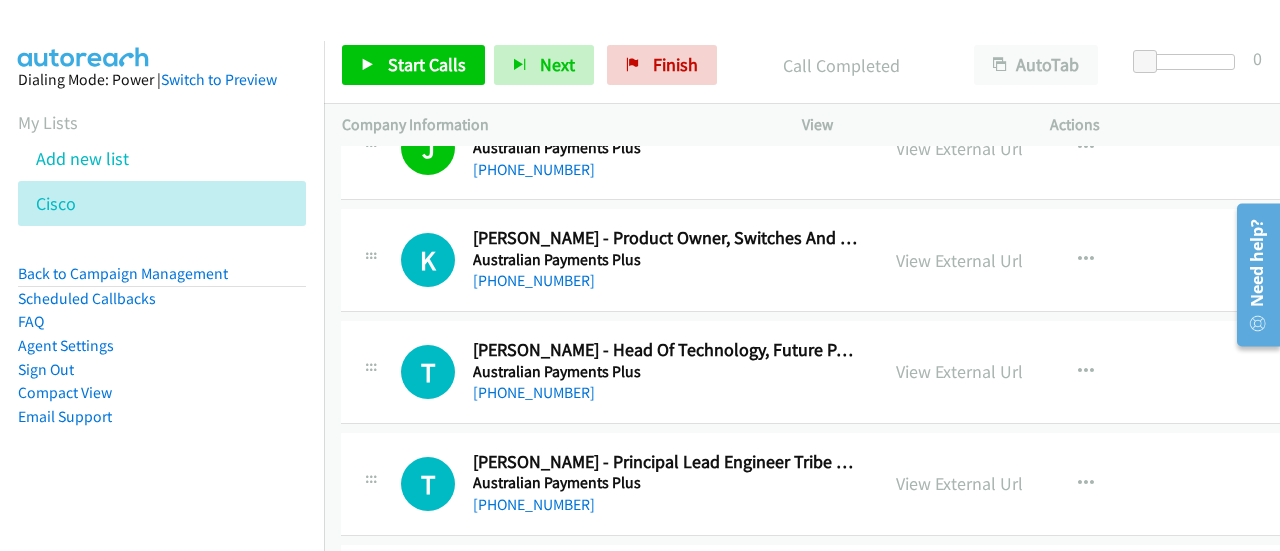 scroll, scrollTop: 19241, scrollLeft: 1, axis: both 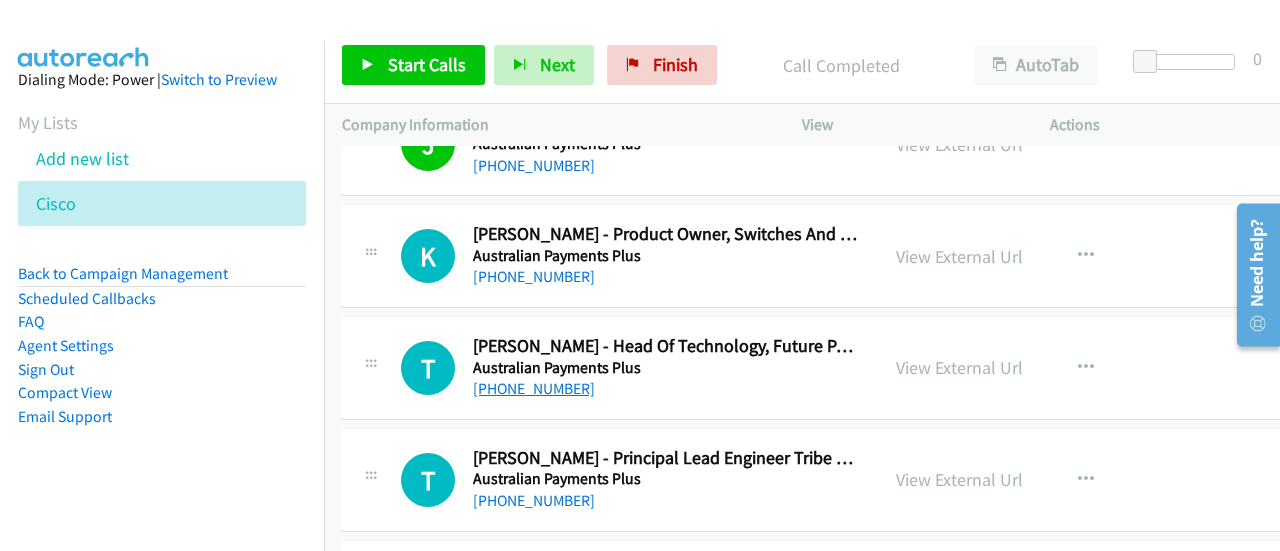 click on "[PHONE_NUMBER]" at bounding box center [534, 388] 